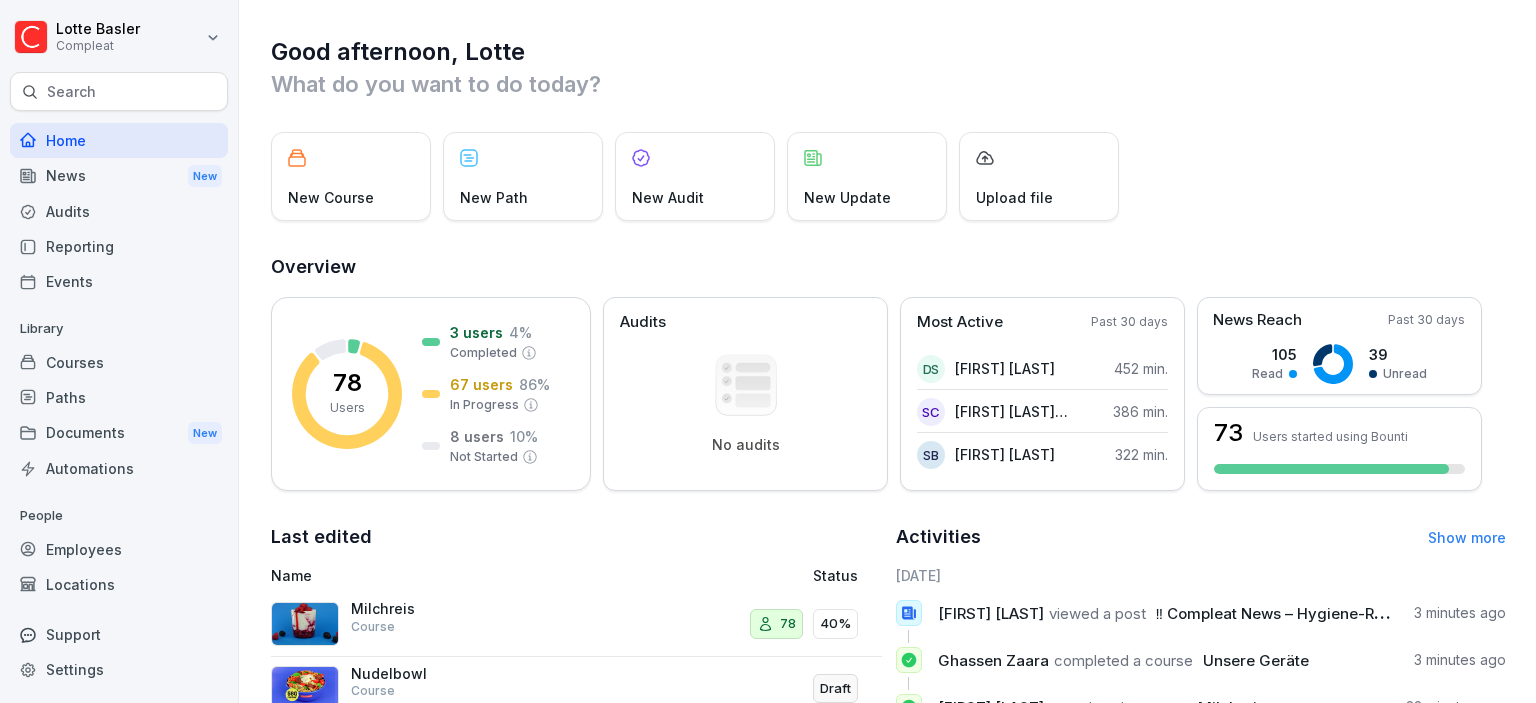 scroll, scrollTop: 0, scrollLeft: 0, axis: both 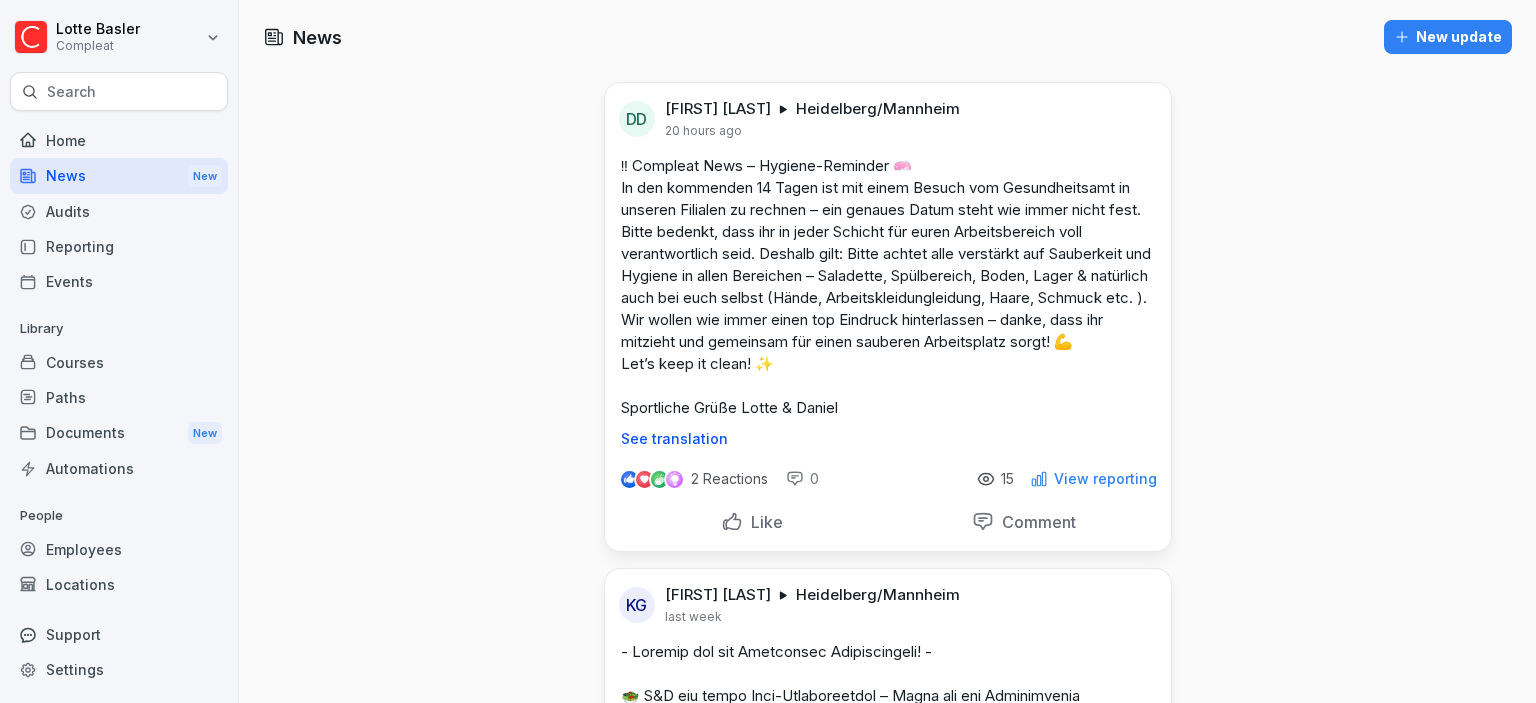 click on "View reporting" at bounding box center (1105, 479) 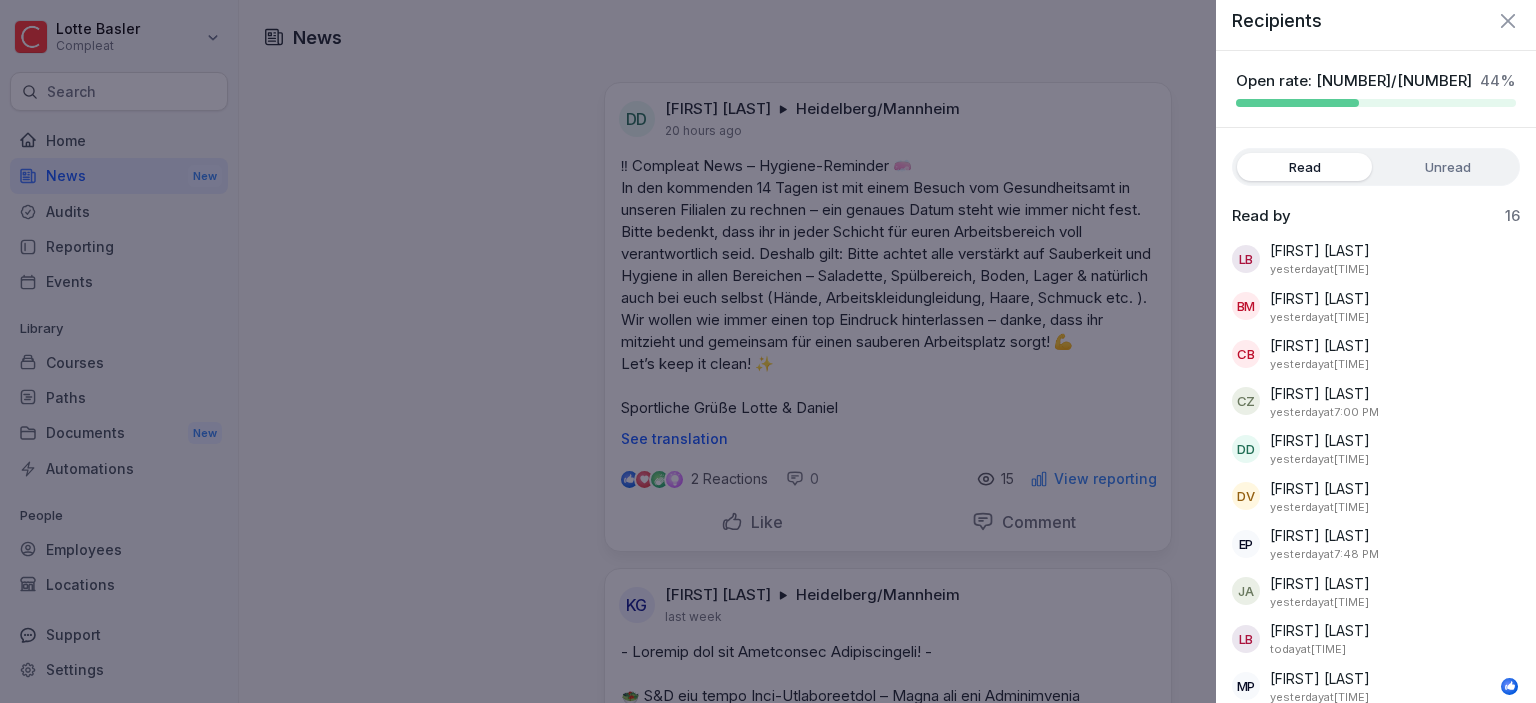 scroll, scrollTop: 0, scrollLeft: 0, axis: both 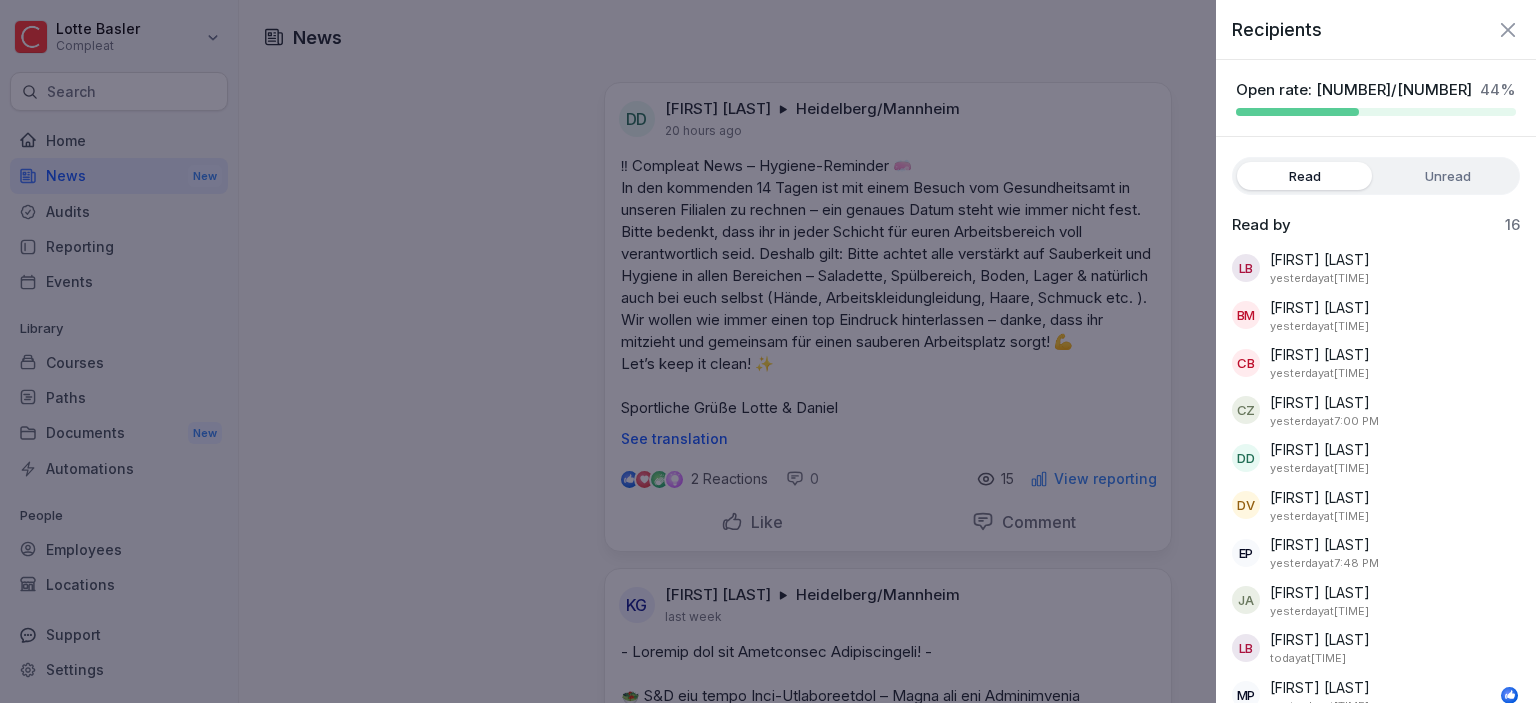 click on "Unread" at bounding box center [1447, 176] 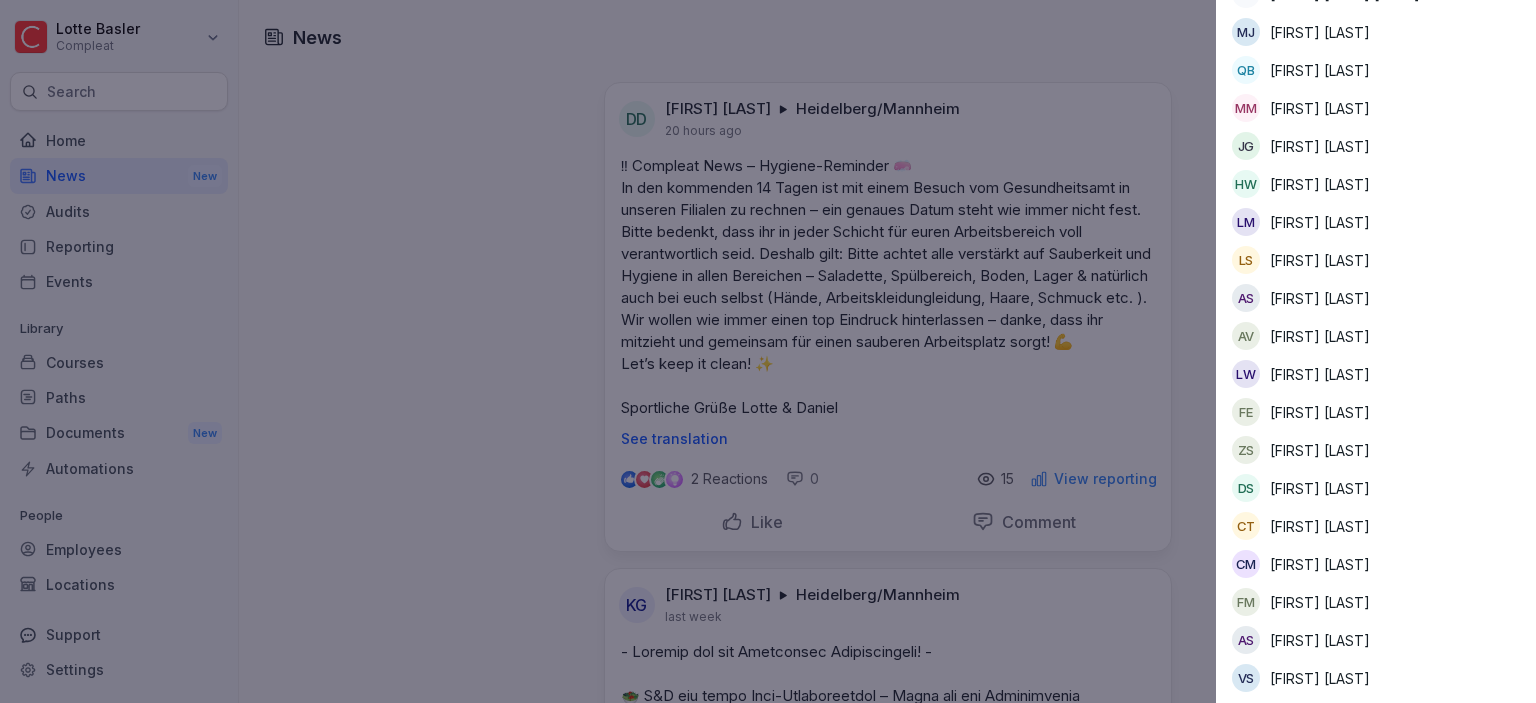 scroll, scrollTop: 0, scrollLeft: 0, axis: both 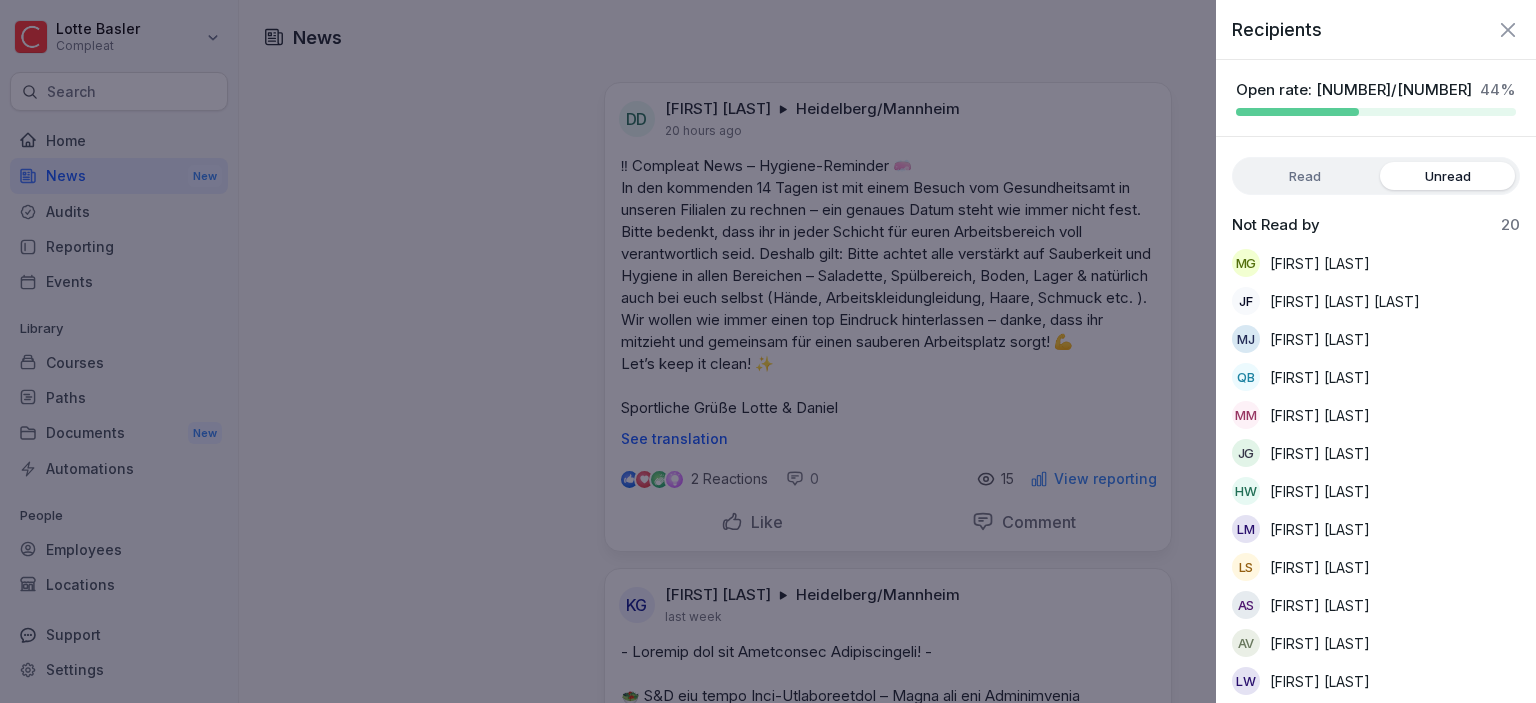 click on "Read" at bounding box center (1304, 176) 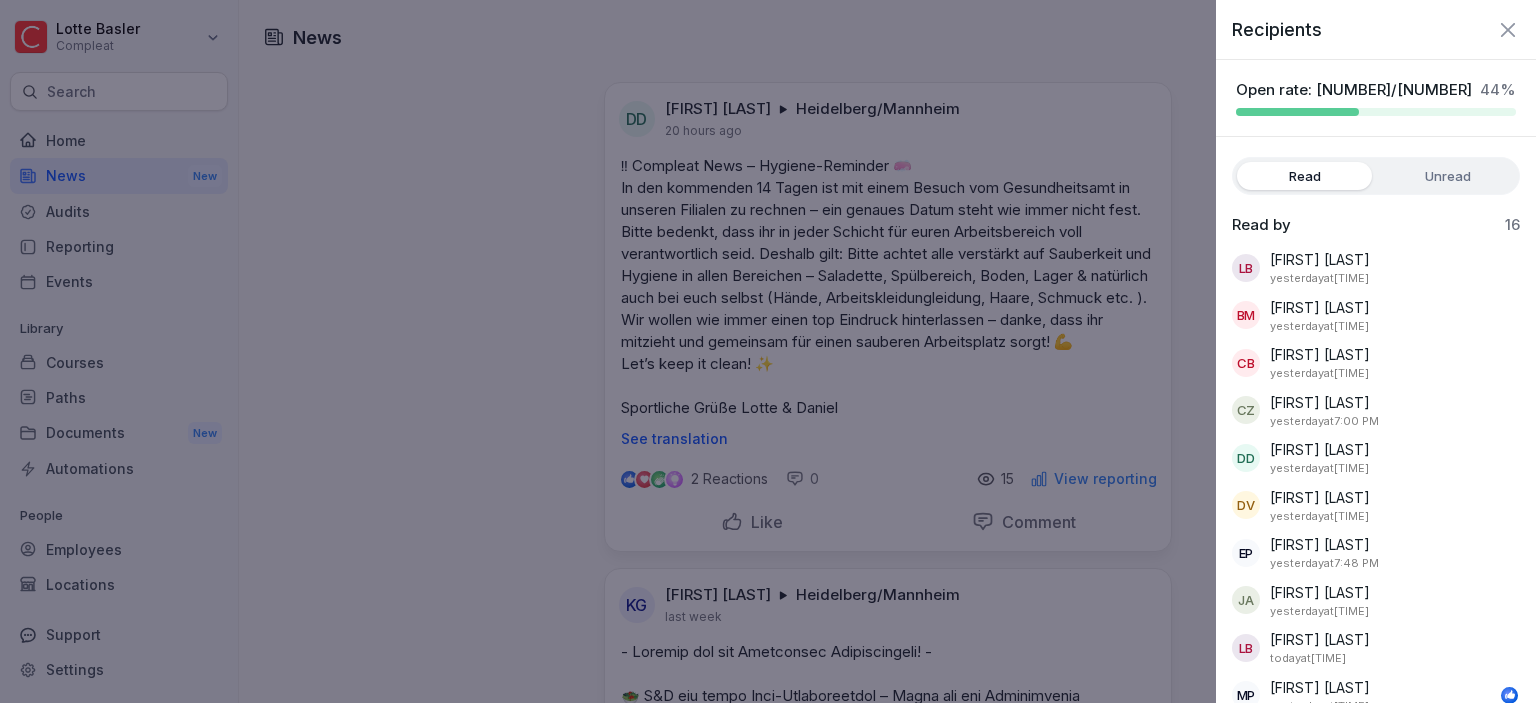 click 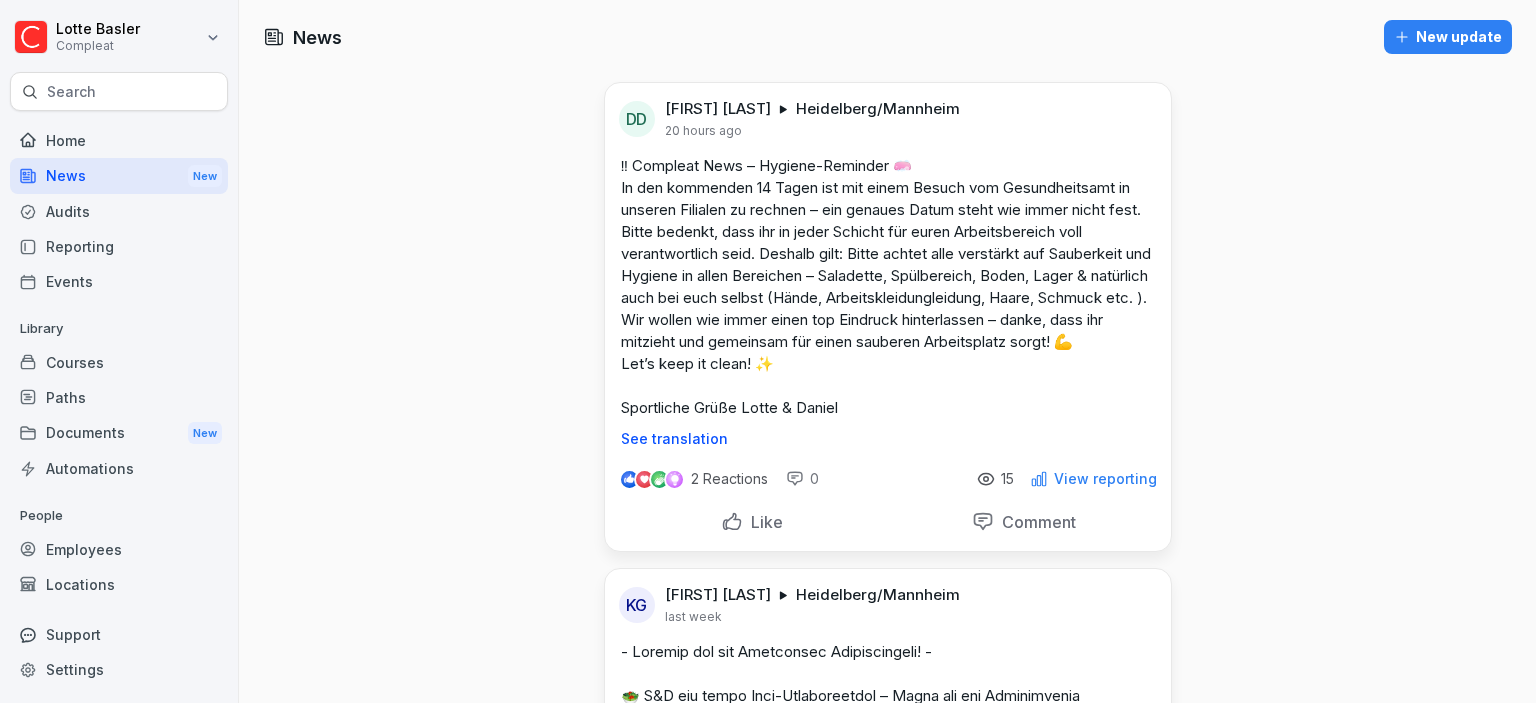 click on "New update" at bounding box center (1448, 37) 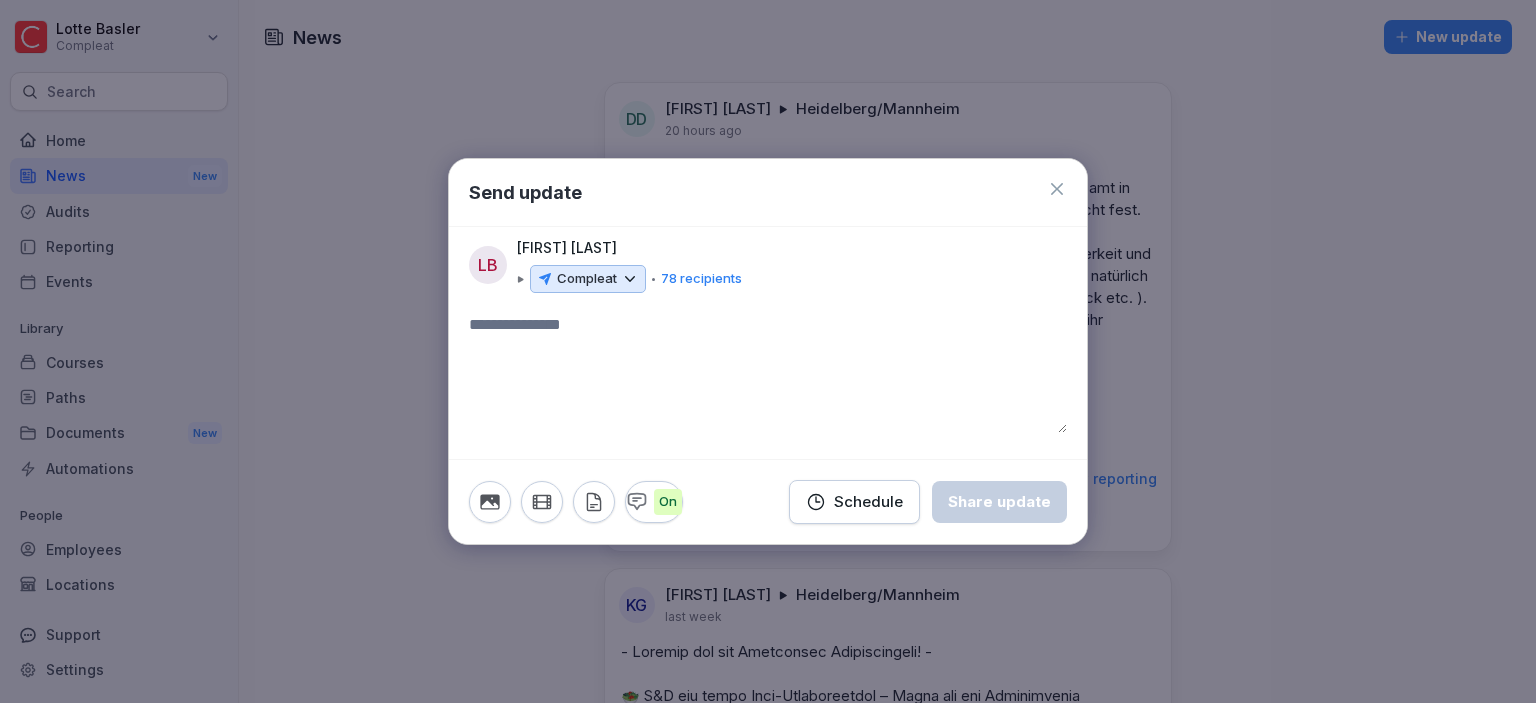 click 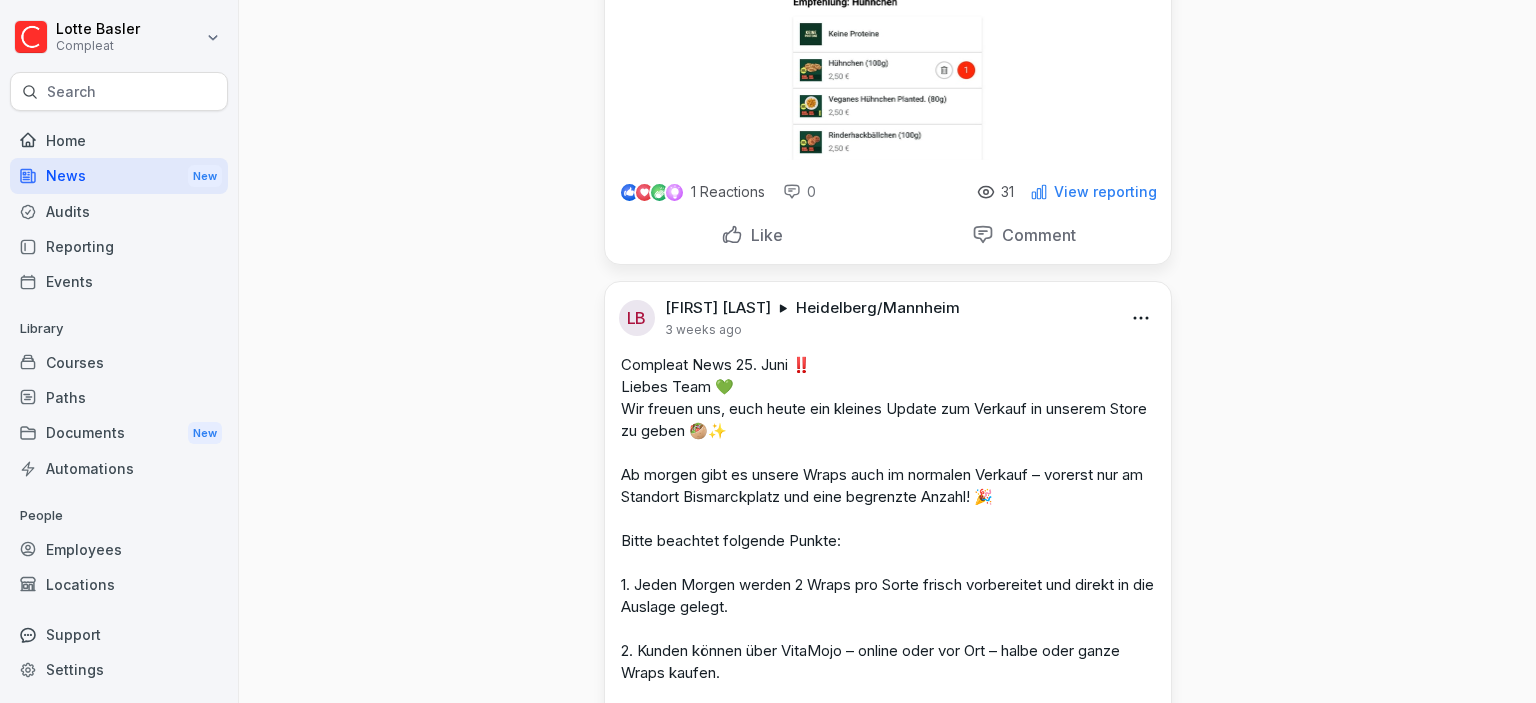 scroll, scrollTop: 3226, scrollLeft: 0, axis: vertical 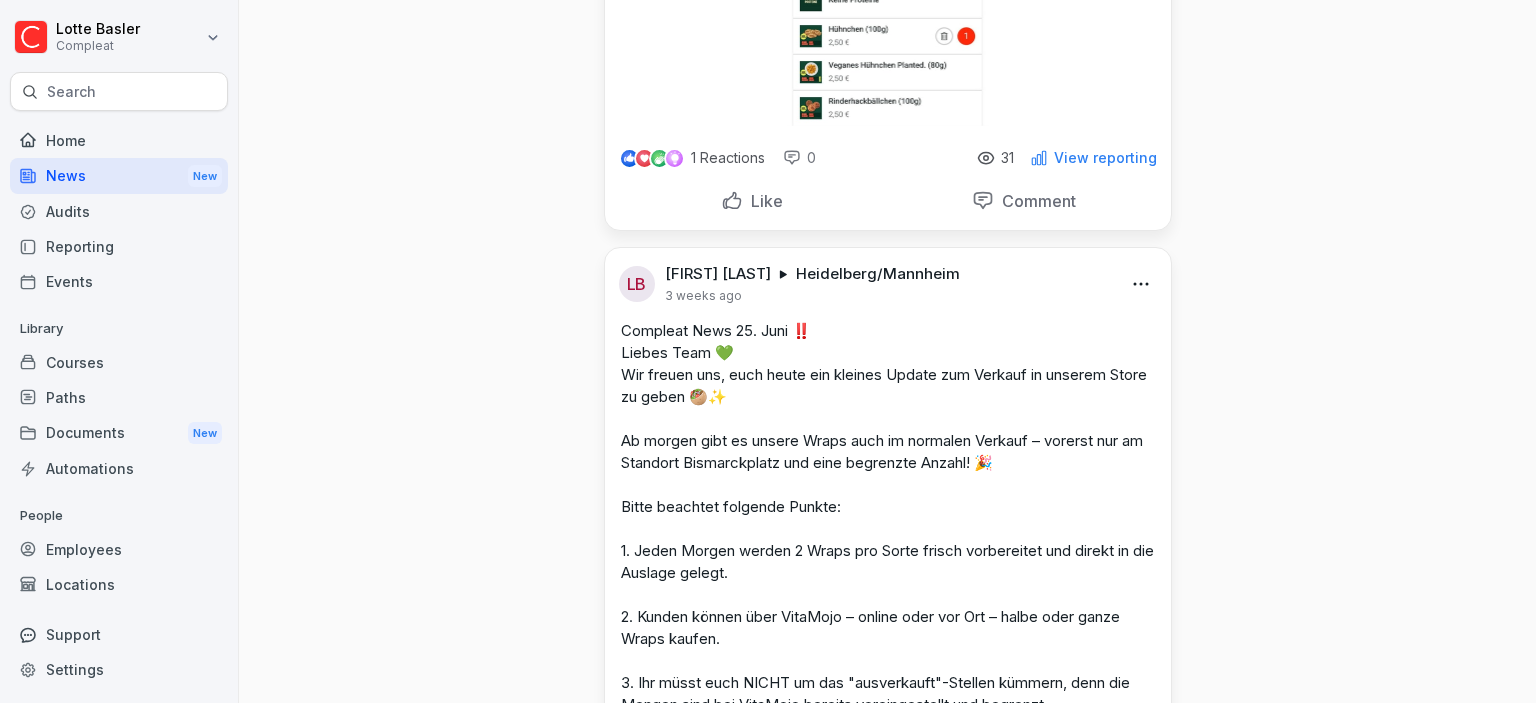 click on "View reporting" at bounding box center (1105, 158) 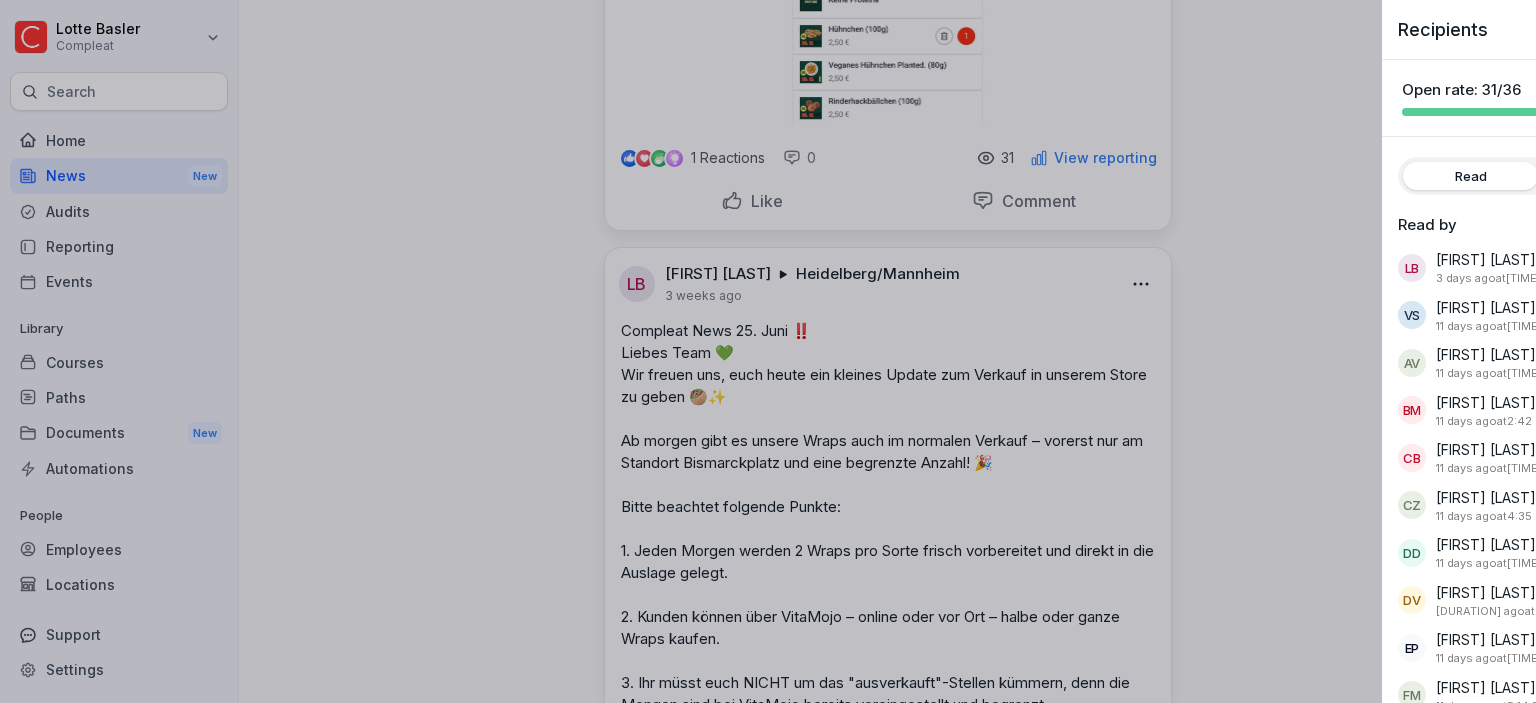 scroll, scrollTop: 3226, scrollLeft: 0, axis: vertical 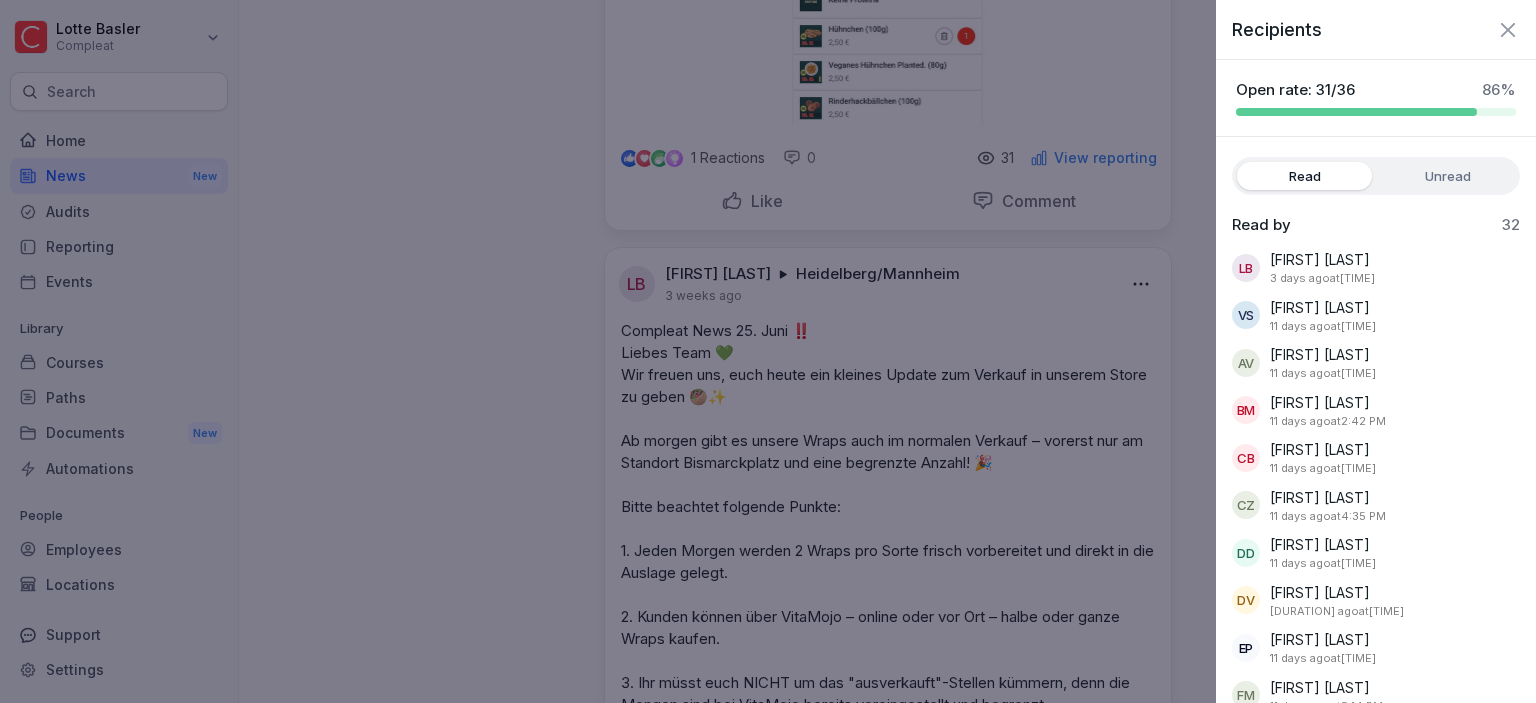click on "Unread" at bounding box center [1447, 176] 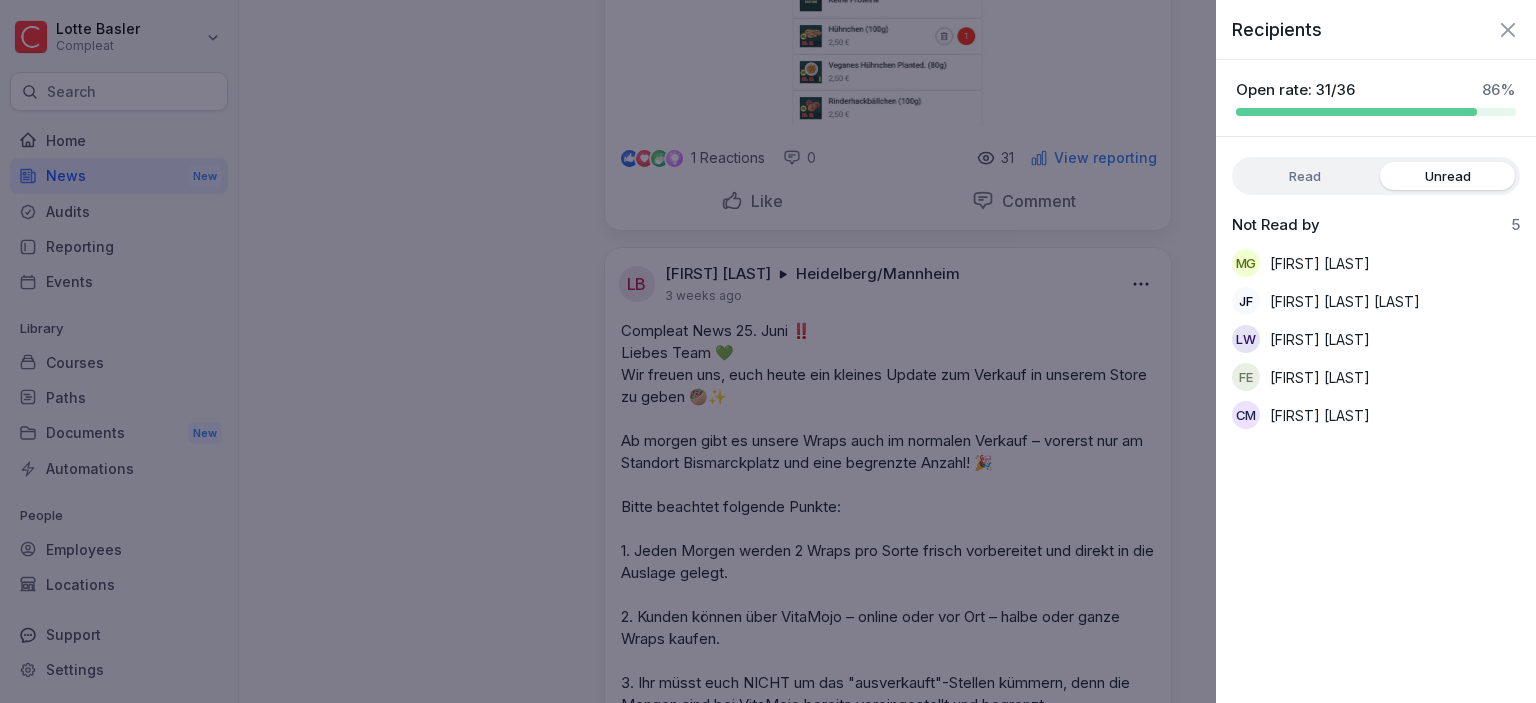 click on "Read" at bounding box center [1304, 176] 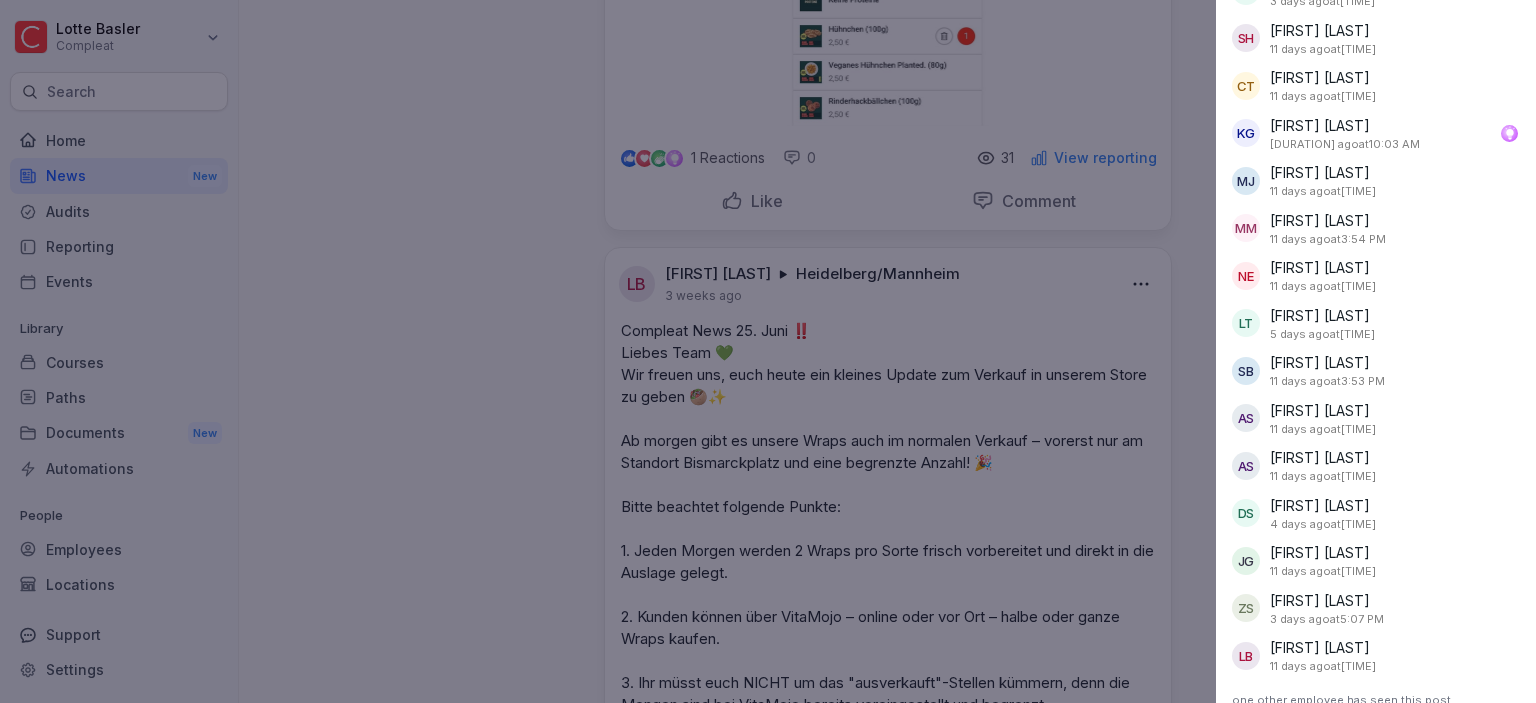 scroll, scrollTop: 1062, scrollLeft: 0, axis: vertical 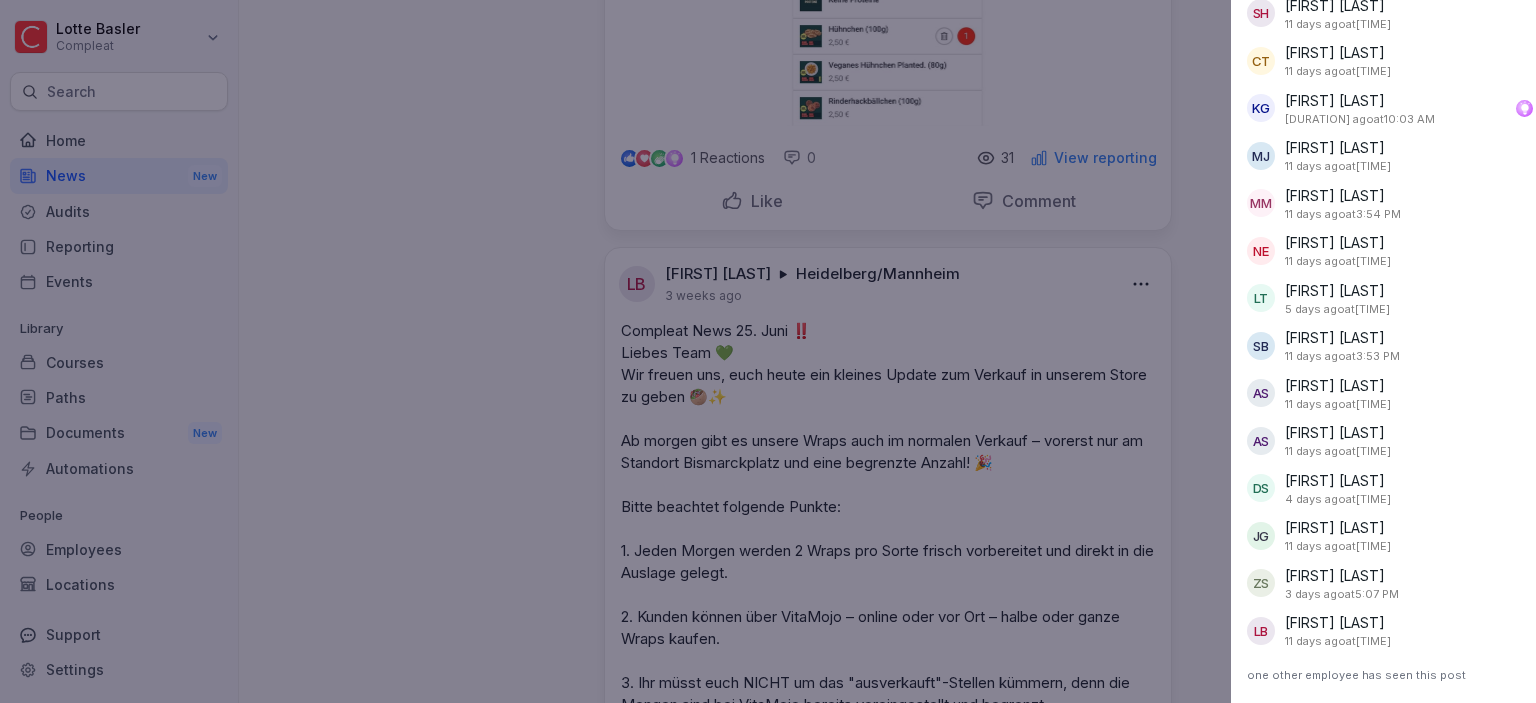 click at bounding box center (768, 351) 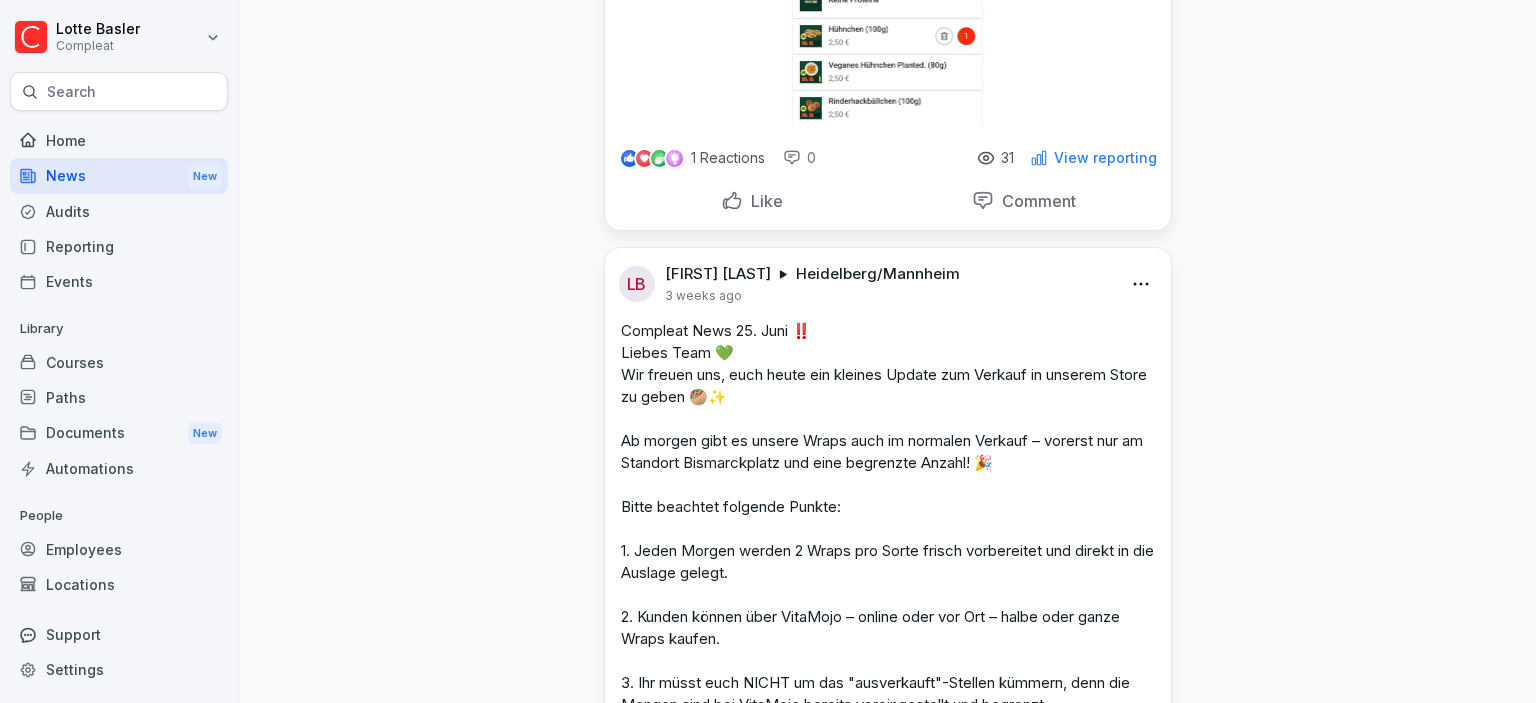 scroll, scrollTop: 3226, scrollLeft: 0, axis: vertical 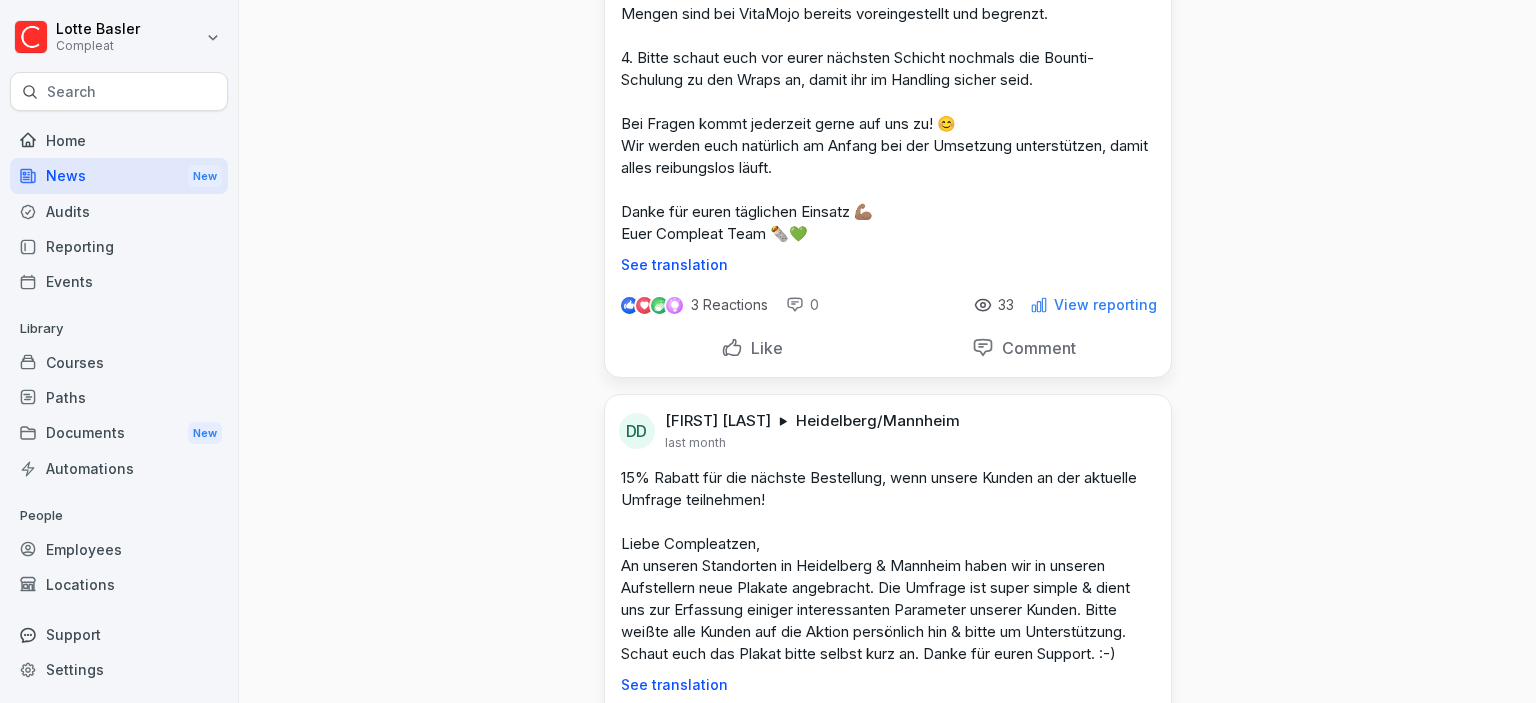 click on "See translation" at bounding box center (888, 265) 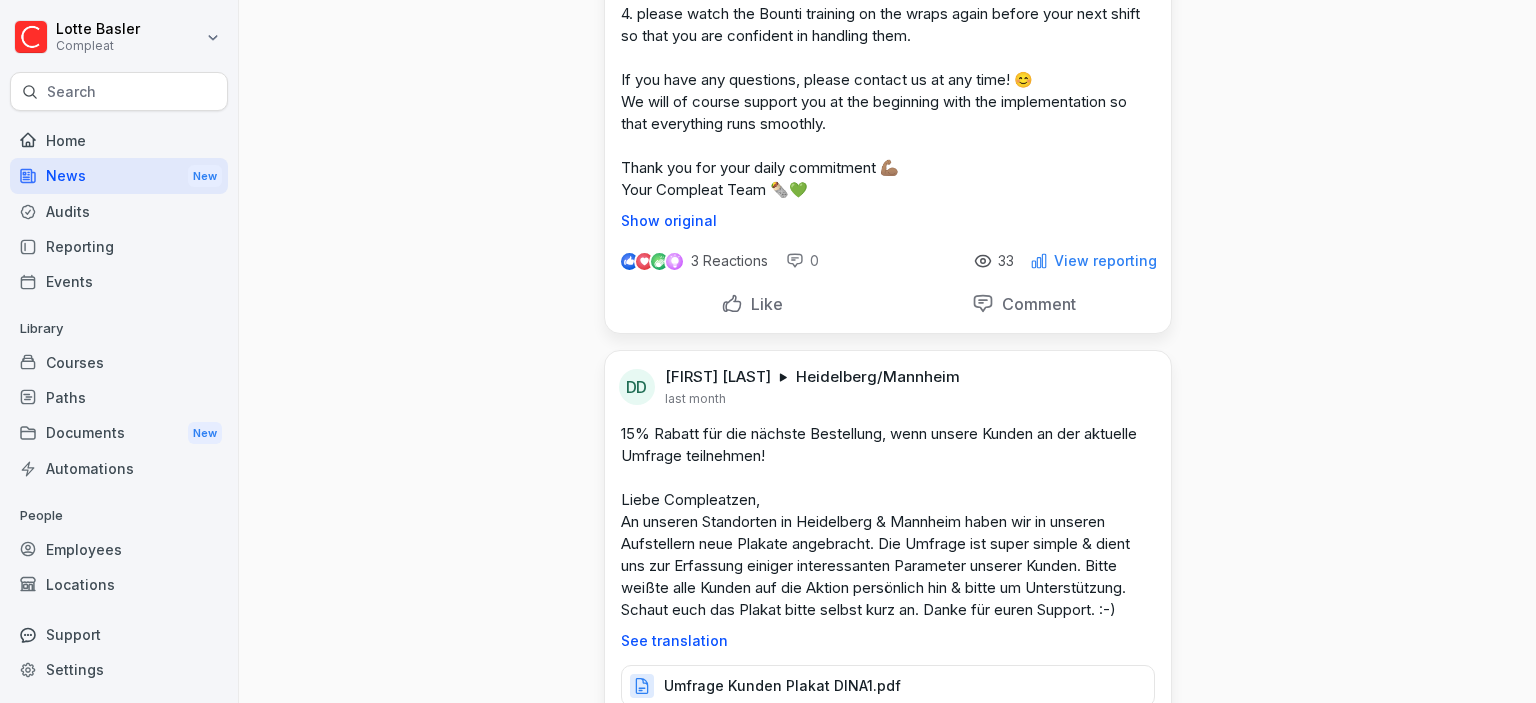 click on "Show original" at bounding box center (888, 221) 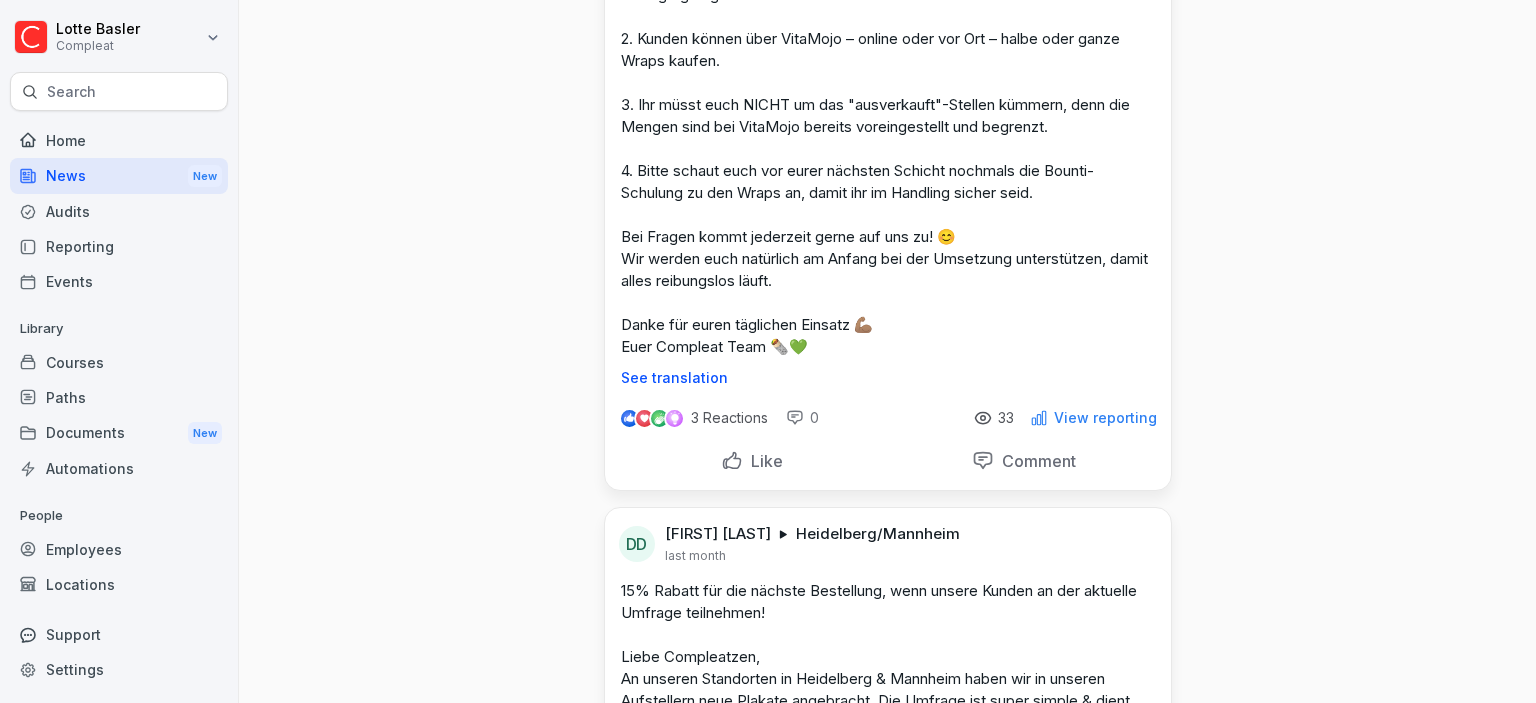 scroll, scrollTop: 3802, scrollLeft: 0, axis: vertical 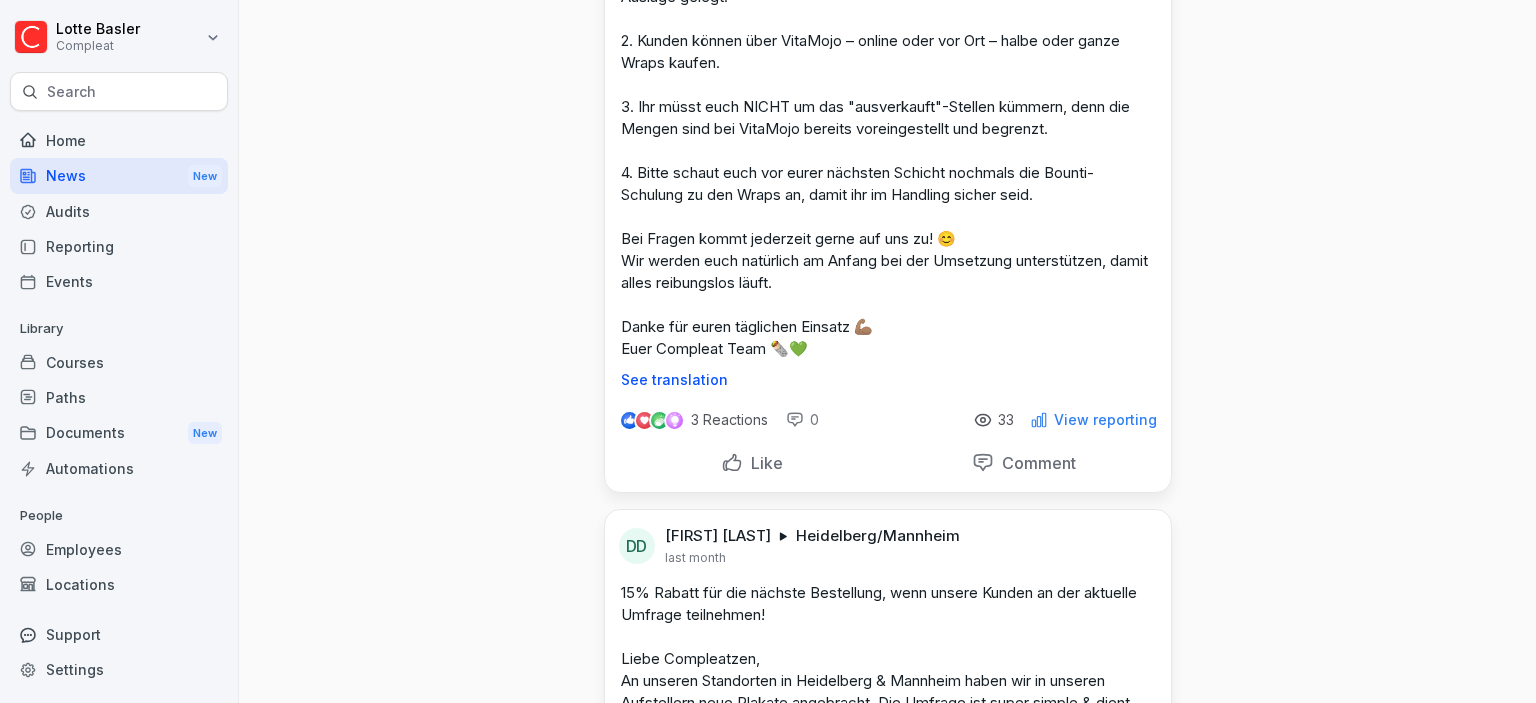 click on "See translation" at bounding box center (888, 380) 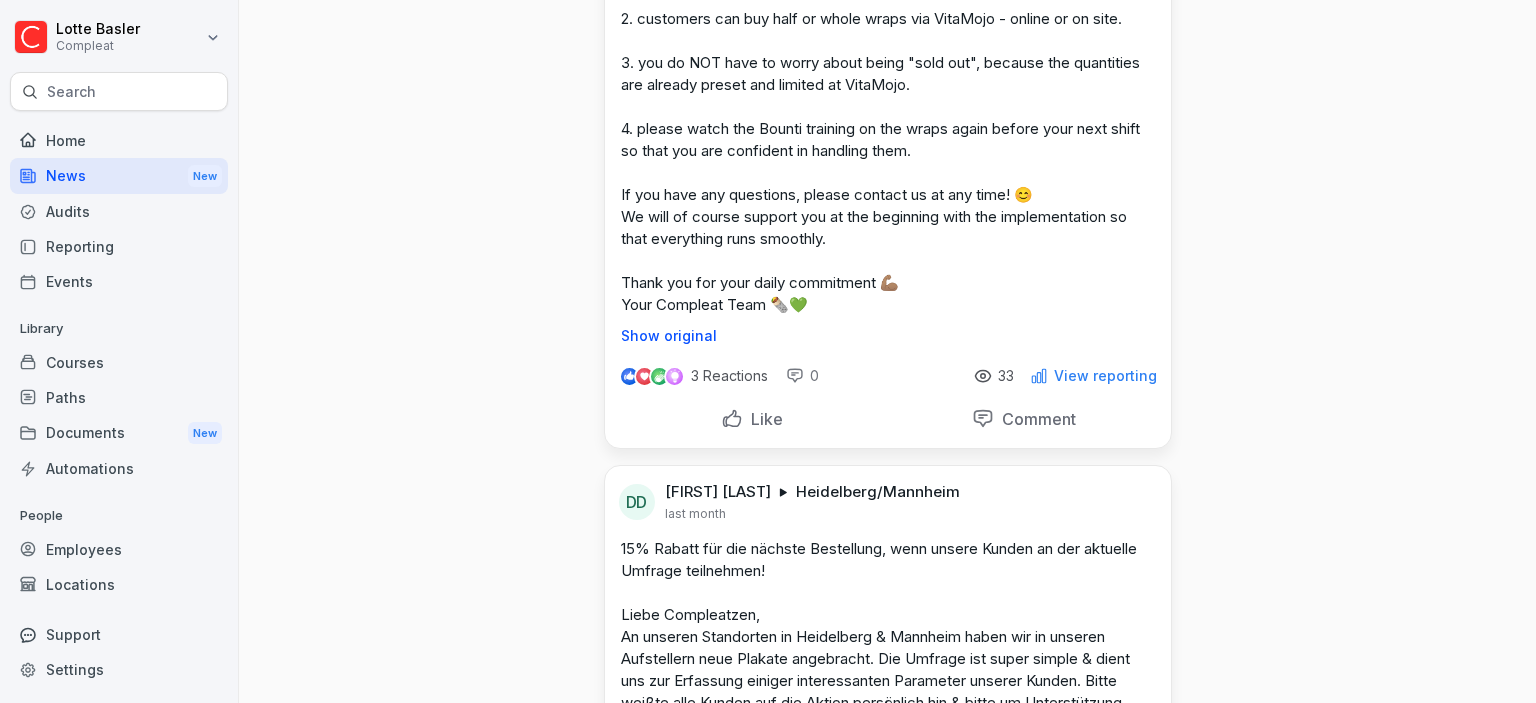 click on "Show original" at bounding box center (888, 336) 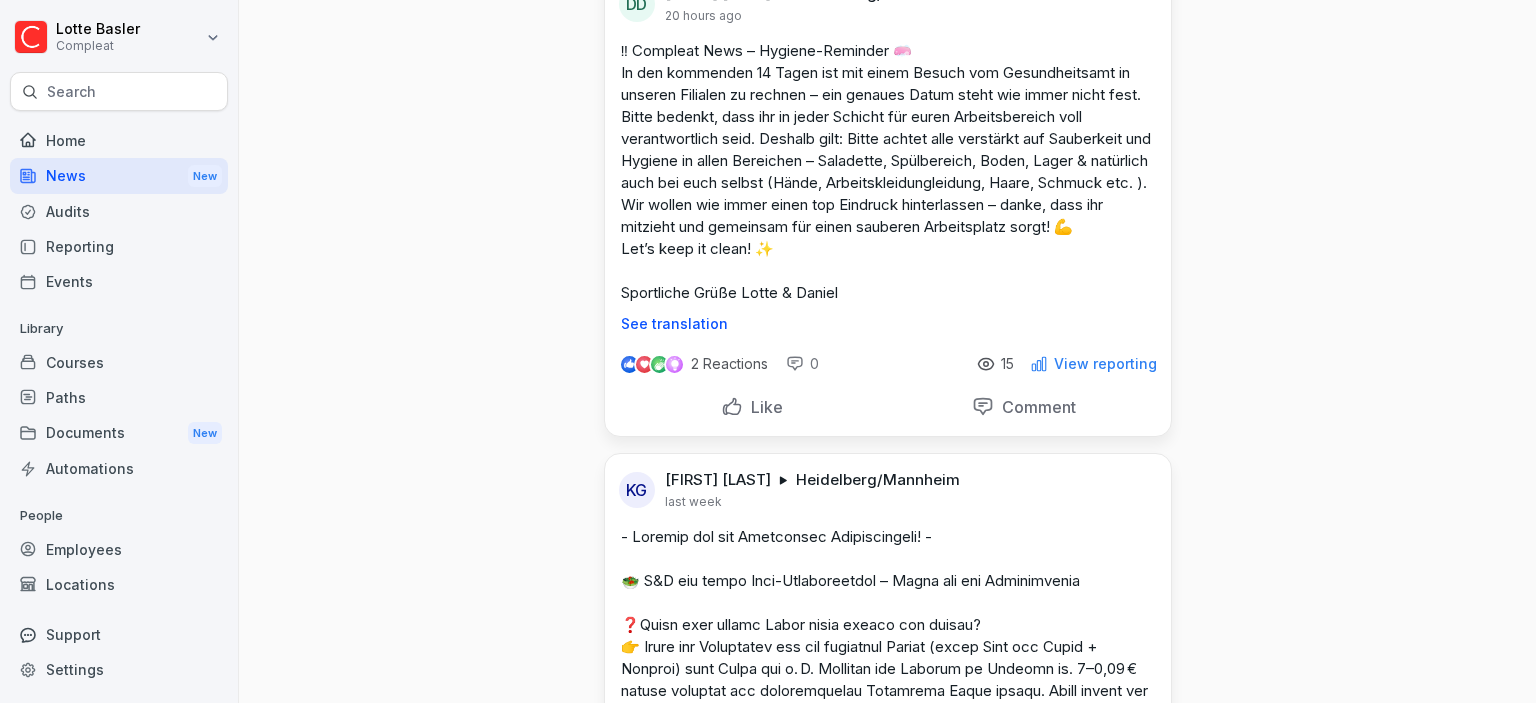 scroll, scrollTop: 0, scrollLeft: 0, axis: both 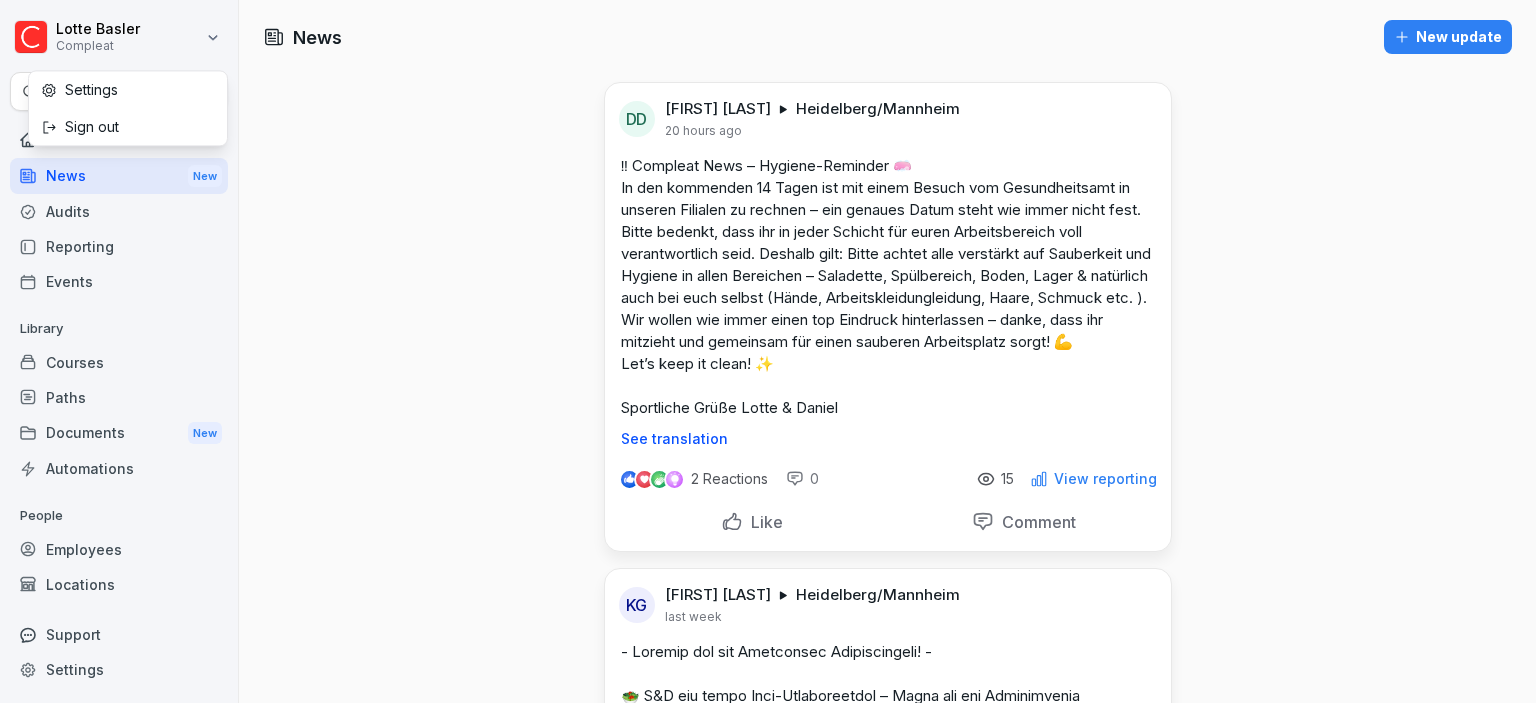 click on "[BRAND] News [DATE] ‼️
Dear team 💚
We are pleased to give you a little update on the sale in our store today 🥙✨
From tomorrow, our wraps will also be available in normal sales - initially only at the Bismarckplatz location and in limited quantities! 🎉
Please note the following points:
1. 2 wraps per variety are freshly prepared every morning and placed directly in the display.
2. customers can buy half or whole wraps via VitaMojo - online or on site.
3. you do NOT have to worry about being "sold out", because the quantities are already preset and limited at VitaMojo.
4. please watch the Bounti training on the wraps again before your next shift so that you are confident in handling them.
If you have any questions, please contact us at any time! 😊
We will of course support you at the beginning with the implementation so that everything runs smoothly.
Thank you for your daily commitment 💪🏽
Your Compleat Team 🌯💚
See translation 2 Reactions 0 15 View reporting Like Comment KG [FIRST] [LAST] 0 27 DD" at bounding box center (768, 351) 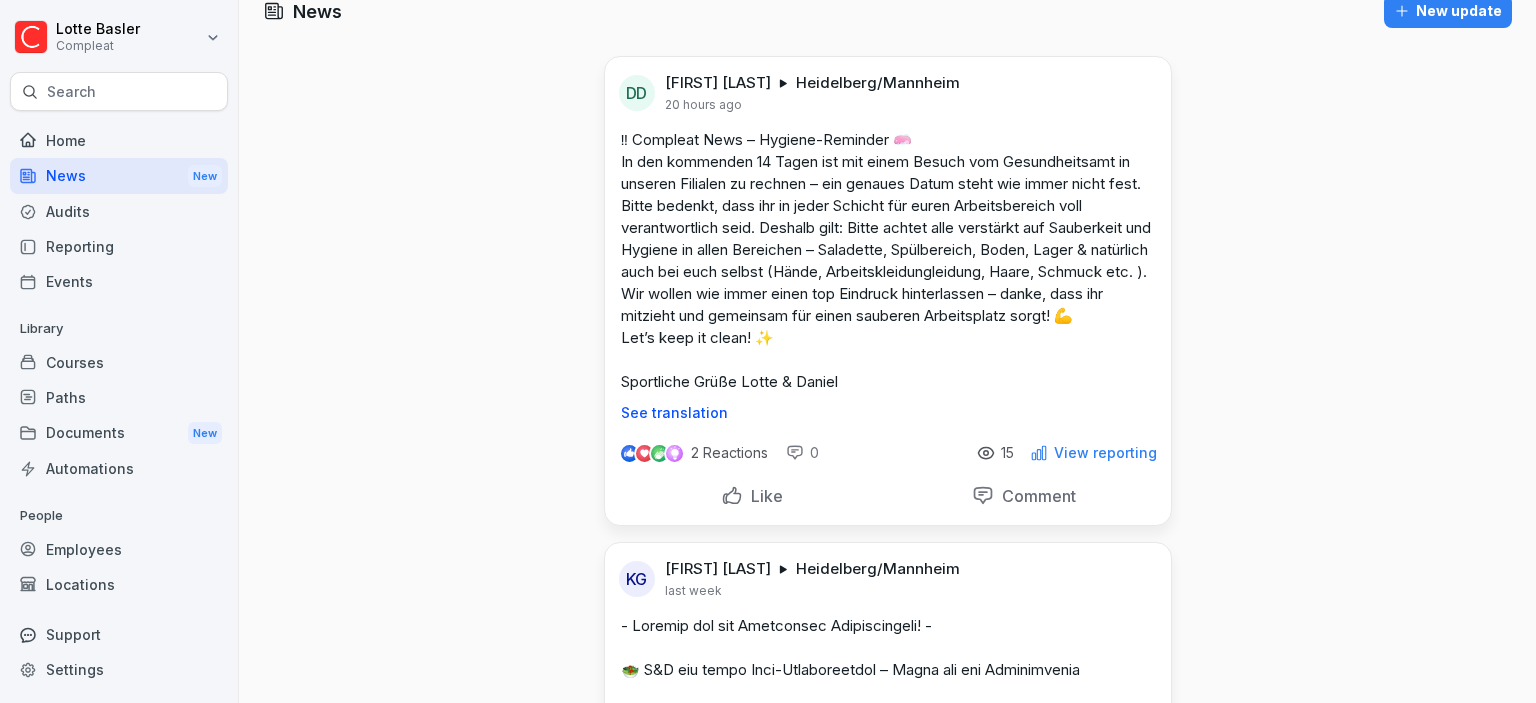 scroll, scrollTop: 0, scrollLeft: 0, axis: both 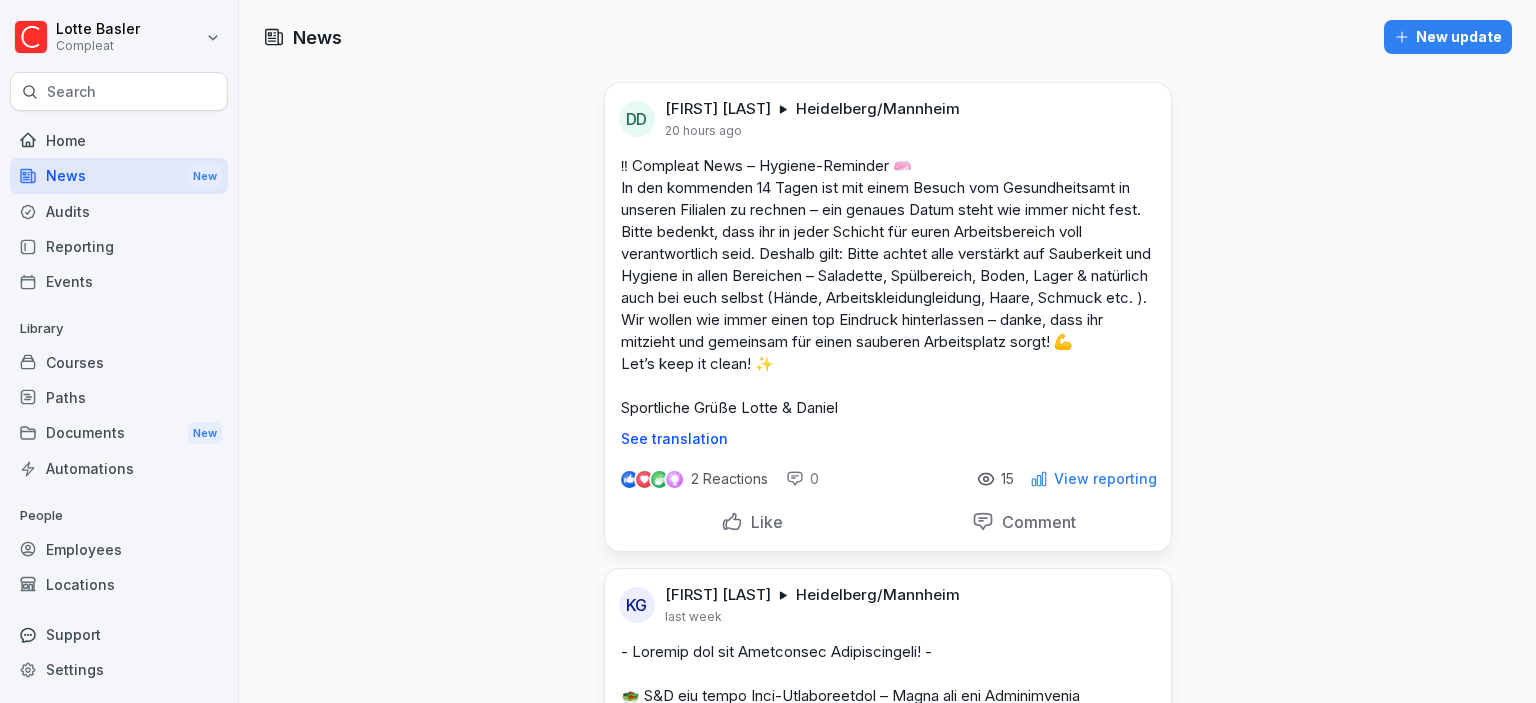 click 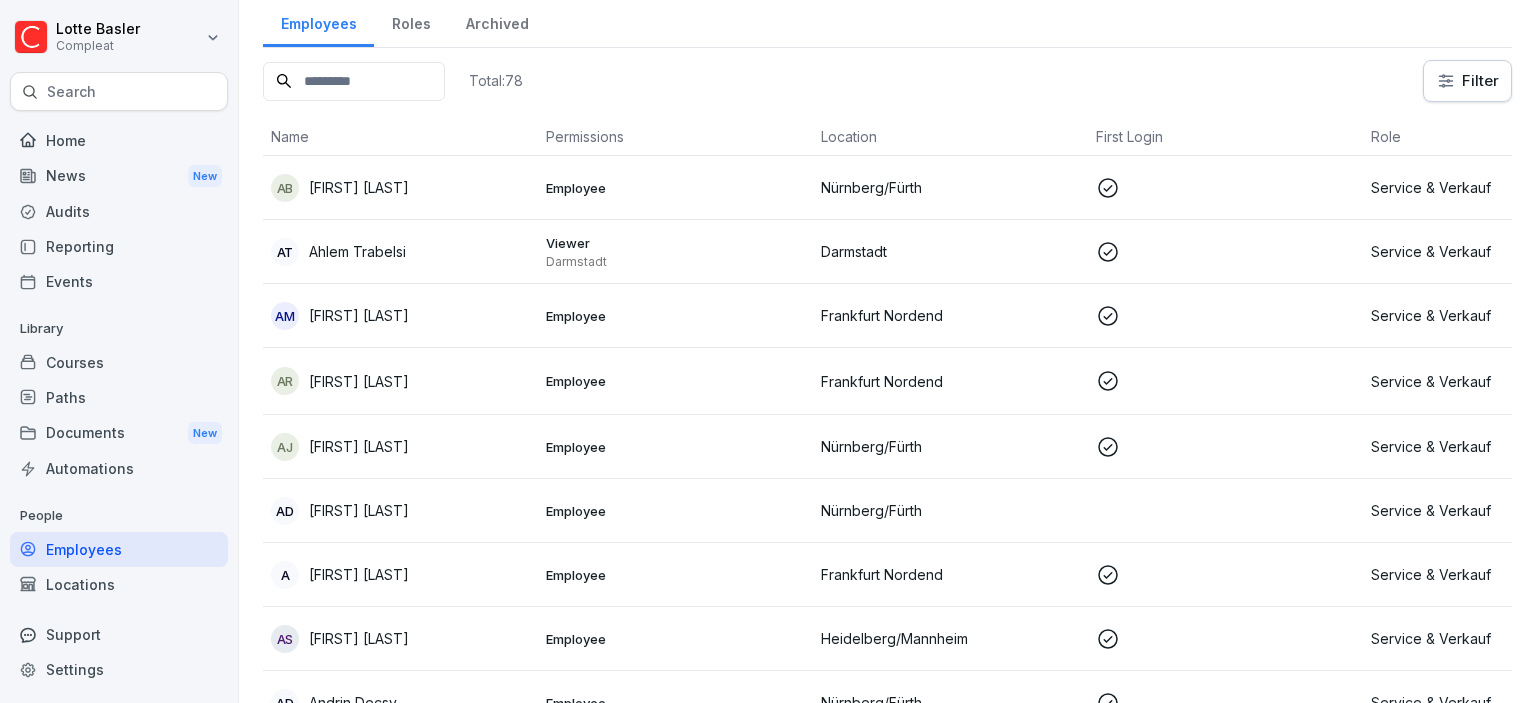 scroll, scrollTop: 0, scrollLeft: 0, axis: both 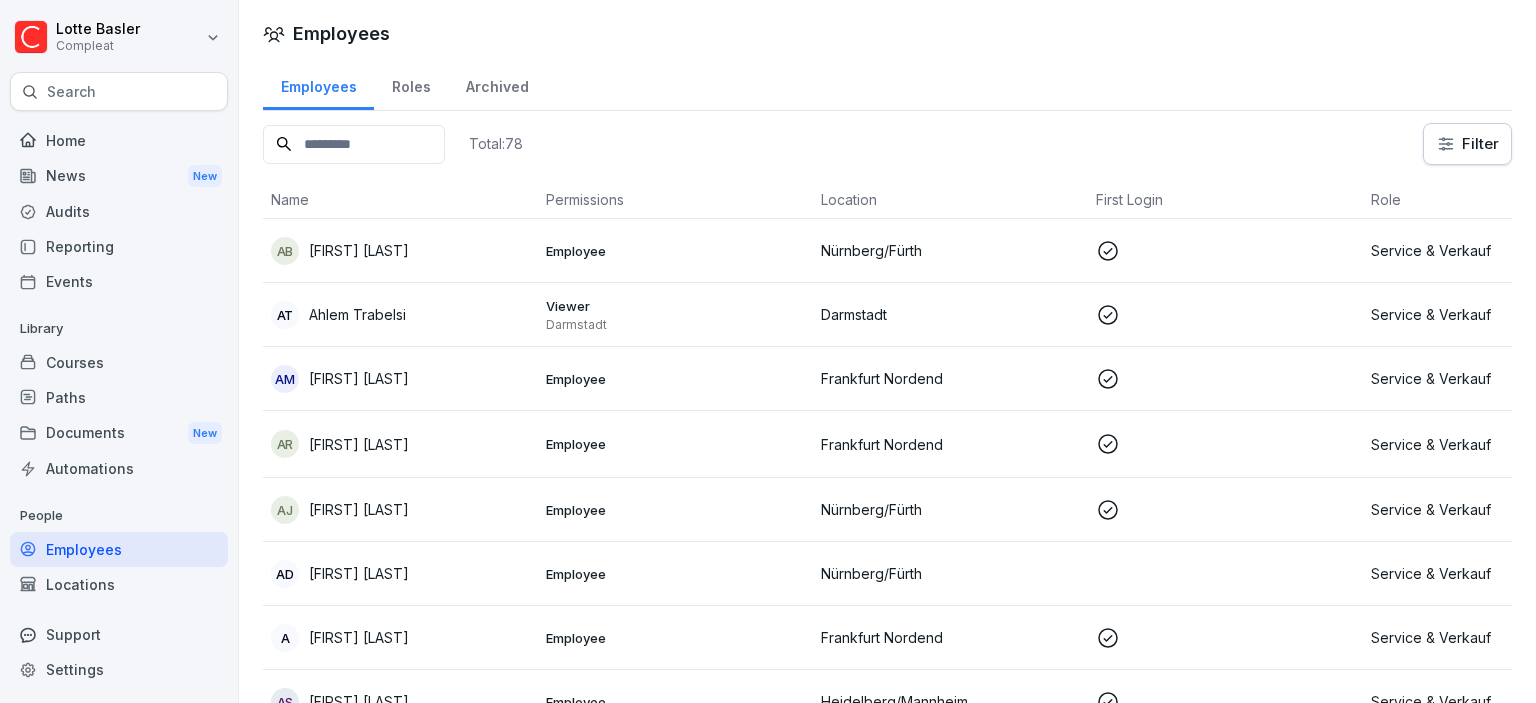 click on "Compleat Search Home News New Audits Reporting Events Library Courses Paths Documents New Automations People Employees Locations Support Settings Employees Employees Roles Archived Total:  78 Filter Name Permissions Location First Login Role AB [FIRST] [LAST] Employee Nürnberg/Fürth Service & Verkauf AT [FIRST] [LAST] Viewer Darmstadt   Darmstadt Service & Verkauf AM [FIRST] [LAST] Employee Frankfurt Nordend Service & Verkauf AR [FIRST] [LAST] Employee Frankfurt Nordend Service & Verkauf AJ [FIRST] [LAST] Employee Nürnberg/Fürth Service & Verkauf AD [FIRST] [LAST] Employee Nürnberg/Fürth Service & Verkauf A [FIRST] [LAST]  Employee Frankfurt Nordend Service & Verkauf AS [FIRST] [LAST] Employee Heidelberg/Mannheim Service & Verkauf AD [FIRST] [LAST] Employee Nürnberg/Fürth Service & Verkauf AP [FIRST] [LAST] Employee Frankfurt Nordend Service & Verkauf AK [FIRST] [LAST] Employee Frankfurt Nordend Service & Verkauf AA [FIRST] [LAST] Viewer Darmstadt   AV AS BM" at bounding box center [768, 351] 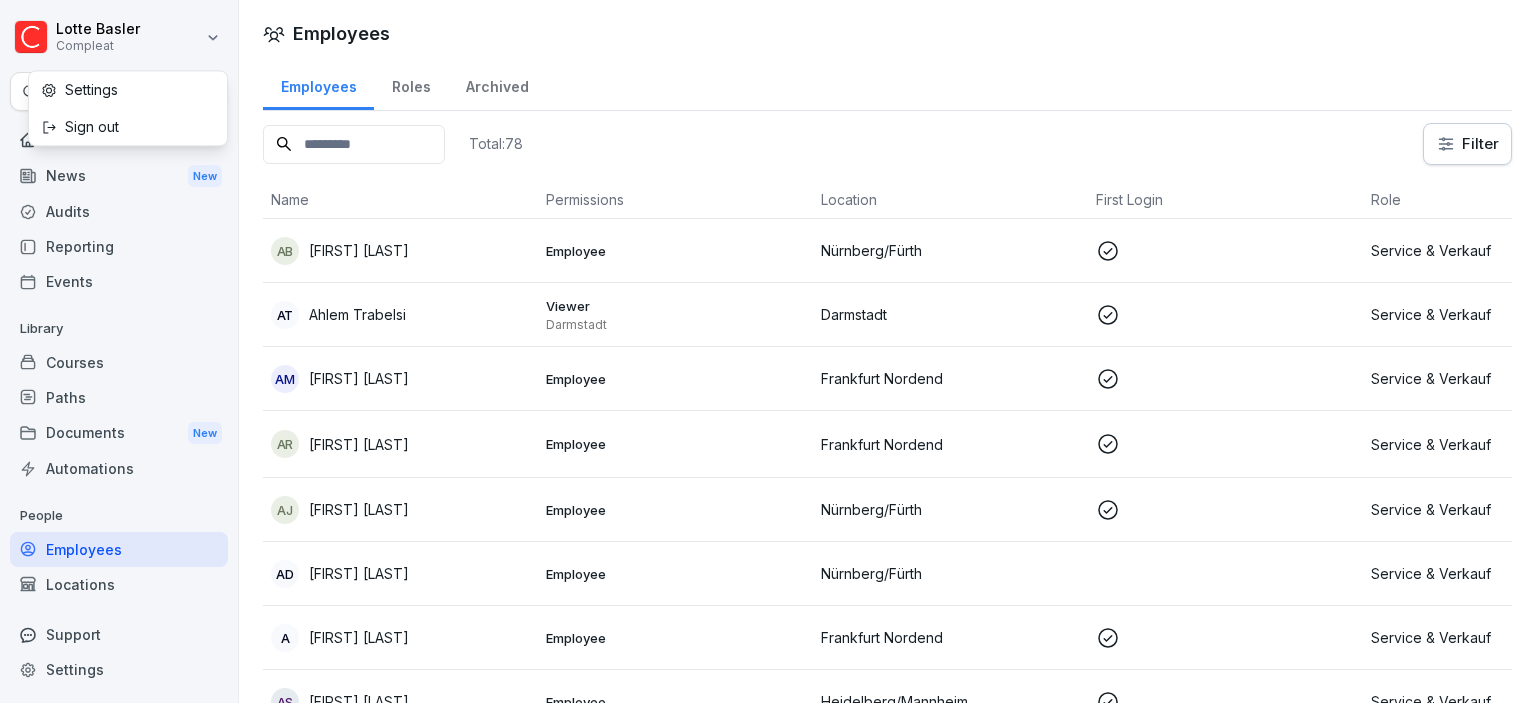 click on "Settings" at bounding box center [128, 89] 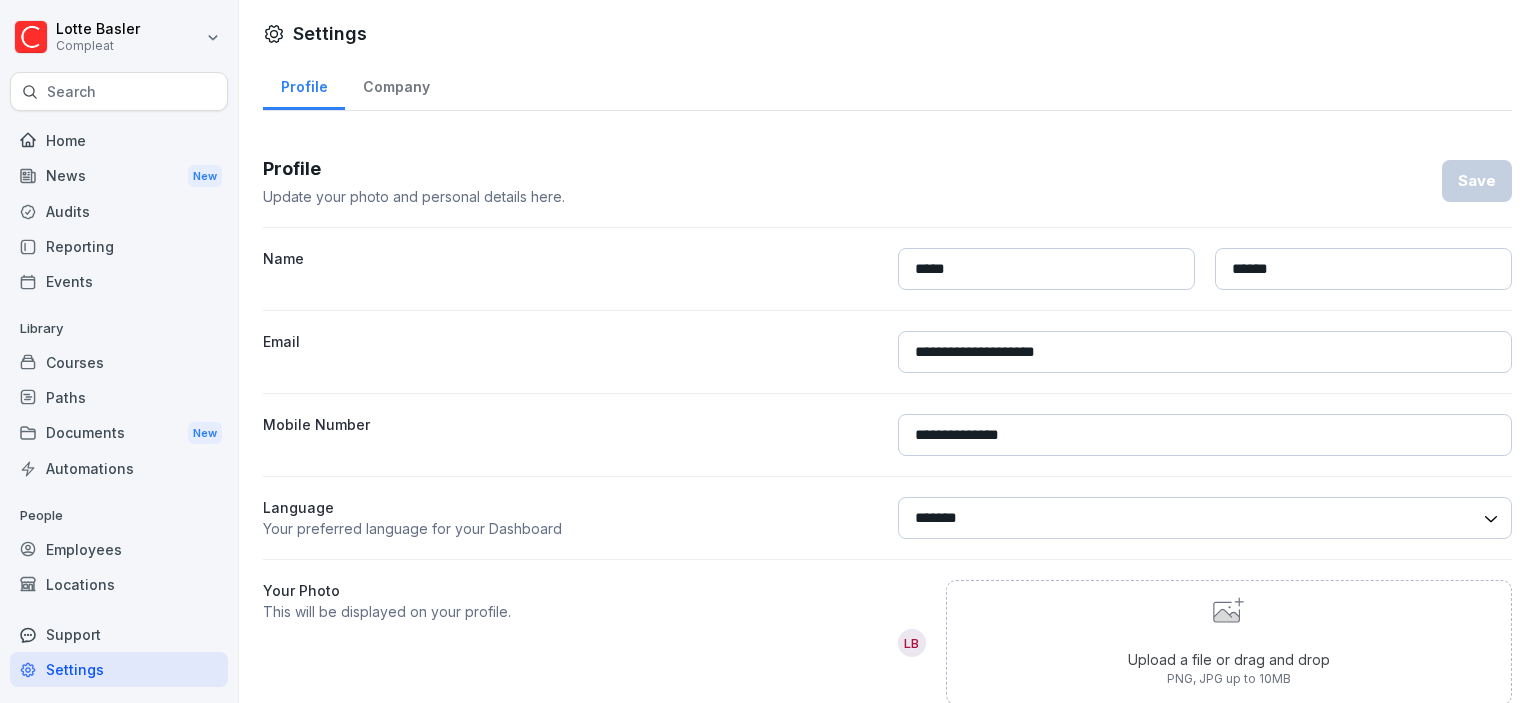 scroll, scrollTop: 50, scrollLeft: 0, axis: vertical 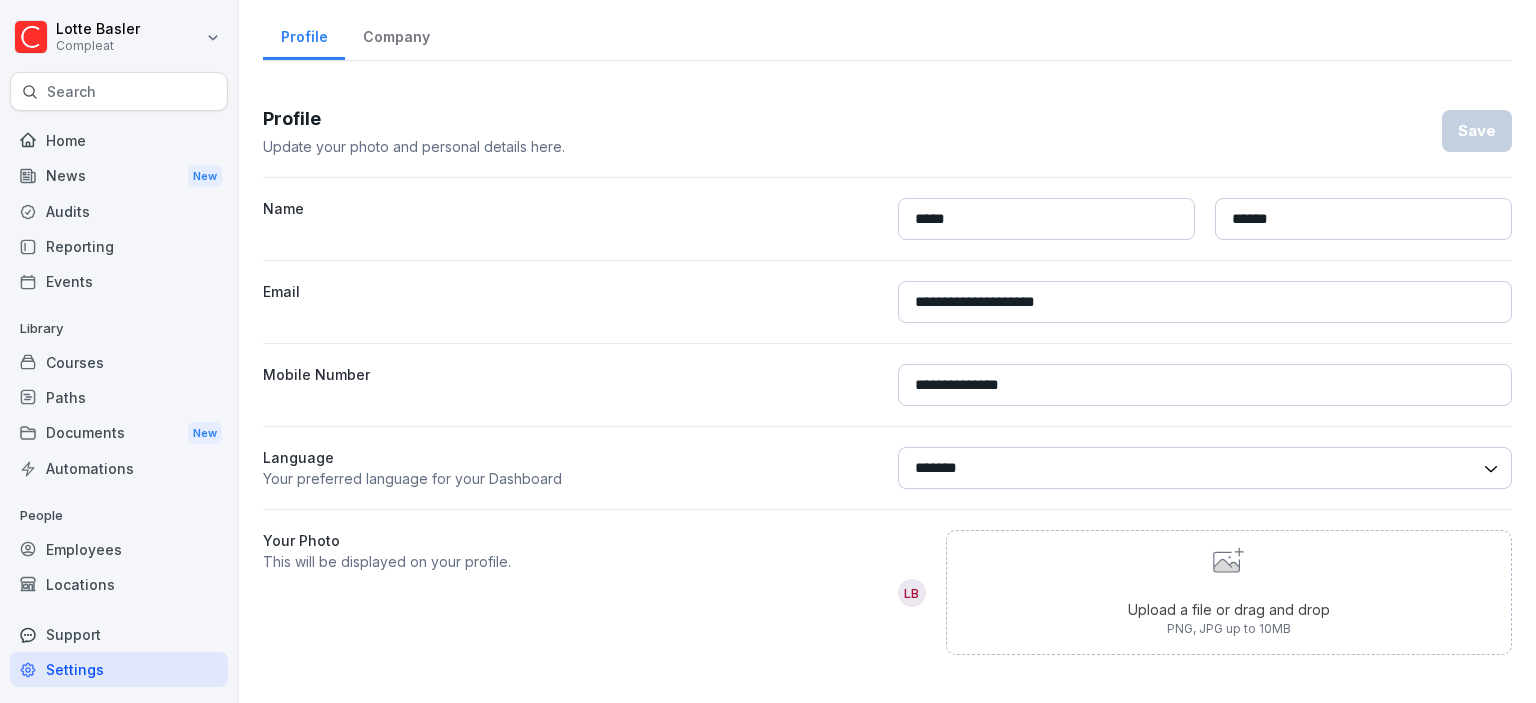 click on "******* ******" at bounding box center [1205, 468] 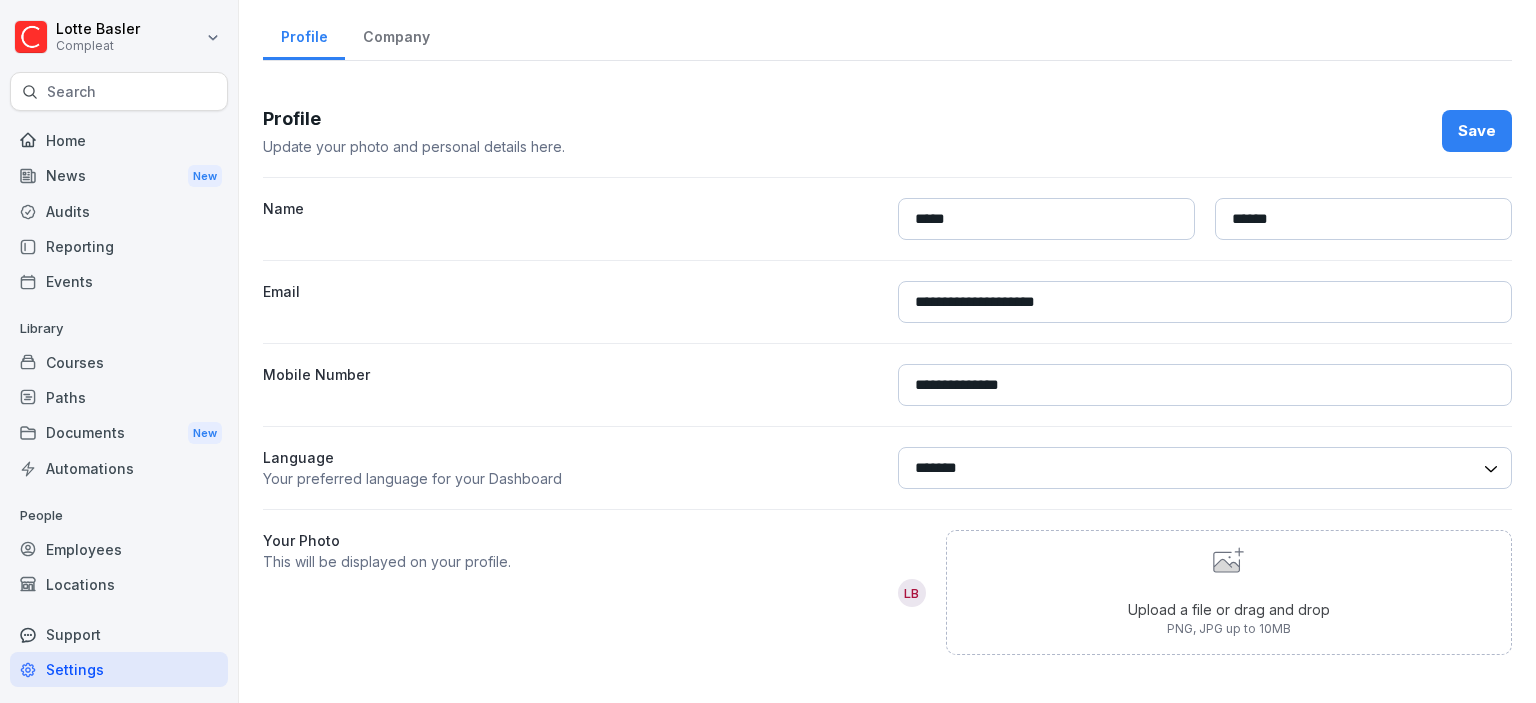click on "Save" at bounding box center (1477, 131) 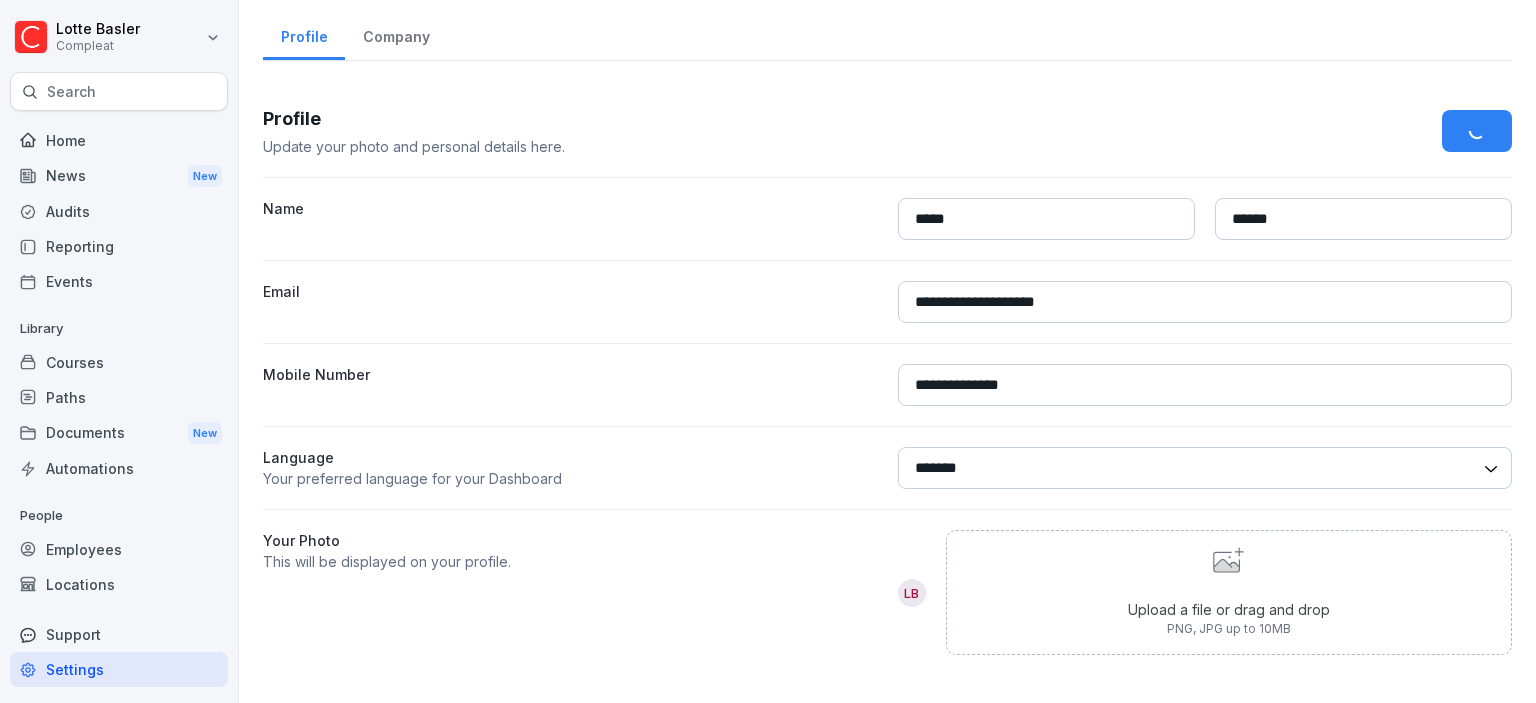 select on "**" 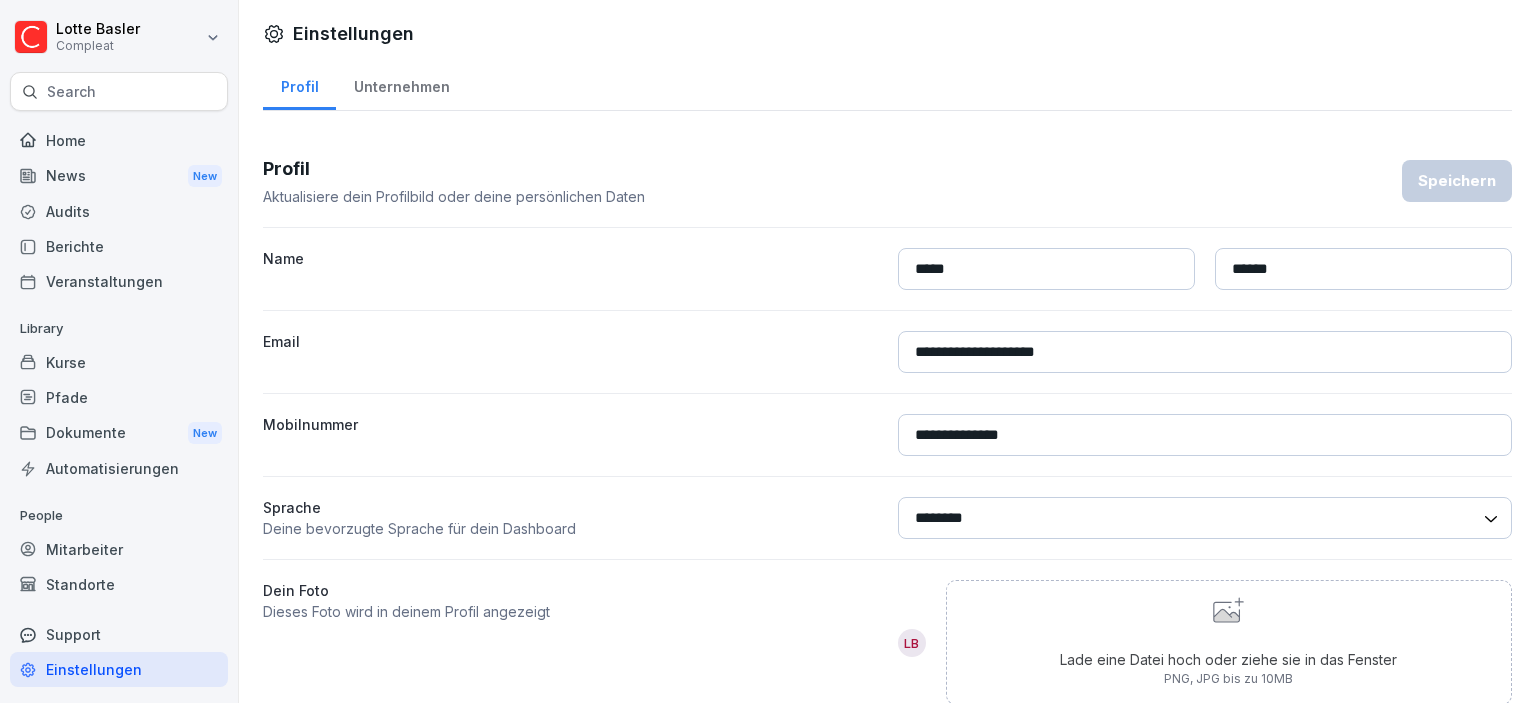 click on "Dokumente New" at bounding box center [119, 433] 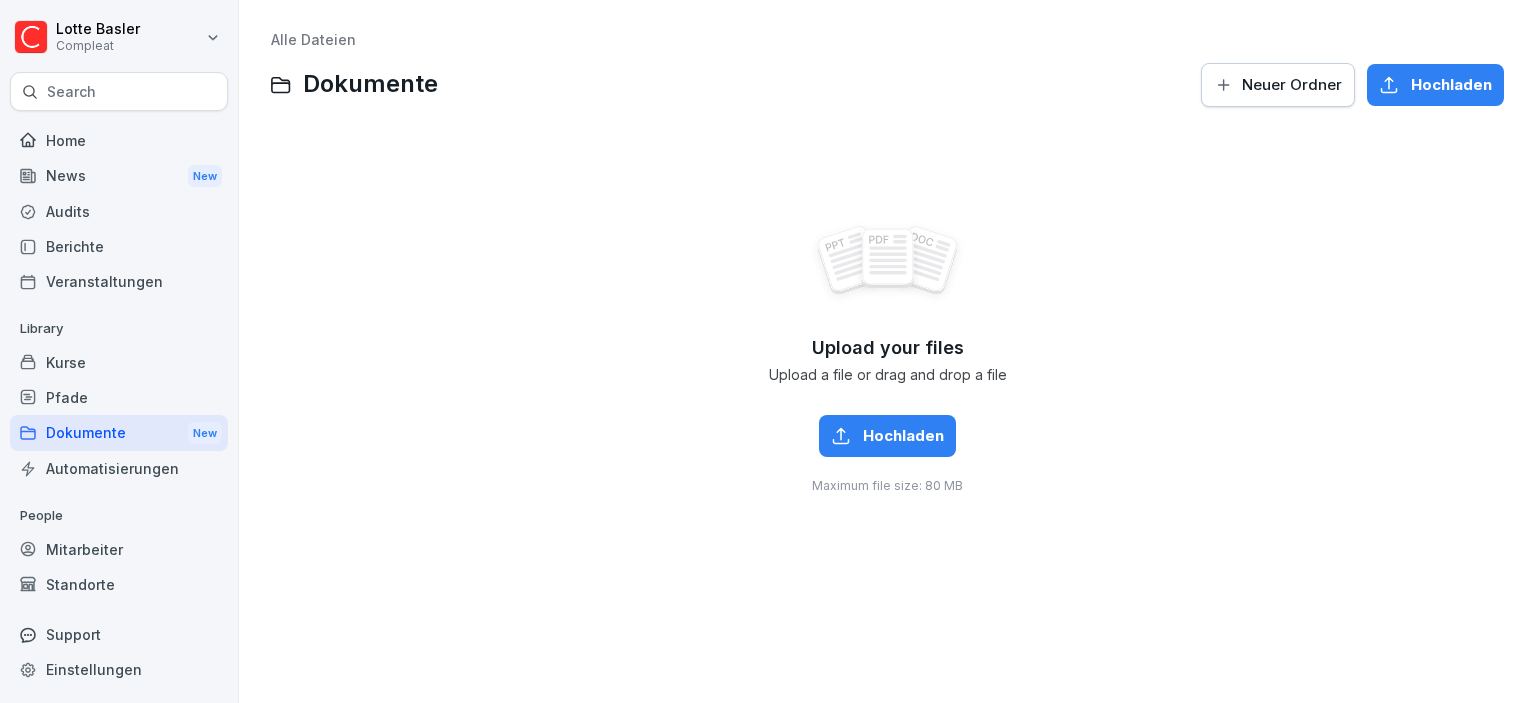 click on "Pfade" at bounding box center [119, 397] 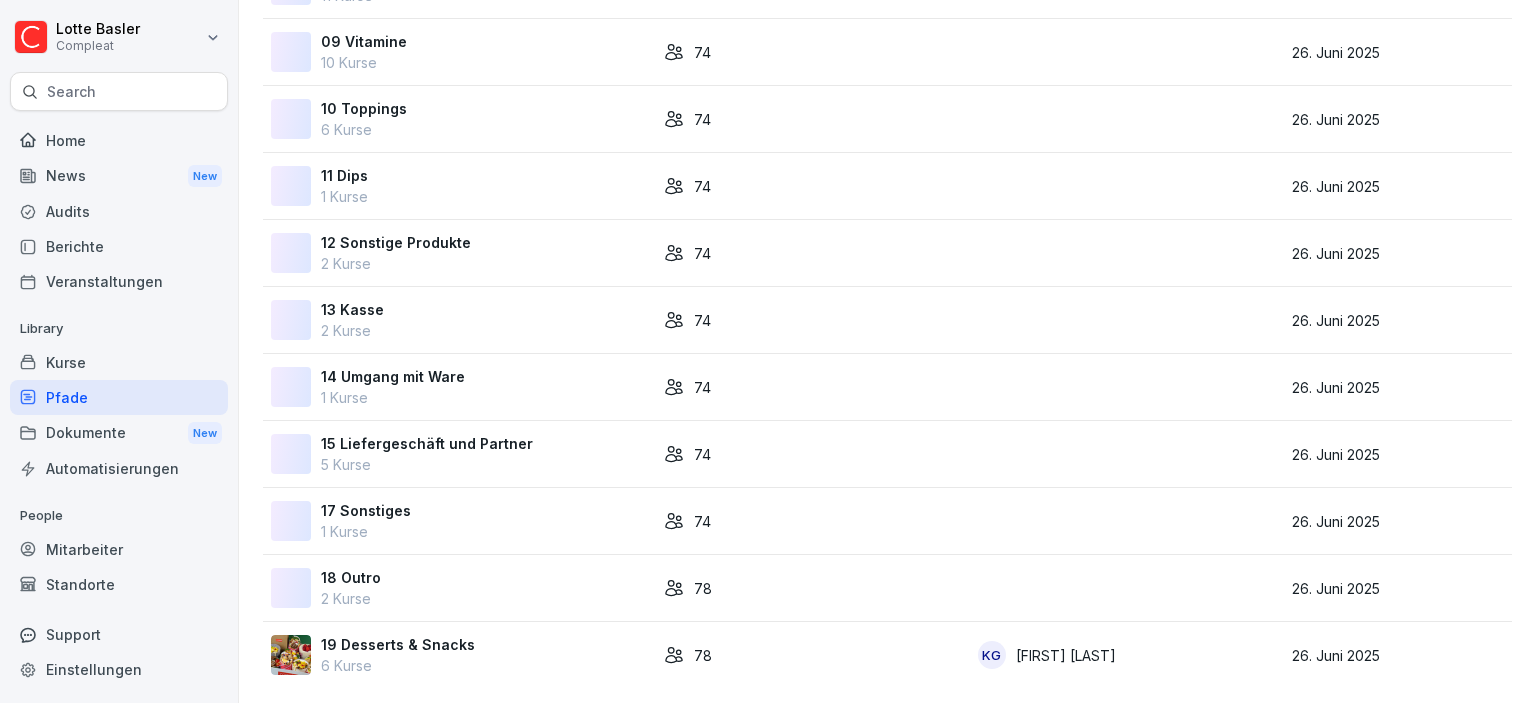 scroll, scrollTop: 0, scrollLeft: 0, axis: both 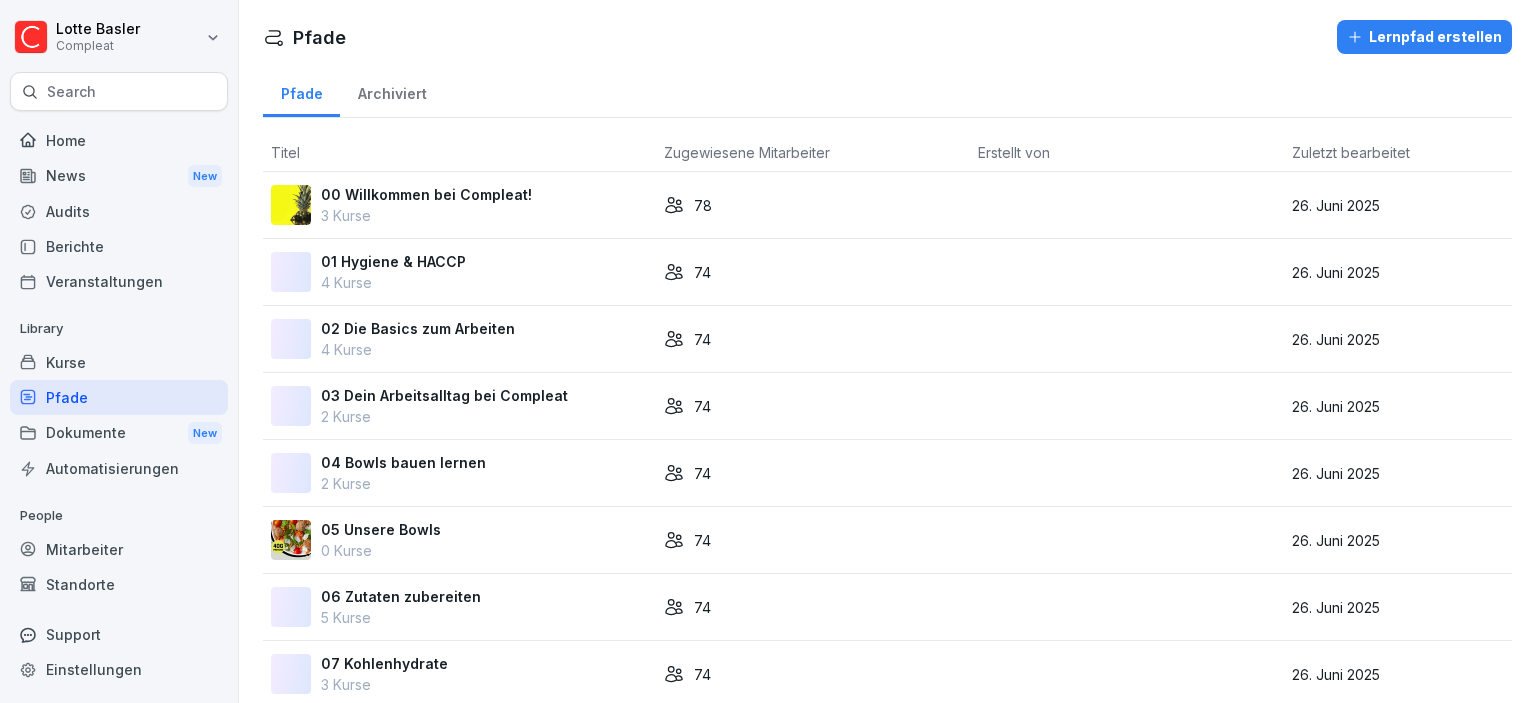 click on "Mitarbeiter" at bounding box center (119, 549) 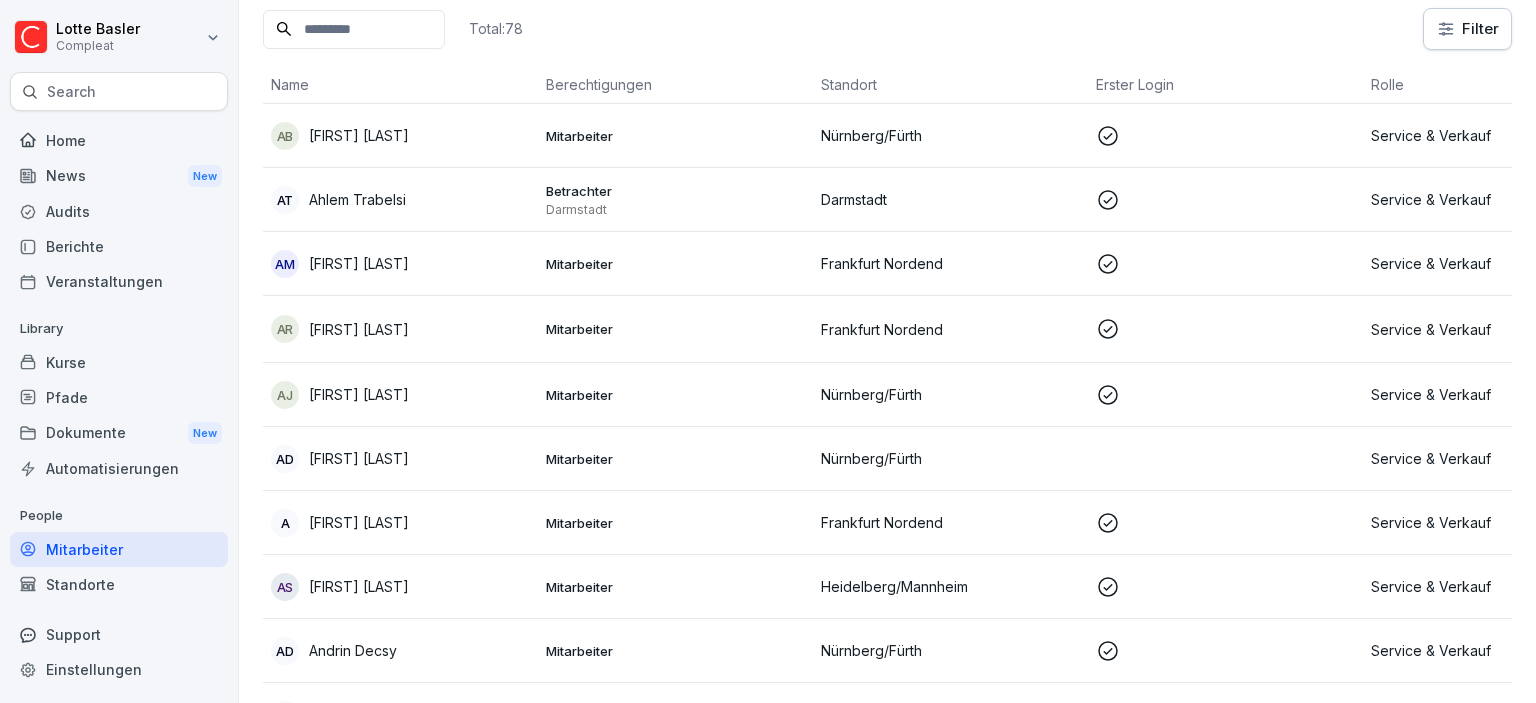 scroll, scrollTop: 0, scrollLeft: 0, axis: both 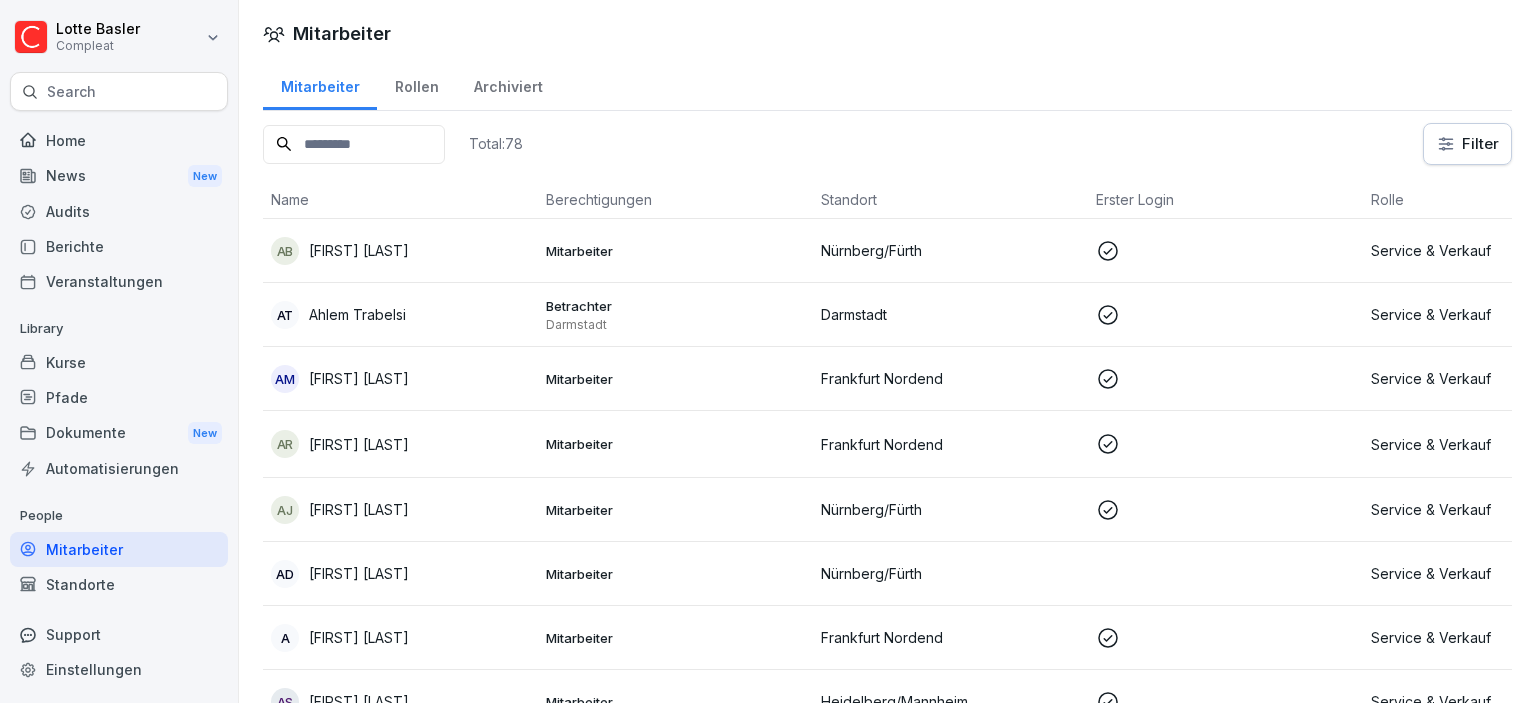 click on "Compleat Search Home News New Audits Berichte Veranstaltungen Library Kurse Pfade Dokumente New Automatisierungen People Mitarbeiter Standorte Support Einstellungen Mitarbeiter Mitarbeiter Rollen Archiviert Total:  78 Filter Name Berechtigungen Standort Erster Login Rolle AB [FIRST] [LAST] Mitarbeiter Nürnberg/Fürth Service & Verkauf AT [FIRST] [LAST] Betrachter Darmstadt   Darmstadt Service & Verkauf AM [FIRST] [LAST] Mitarbeiter Frankfurt Nordend Service & Verkauf AR [FIRST] [LAST] Mitarbeiter Frankfurt Nordend Service & Verkauf AJ [FIRST] [LAST] Mitarbeiter Nürnberg/Fürth Service & Verkauf AD [FIRST] [LAST] Mitarbeiter Nürnberg/Fürth Service & Verkauf A [FIRST] [LAST]  Mitarbeiter Frankfurt Nordend Service & Verkauf AS [FIRST] [LAST] Mitarbeiter Heidelberg/Mannheim Service & Verkauf AD [FIRST] [LAST] Mitarbeiter Nürnberg/Fürth Service & Verkauf AP [FIRST] [LAST] Mitarbeiter Frankfurt Nordend Service & Verkauf AK [FIRST] [LAST] Mitarbeiter Frankfurt Nordend" at bounding box center [768, 351] 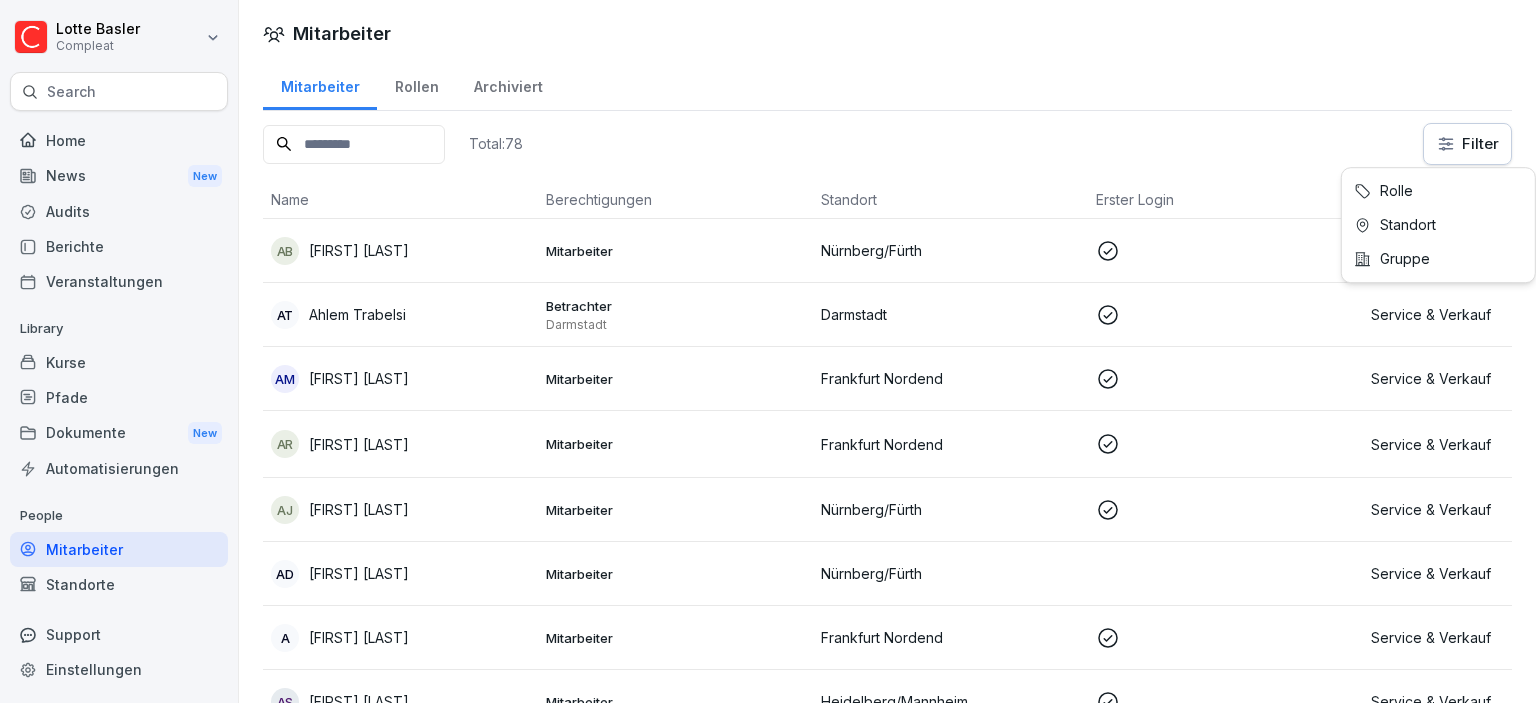 click on "Compleat Search Home News New Audits Berichte Veranstaltungen Library Kurse Pfade Dokumente New Automatisierungen People Mitarbeiter Standorte Support Einstellungen Mitarbeiter Mitarbeiter Rollen Archiviert Total:  78 Filter Name Berechtigungen Standort Erster Login Rolle AB [FIRST] [LAST] Mitarbeiter Nürnberg/Fürth Service & Verkauf AT [FIRST] [LAST] Betrachter Darmstadt   Darmstadt Service & Verkauf AM [FIRST] [LAST] Mitarbeiter Frankfurt Nordend Service & Verkauf AR [FIRST] [LAST] Mitarbeiter Frankfurt Nordend Service & Verkauf AJ [FIRST] [LAST] Mitarbeiter Nürnberg/Fürth Service & Verkauf AD [FIRST] [LAST] Mitarbeiter Nürnberg/Fürth Service & Verkauf A [FIRST] [LAST]  Mitarbeiter Frankfurt Nordend Service & Verkauf AS [FIRST] [LAST] Mitarbeiter Heidelberg/Mannheim Service & Verkauf AD [FIRST] [LAST] Mitarbeiter Nürnberg/Fürth Service & Verkauf AP [FIRST] [LAST] Mitarbeiter Frankfurt Nordend Service & Verkauf AK [FIRST] [LAST] Mitarbeiter Frankfurt Nordend" at bounding box center (768, 351) 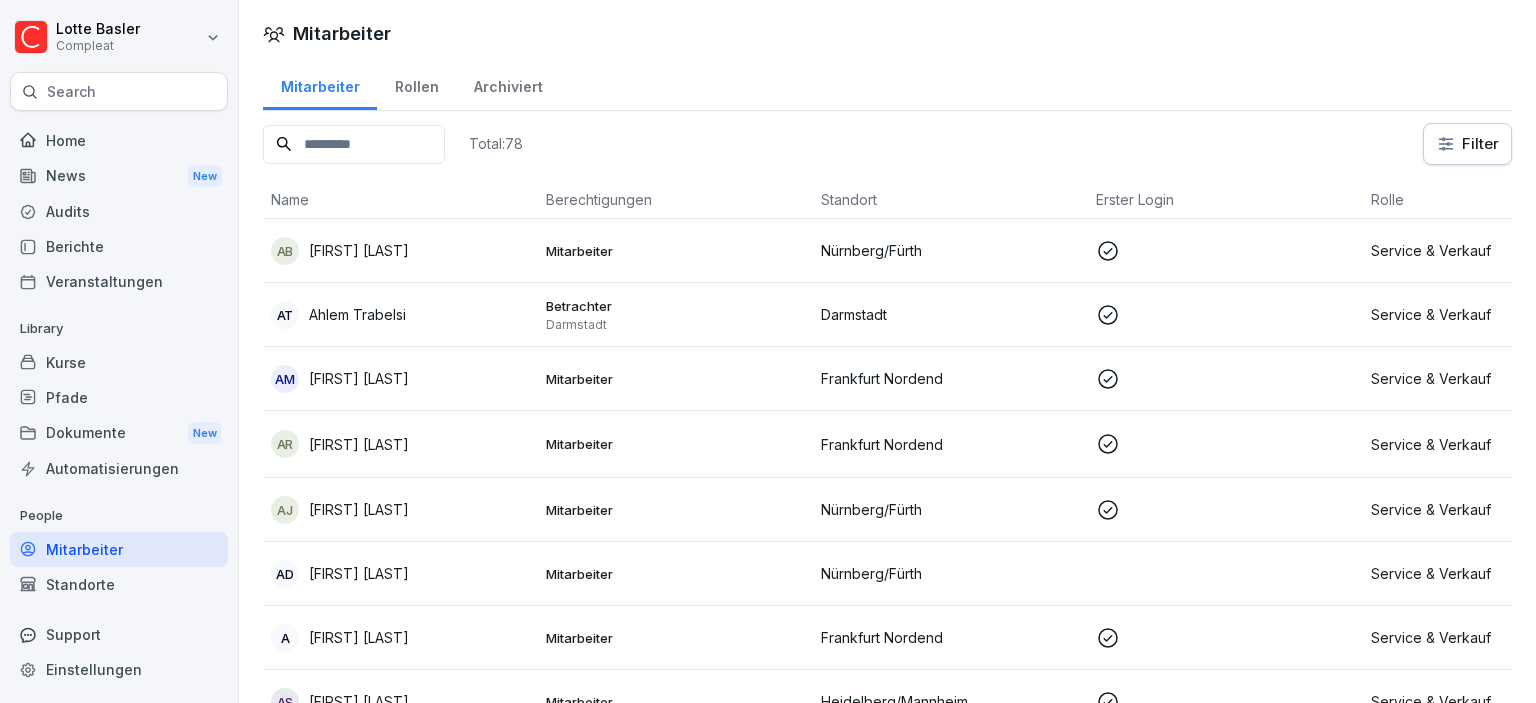 click on "Rollen" at bounding box center (416, 84) 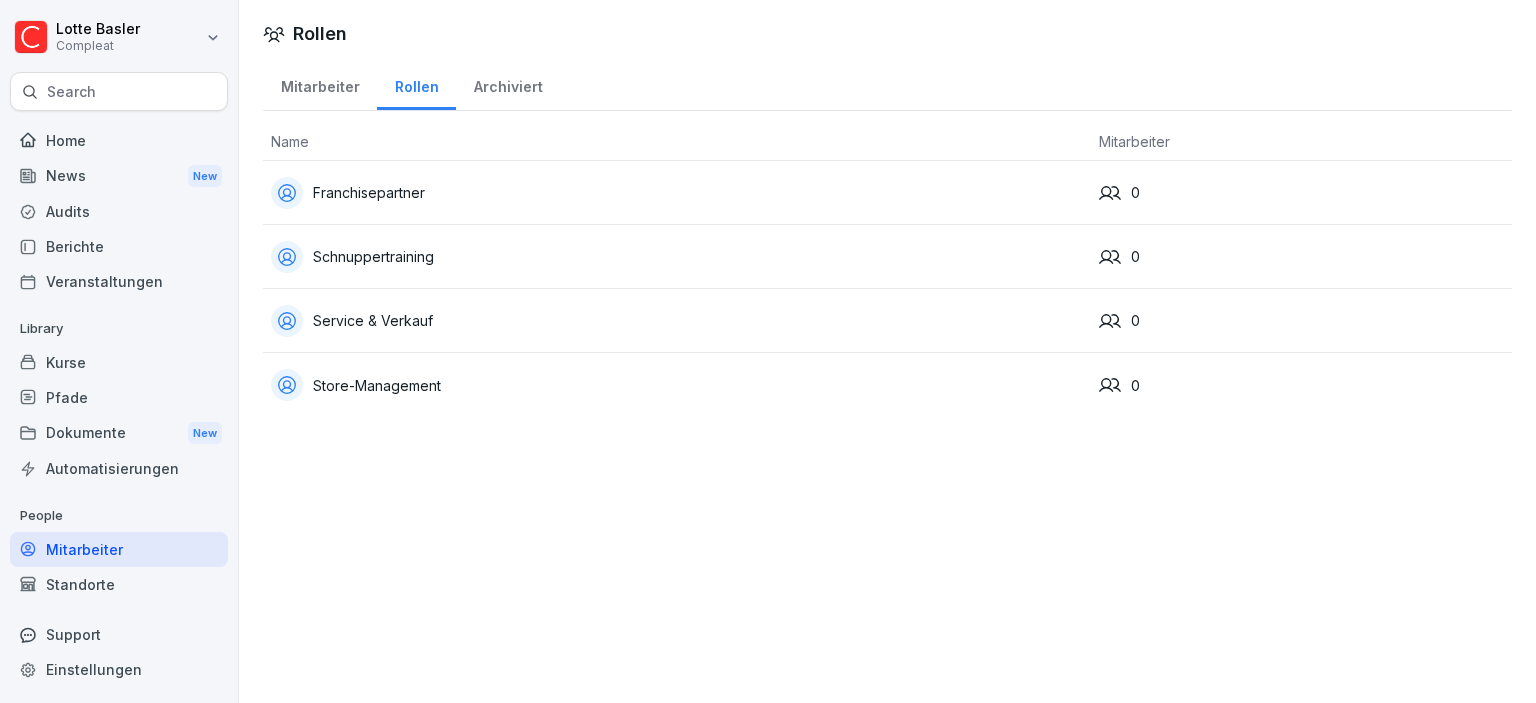 click on "Archiviert" at bounding box center [508, 84] 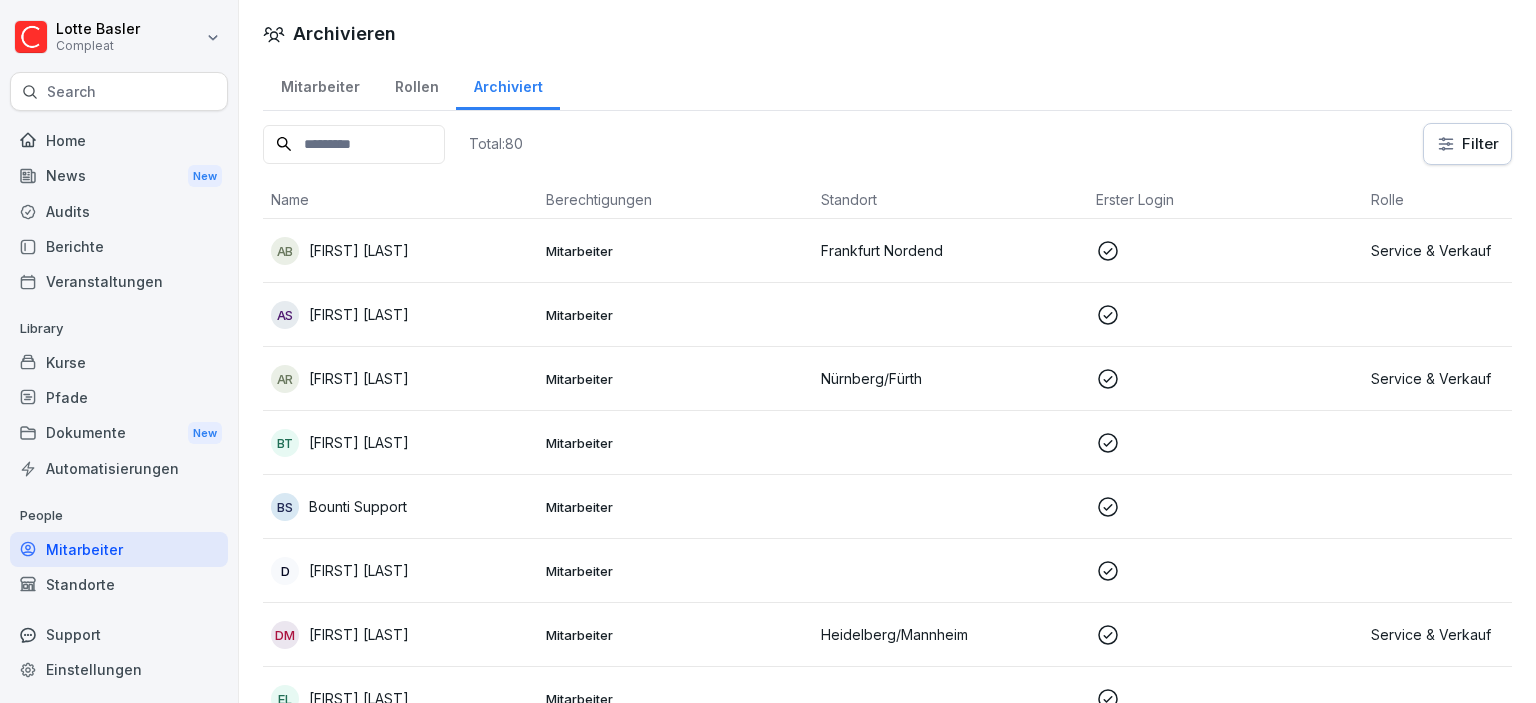 click on "Rollen" at bounding box center [416, 84] 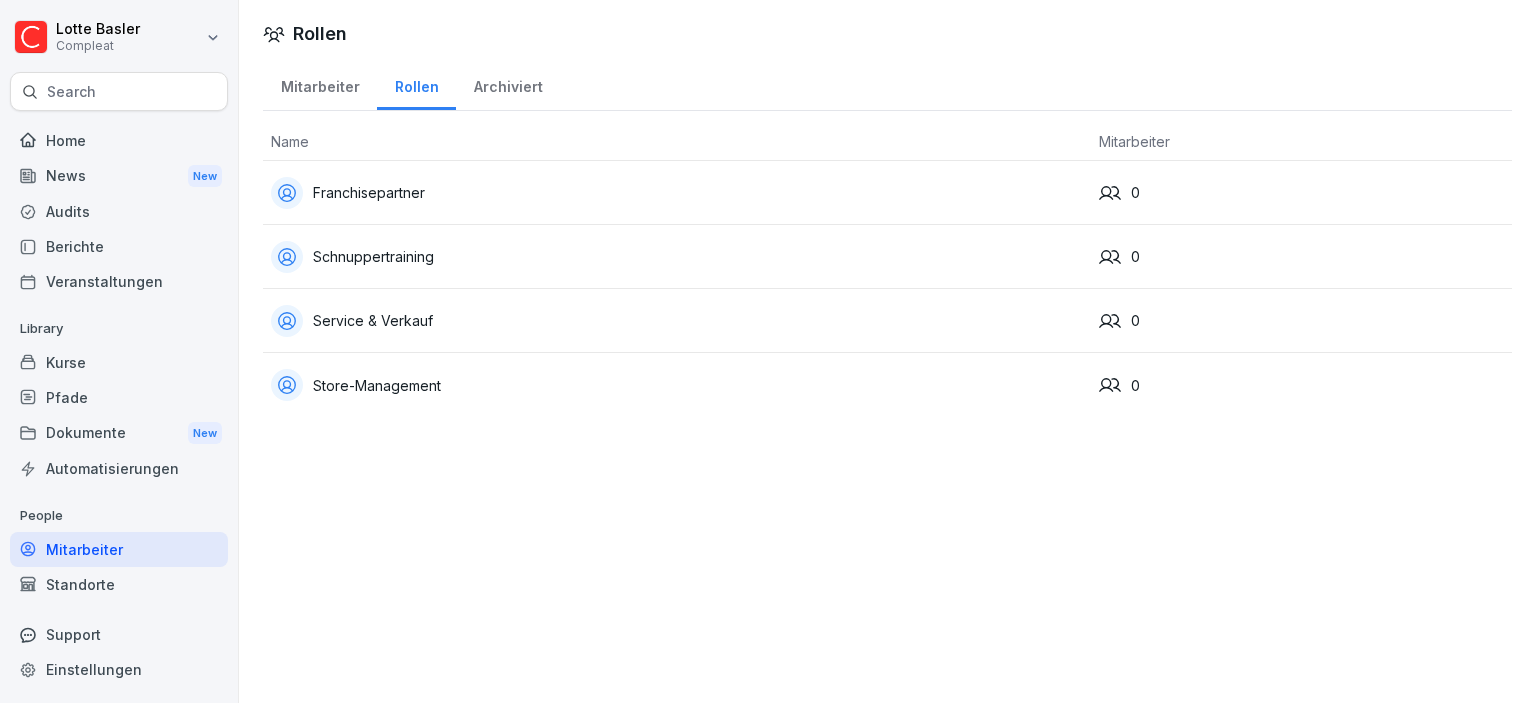 click on "Mitarbeiter" at bounding box center (320, 84) 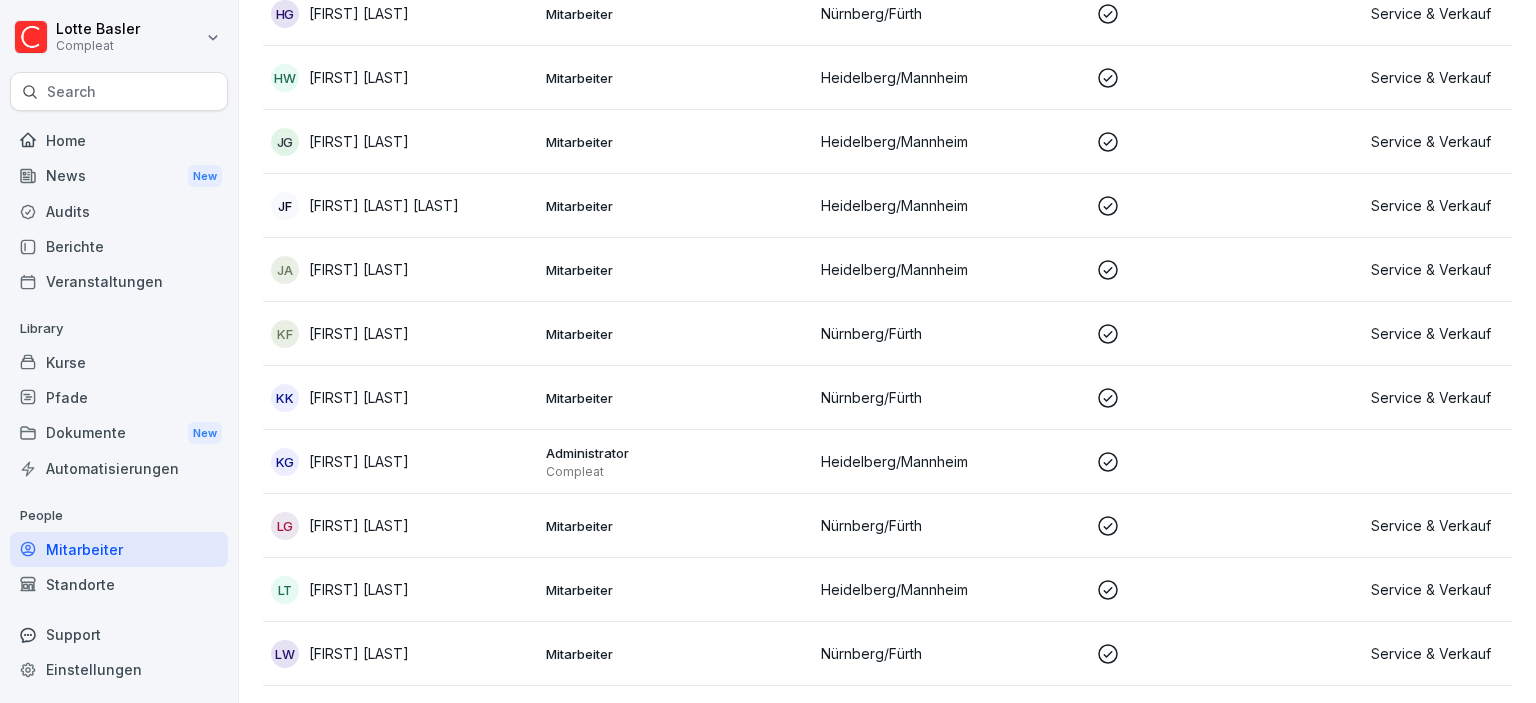scroll, scrollTop: 2765, scrollLeft: 0, axis: vertical 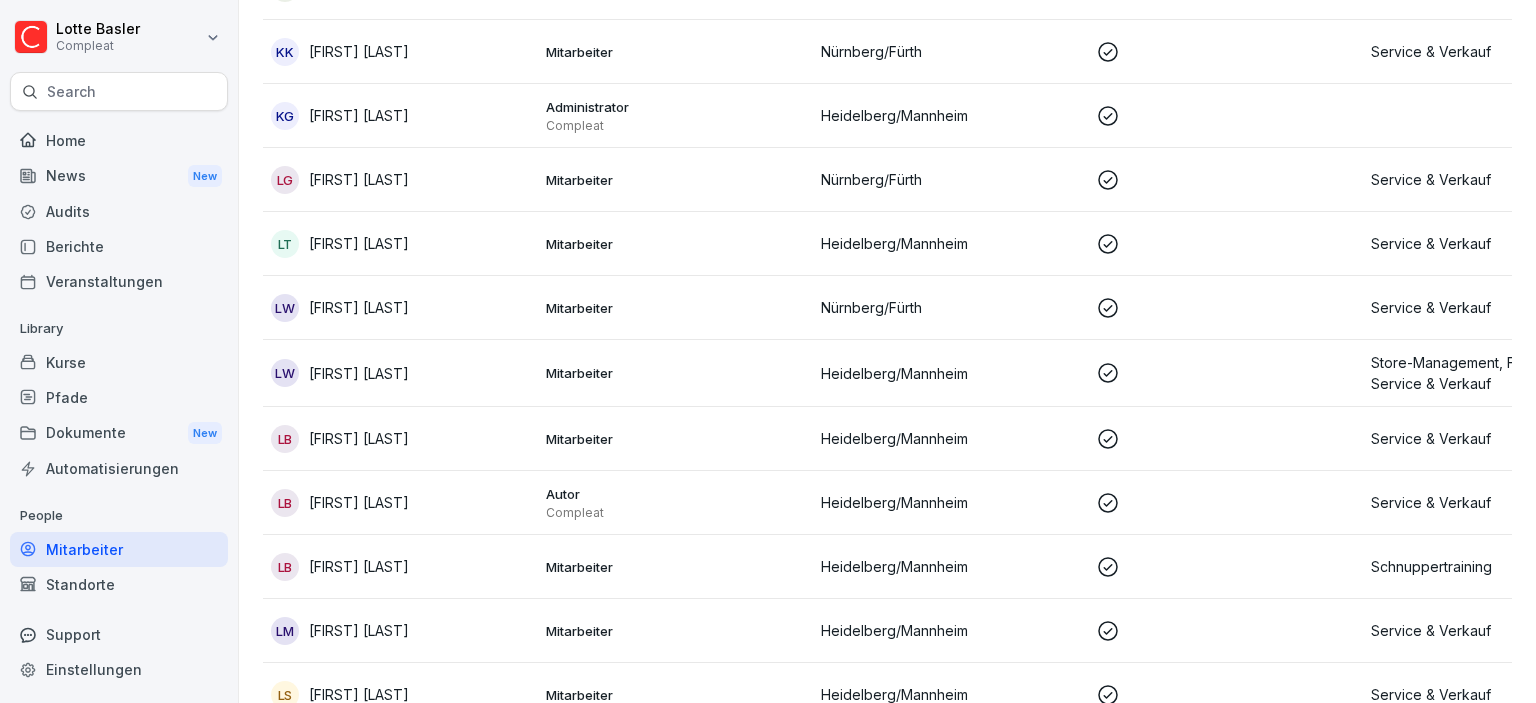 click on "[INITIALS] [FIRST] [LAST]" at bounding box center (400, 244) 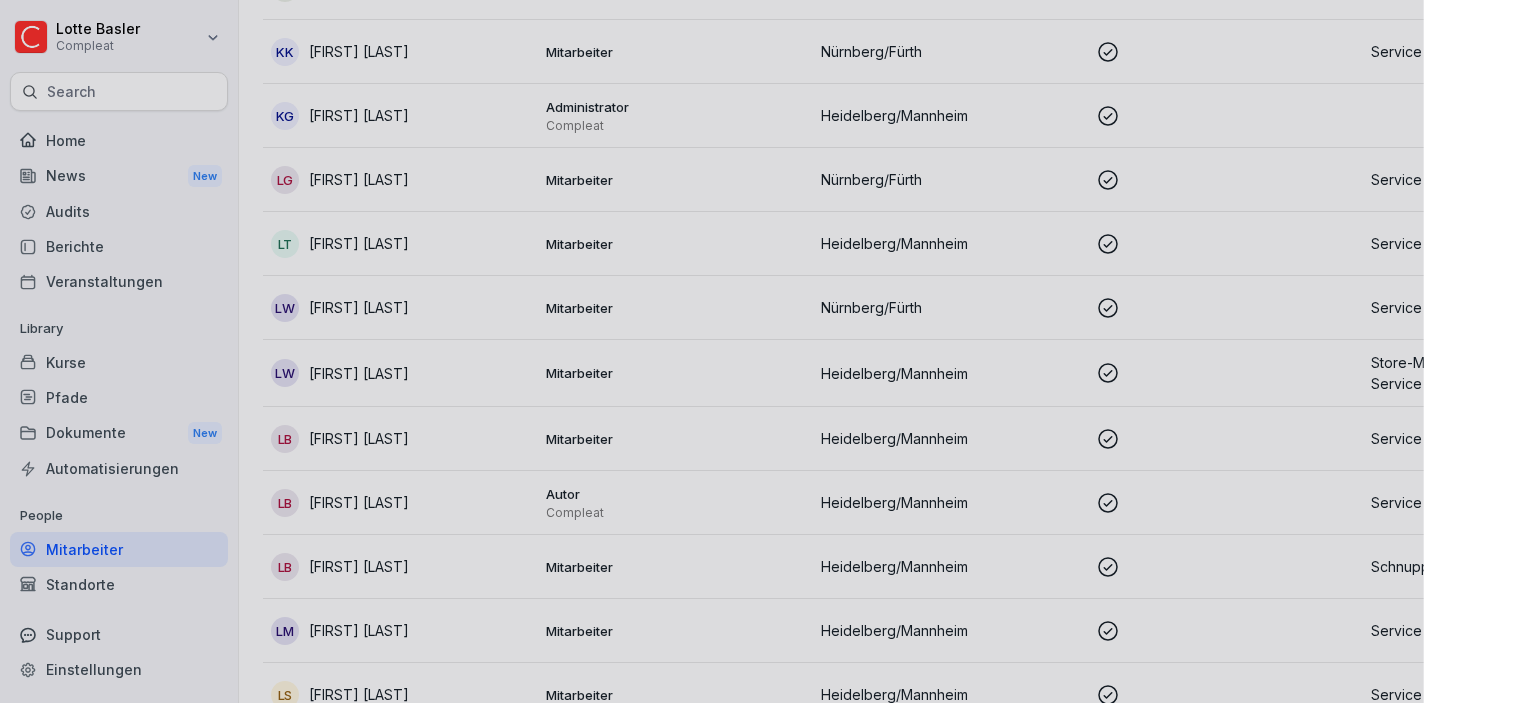scroll, scrollTop: 2765, scrollLeft: 0, axis: vertical 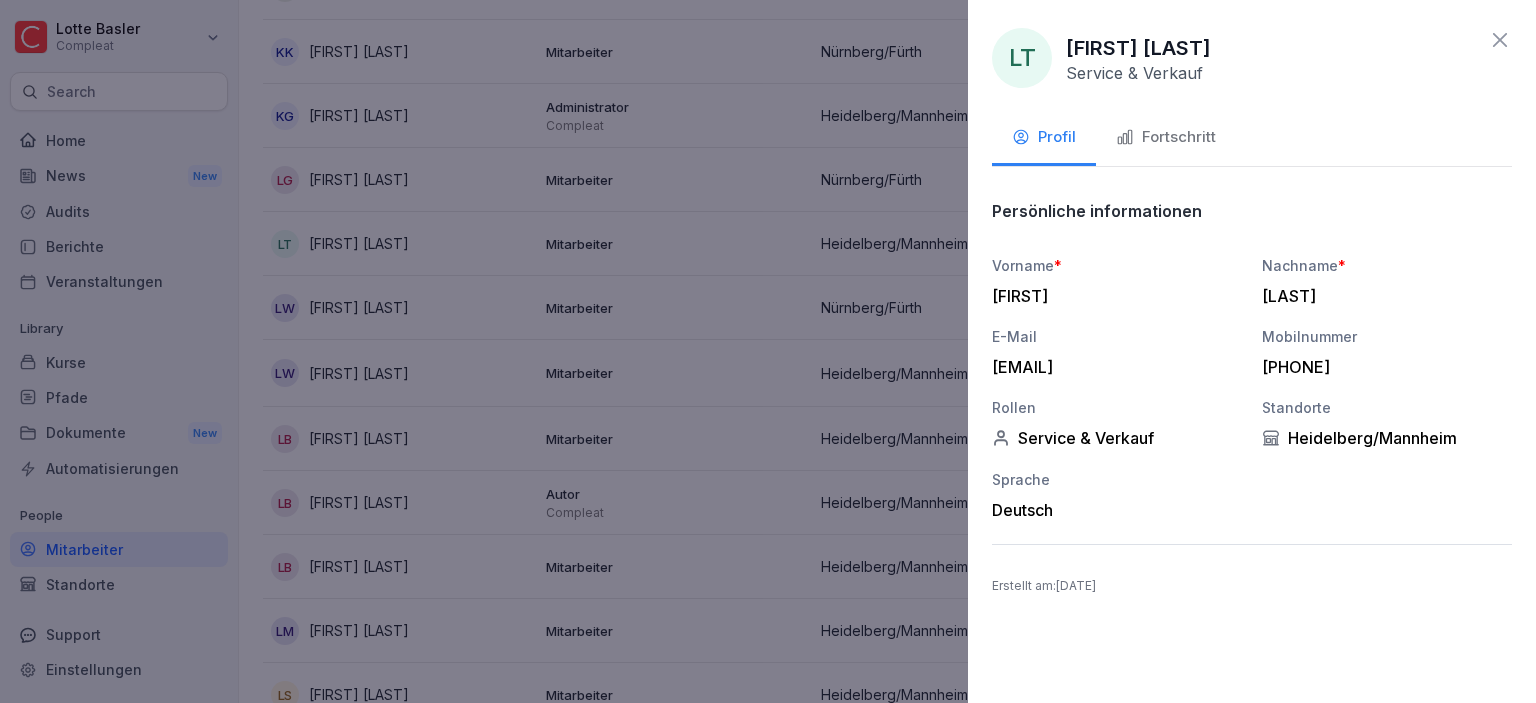 click on "Fortschritt" at bounding box center [1166, 137] 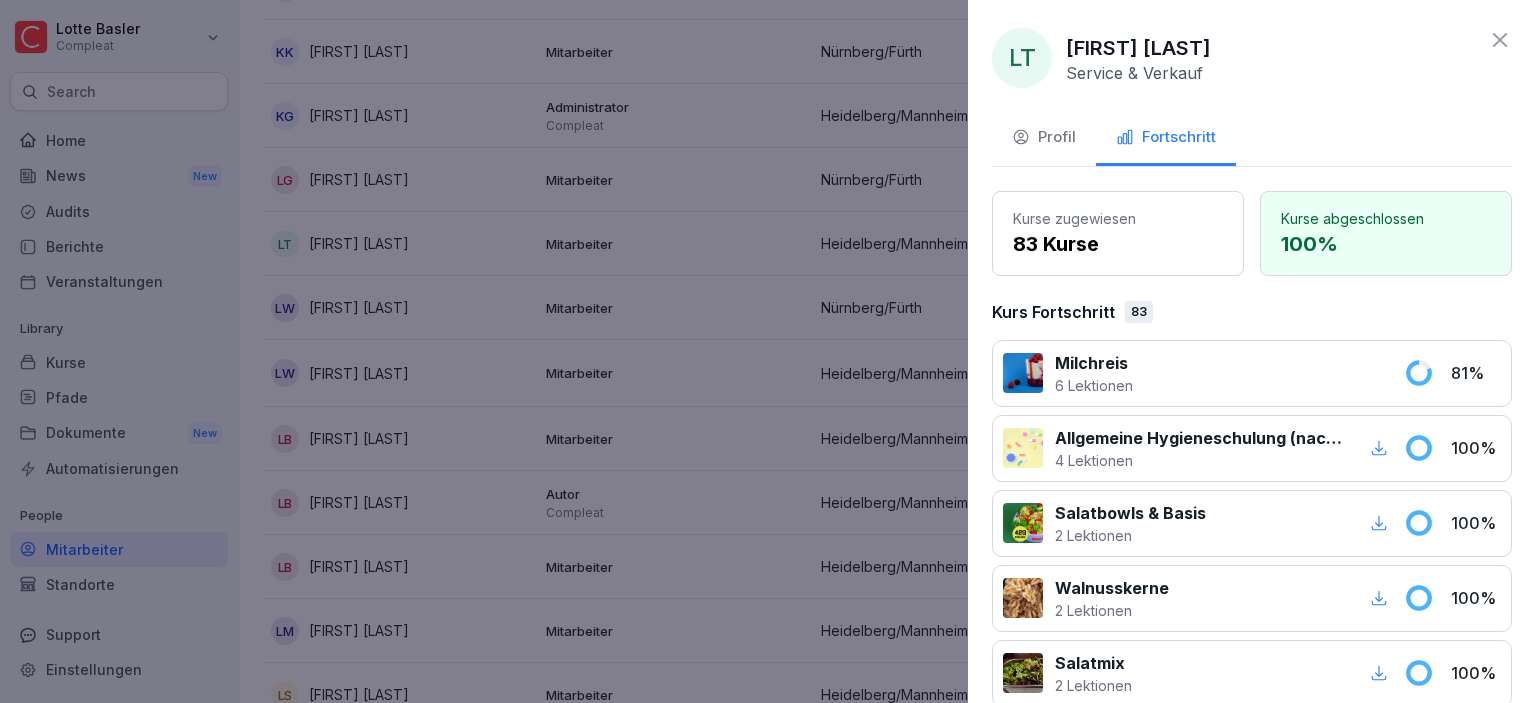 click on "Profil" at bounding box center (1044, 137) 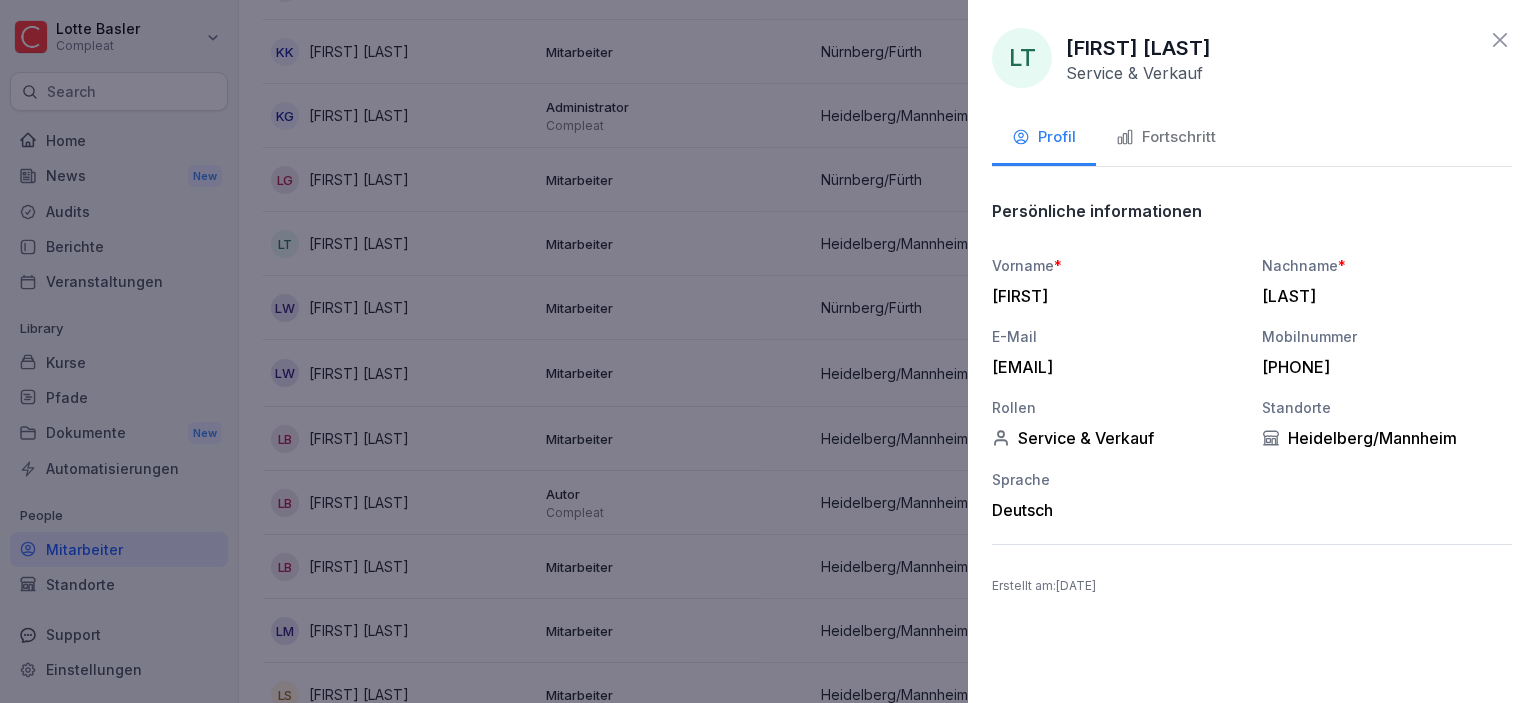 click on "[INITIALS] [FIRST] [LAST] Service & Verkauf Profil Fortschritt Persönliche informationen Vorname  * [FIRST] Nachname  * [LAST] E-Mail [EMAIL] Mobilnummer [PHONE] Rollen Service & Verkauf Standorte Heidelberg/Mannheim Sprache Deutsch Erstellt am :  [DATE]" at bounding box center (1252, 351) 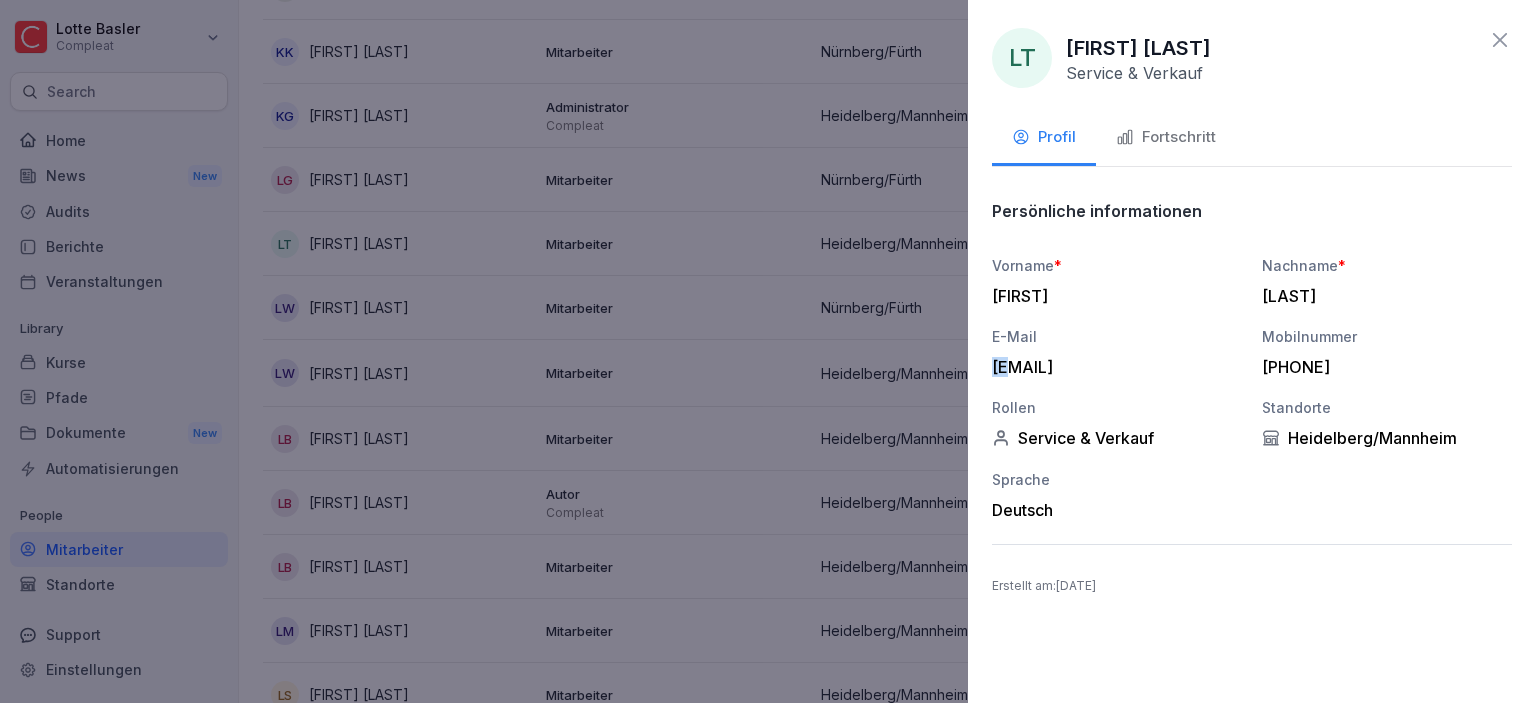 drag, startPoint x: 1008, startPoint y: 372, endPoint x: 982, endPoint y: 363, distance: 27.513634 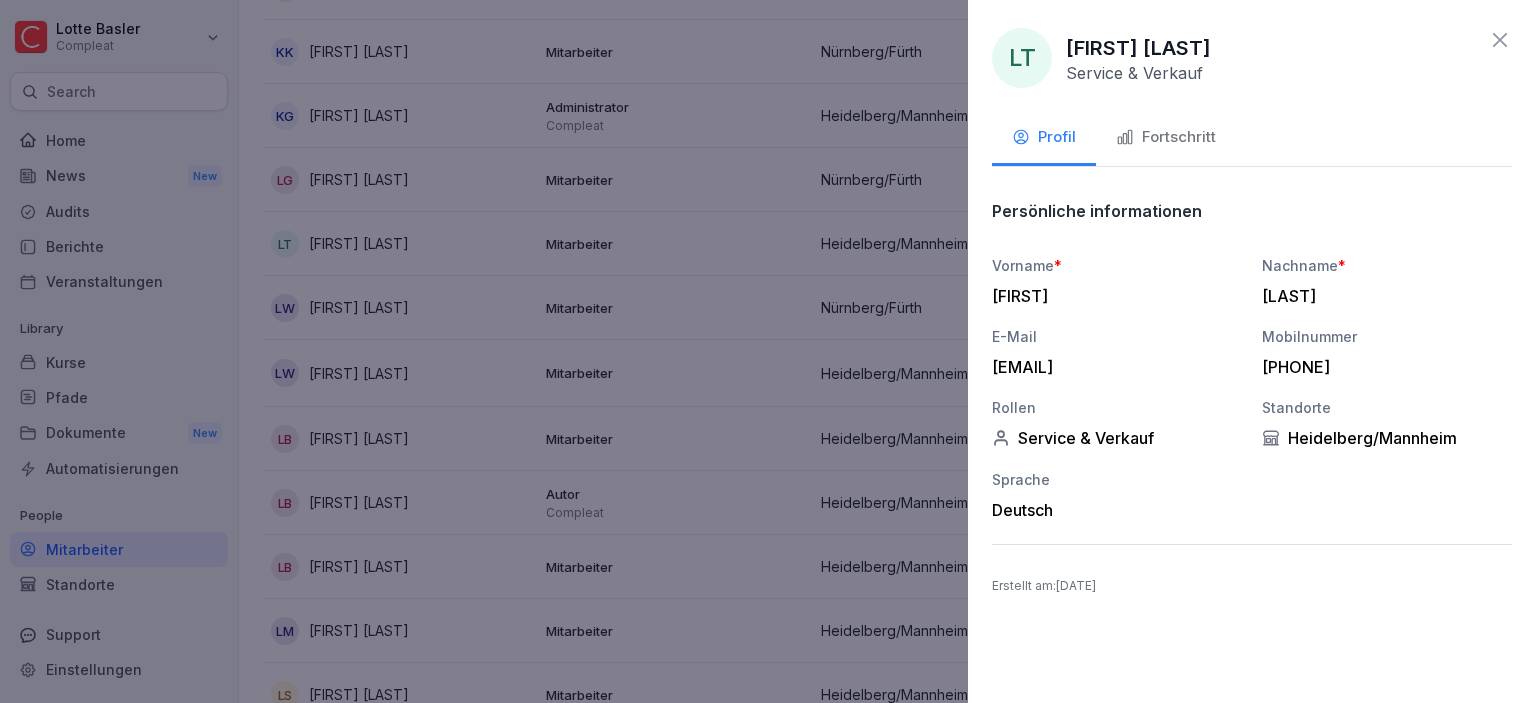 click on "[EMAIL]" at bounding box center (1112, 367) 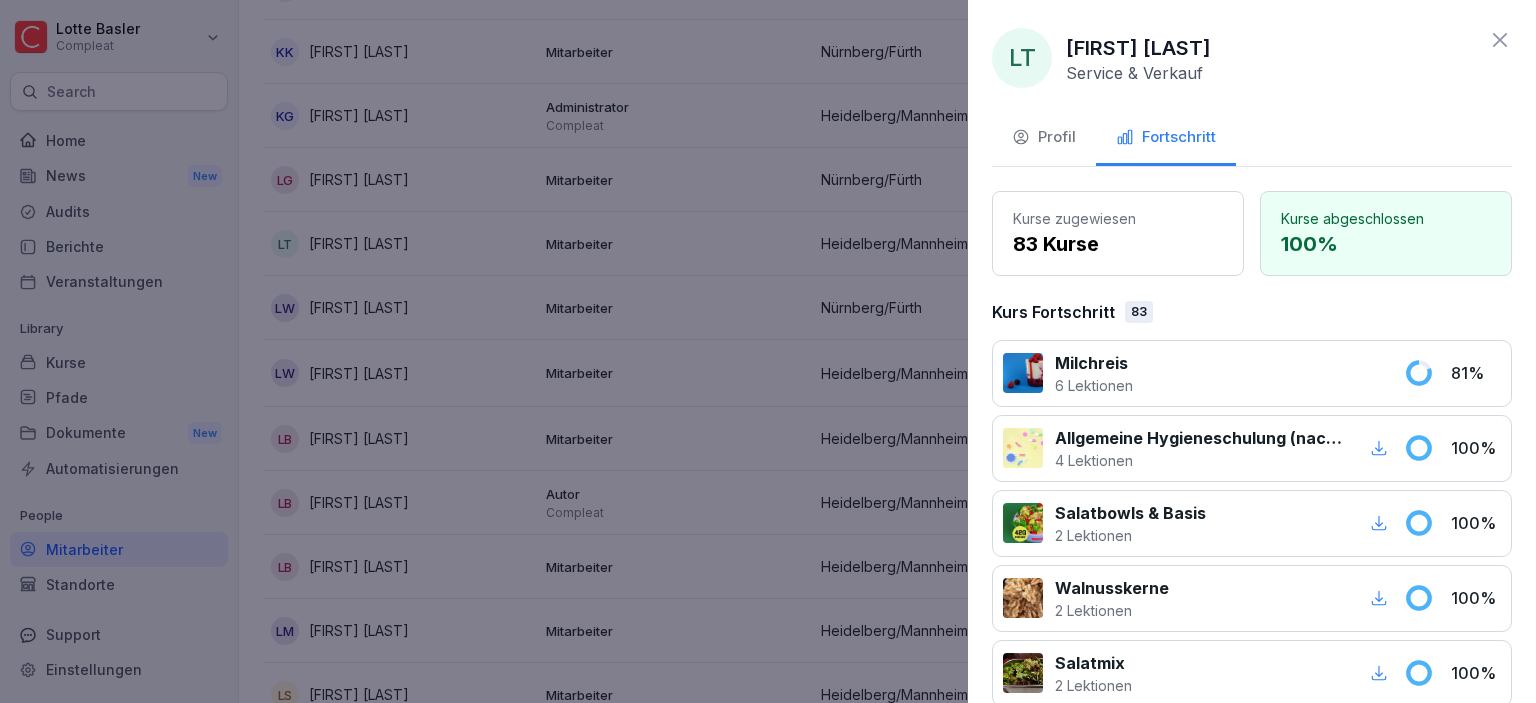 click on "Profil" at bounding box center [1044, 137] 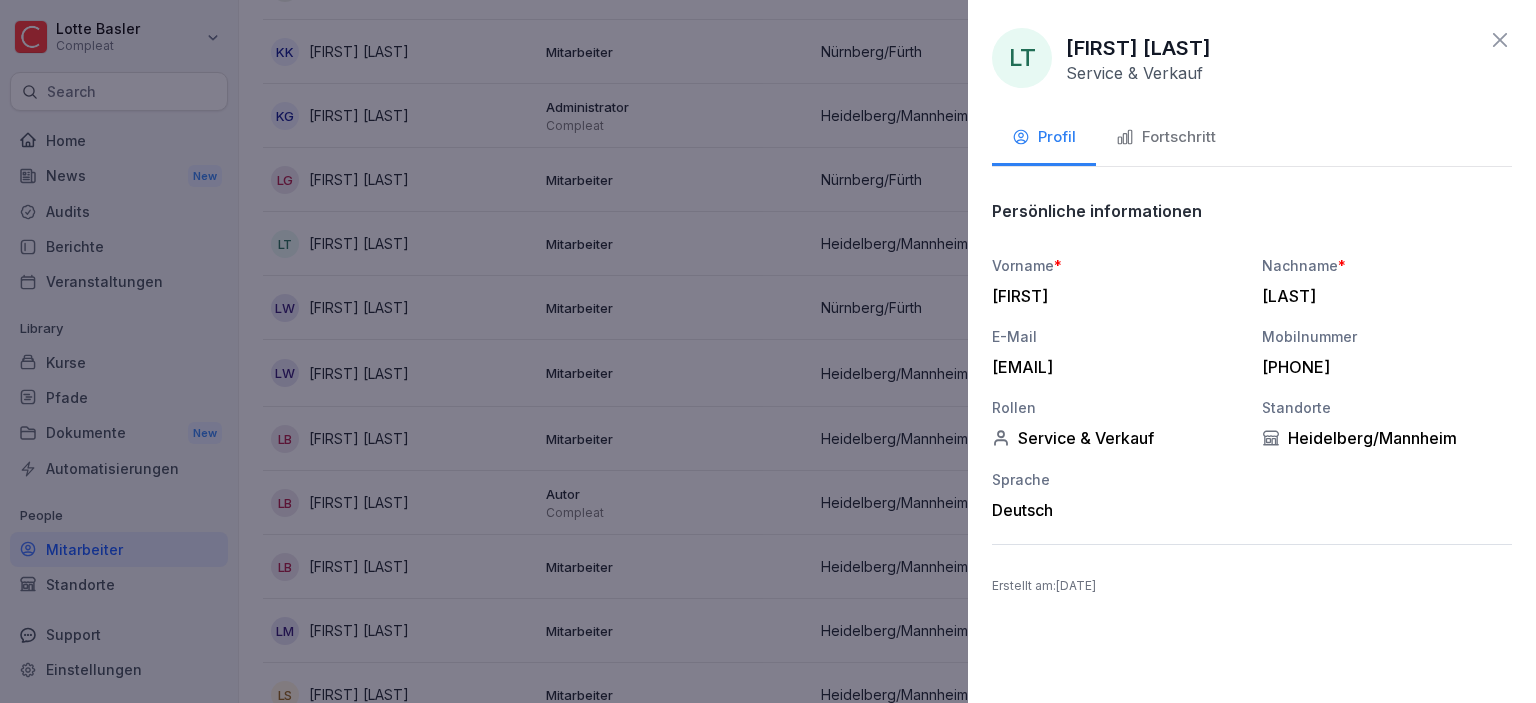 drag, startPoint x: 994, startPoint y: 370, endPoint x: 1209, endPoint y: 378, distance: 215.14879 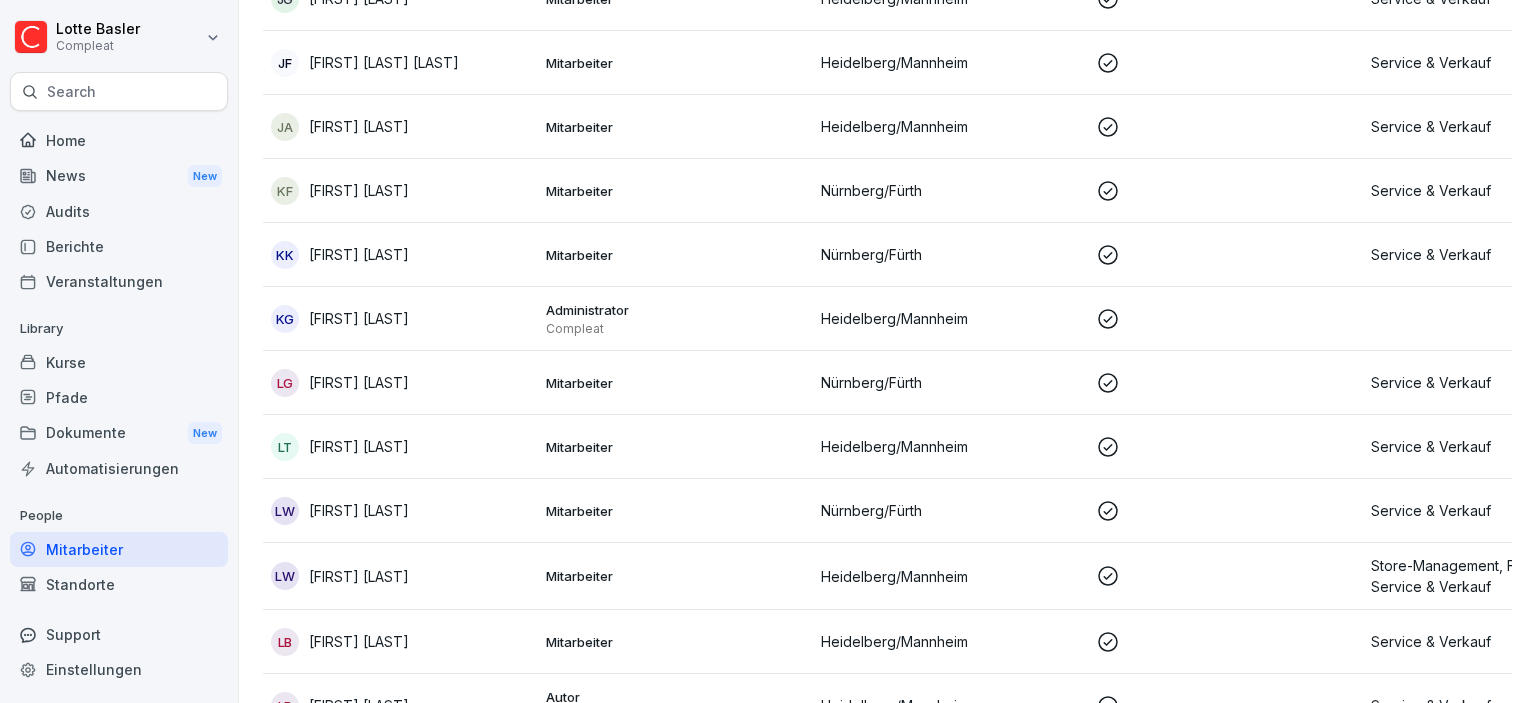 scroll, scrollTop: 2534, scrollLeft: 0, axis: vertical 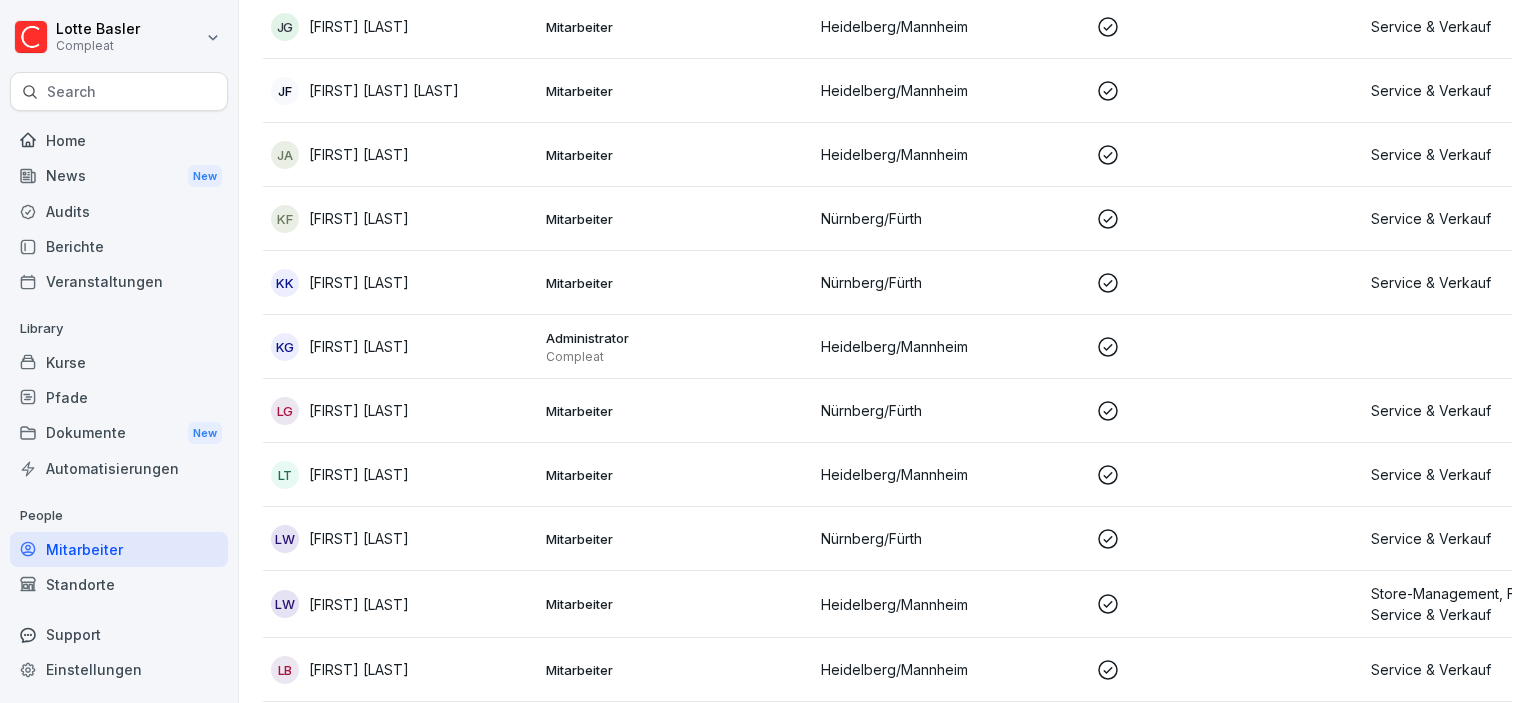 click on "[FIRST] [LAST]" at bounding box center [359, 474] 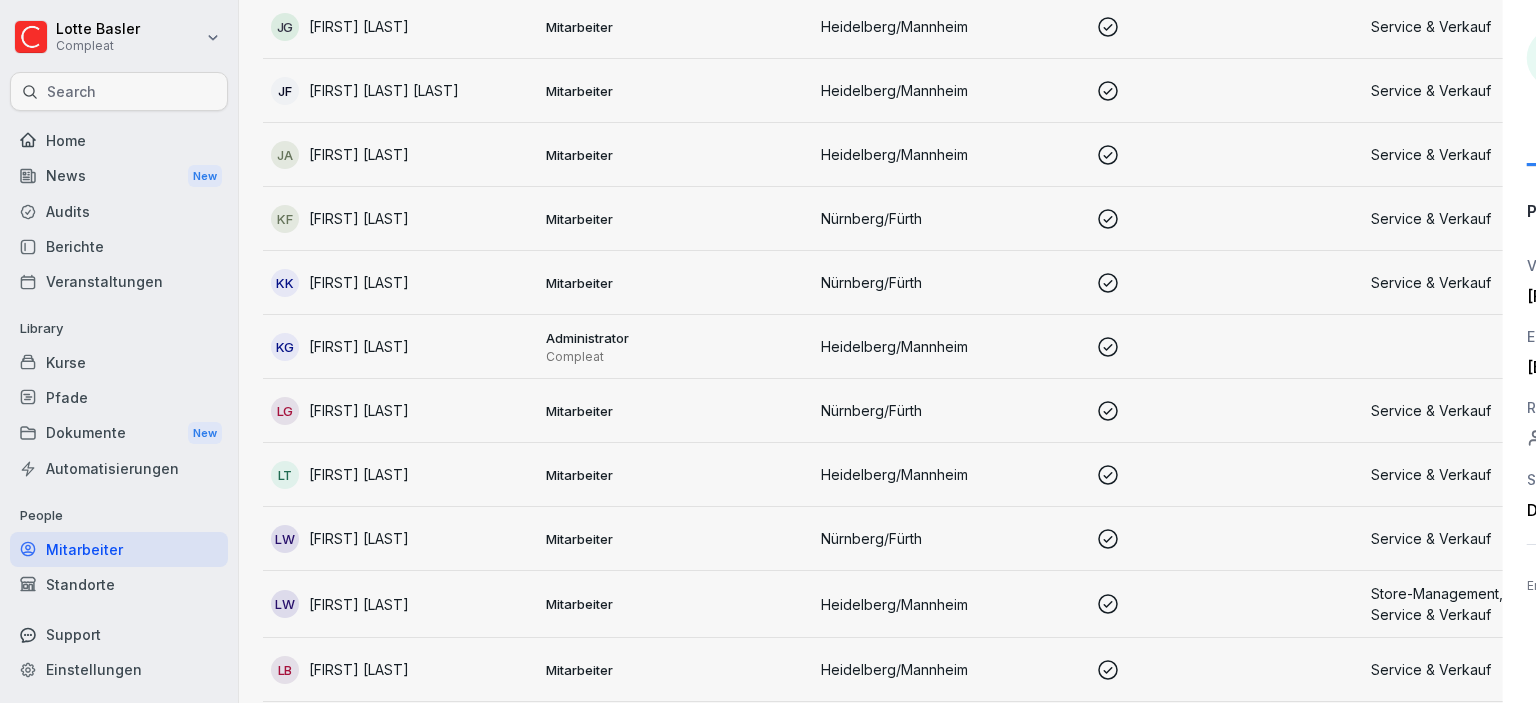 scroll, scrollTop: 2534, scrollLeft: 0, axis: vertical 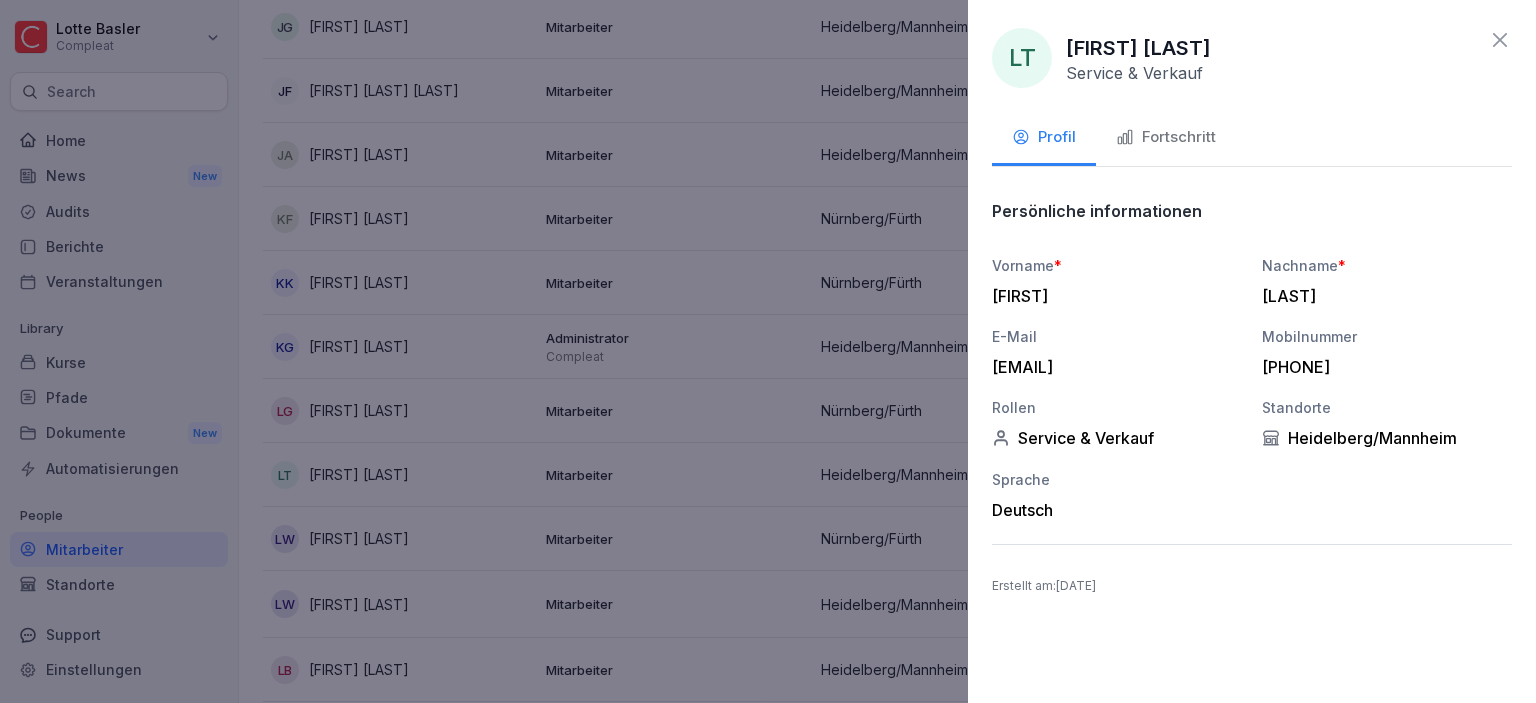 drag, startPoint x: 992, startPoint y: 363, endPoint x: 1212, endPoint y: 317, distance: 224.75764 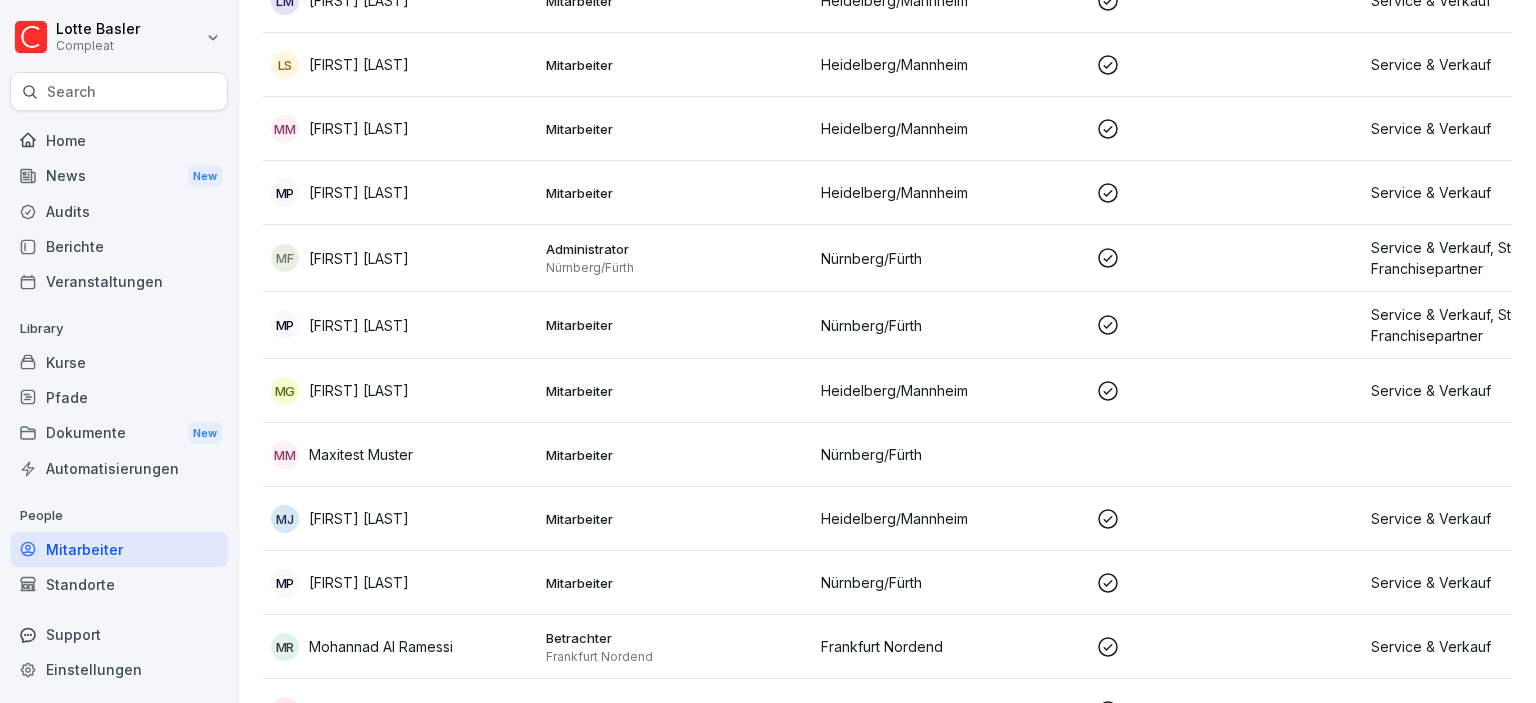 scroll, scrollTop: 3456, scrollLeft: 0, axis: vertical 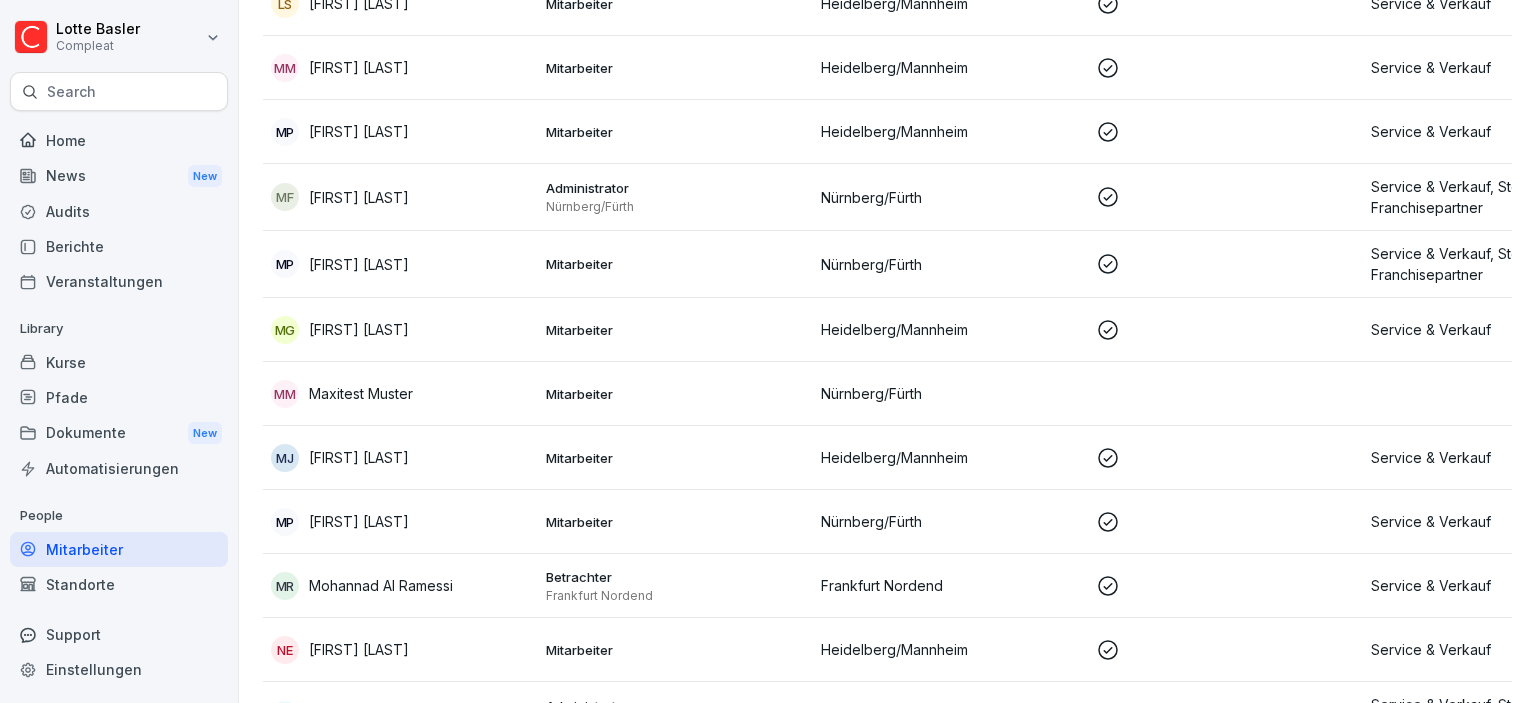 click on "[FIRST] [LAST]" at bounding box center (359, 457) 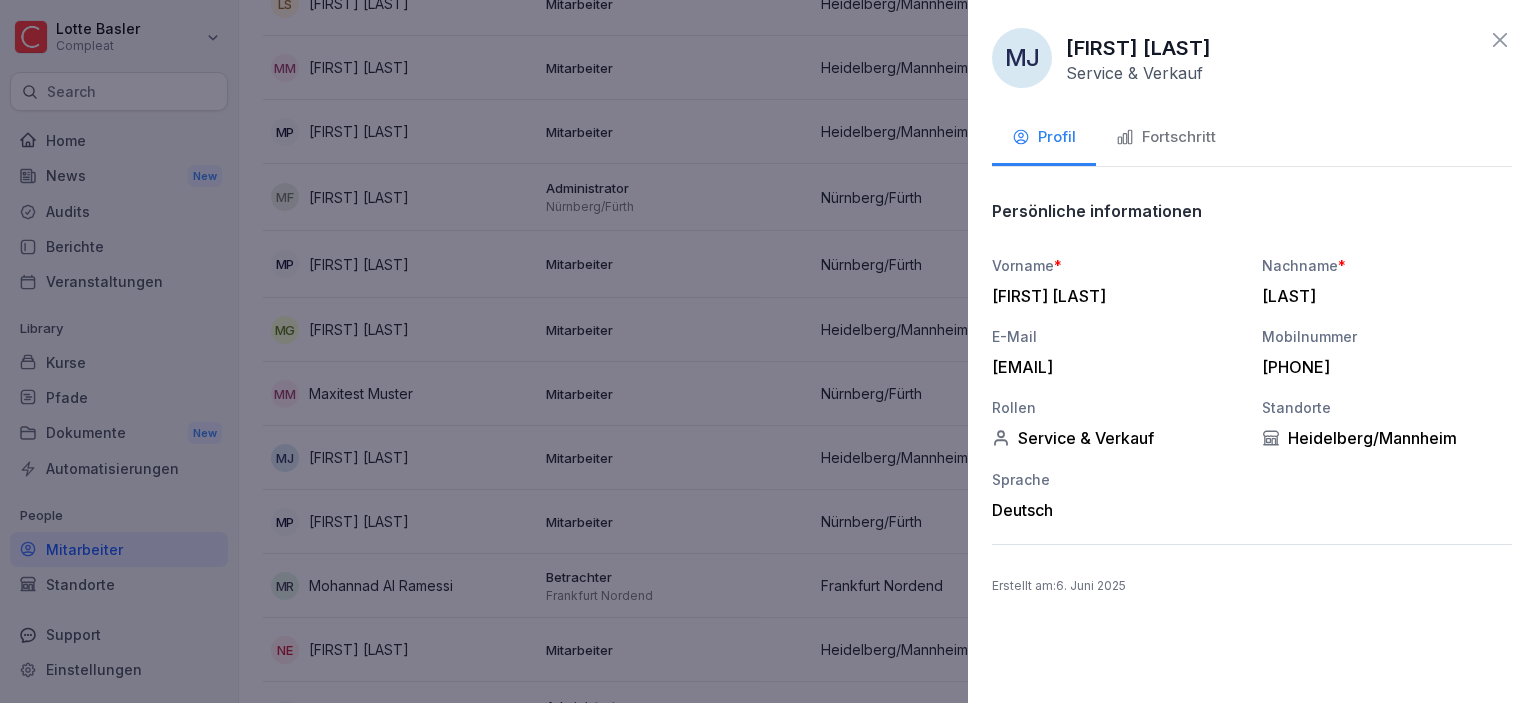 drag, startPoint x: 992, startPoint y: 363, endPoint x: 1223, endPoint y: 363, distance: 231 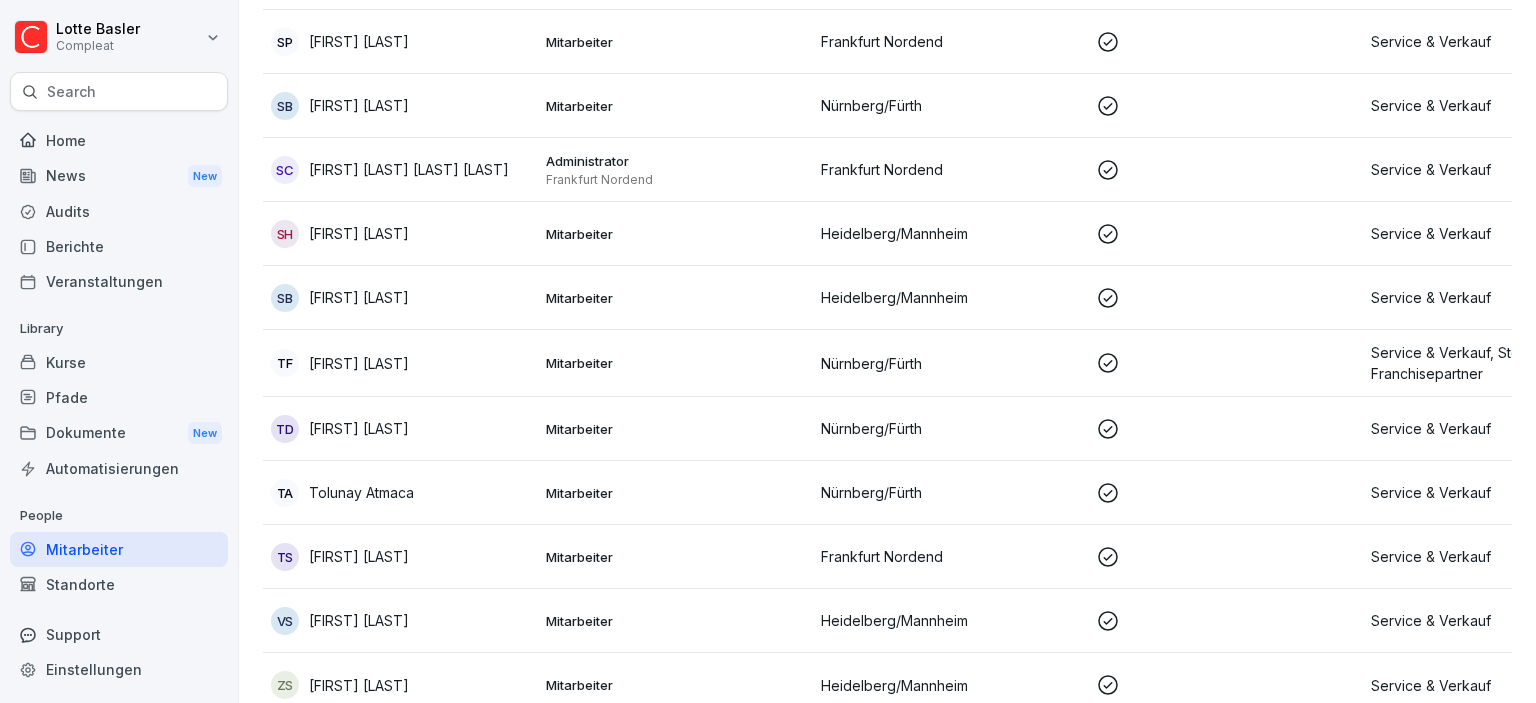scroll, scrollTop: 4550, scrollLeft: 0, axis: vertical 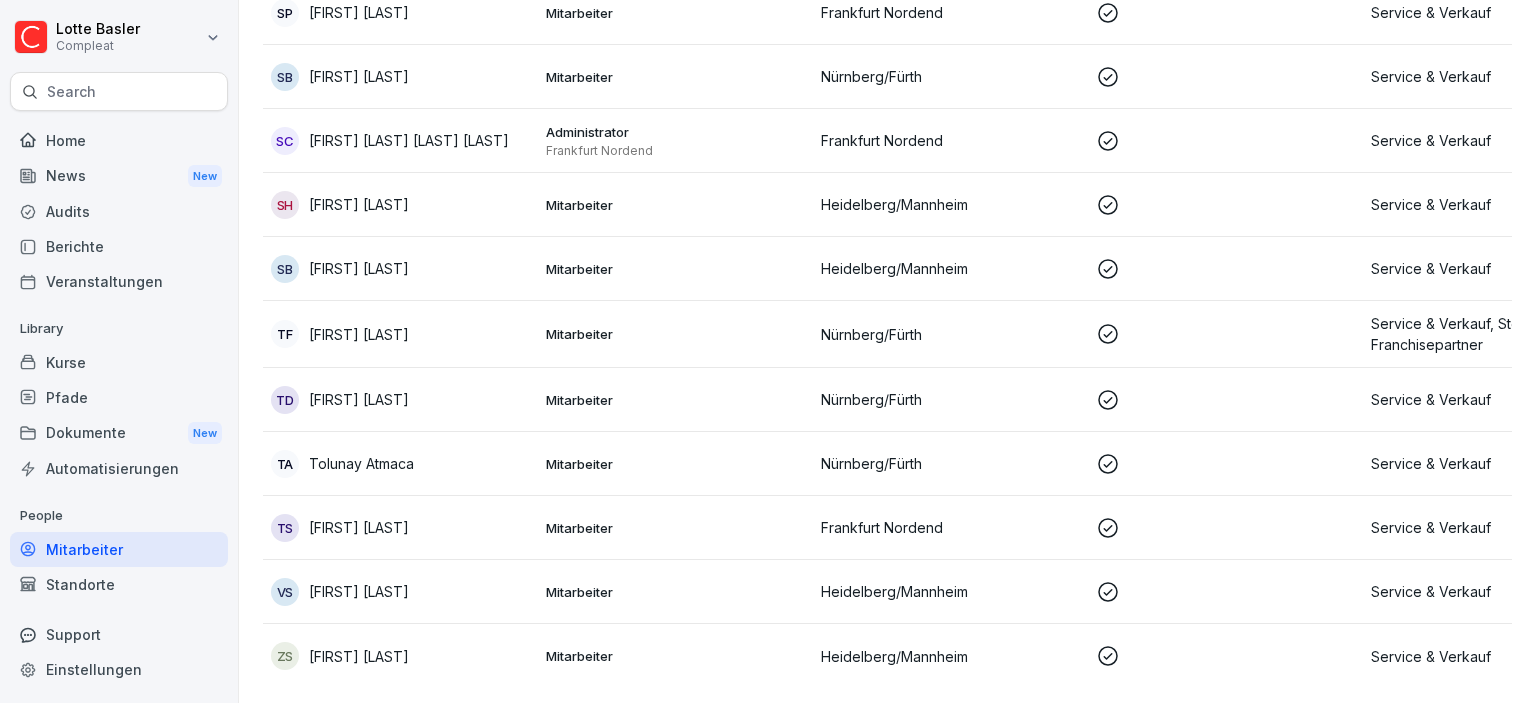 click on "[INITIALS] [FIRST] [LAST]" at bounding box center (400, 592) 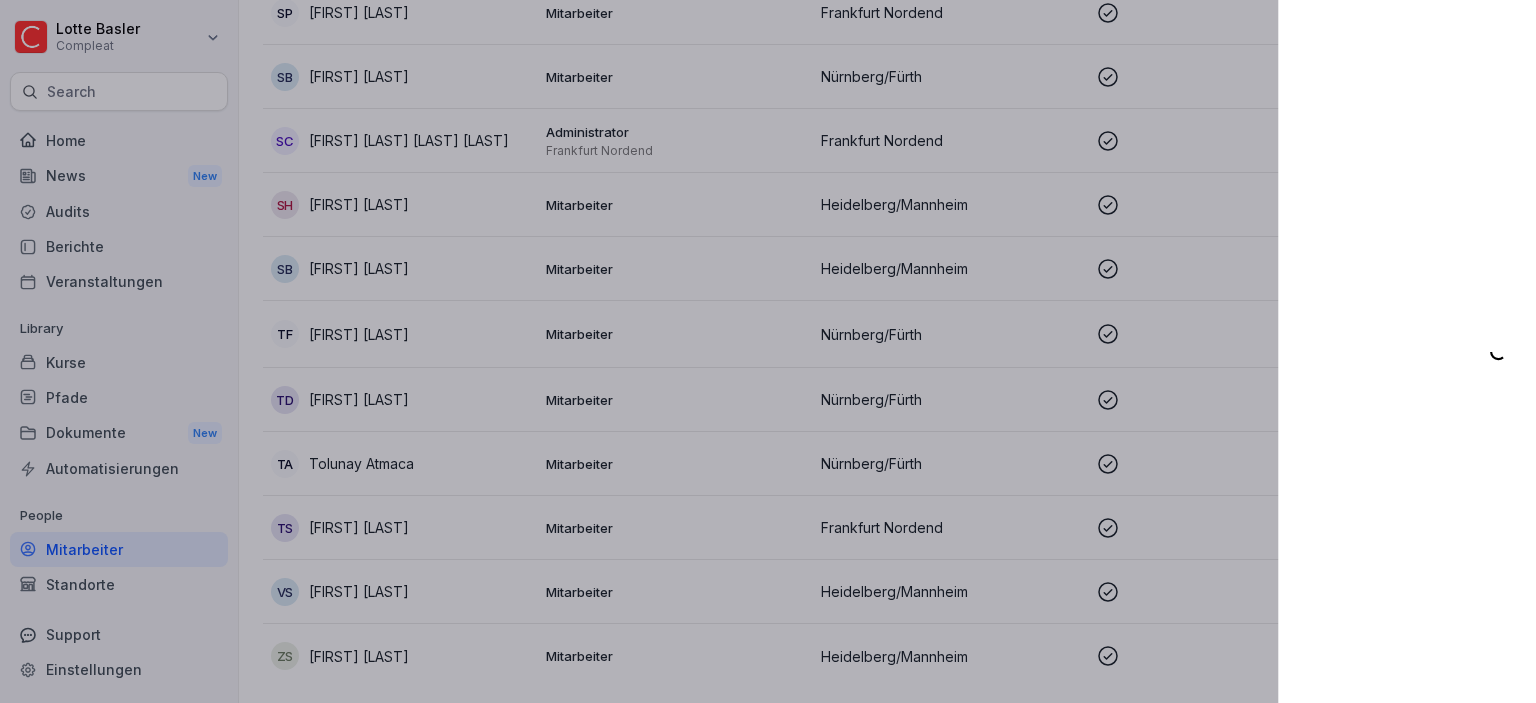 scroll, scrollTop: 4550, scrollLeft: 0, axis: vertical 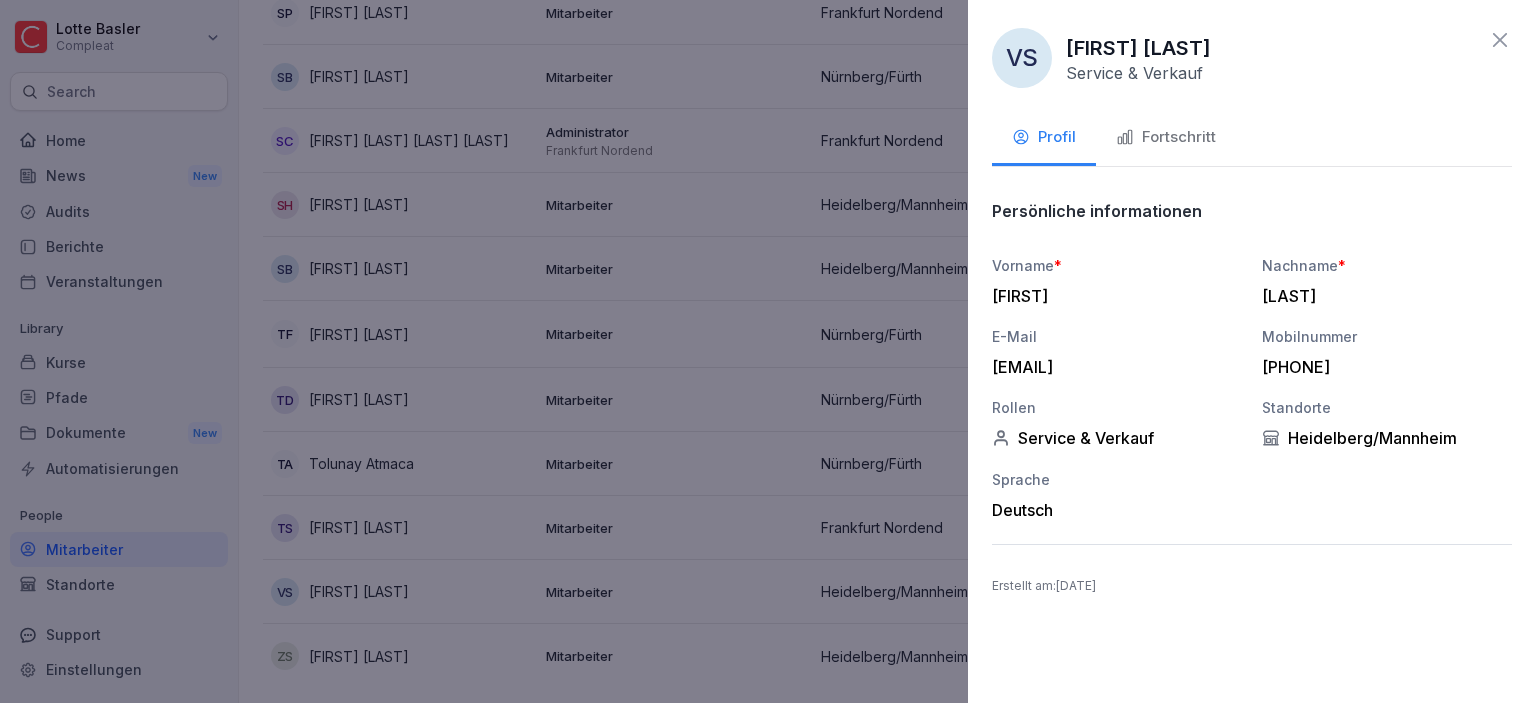 click 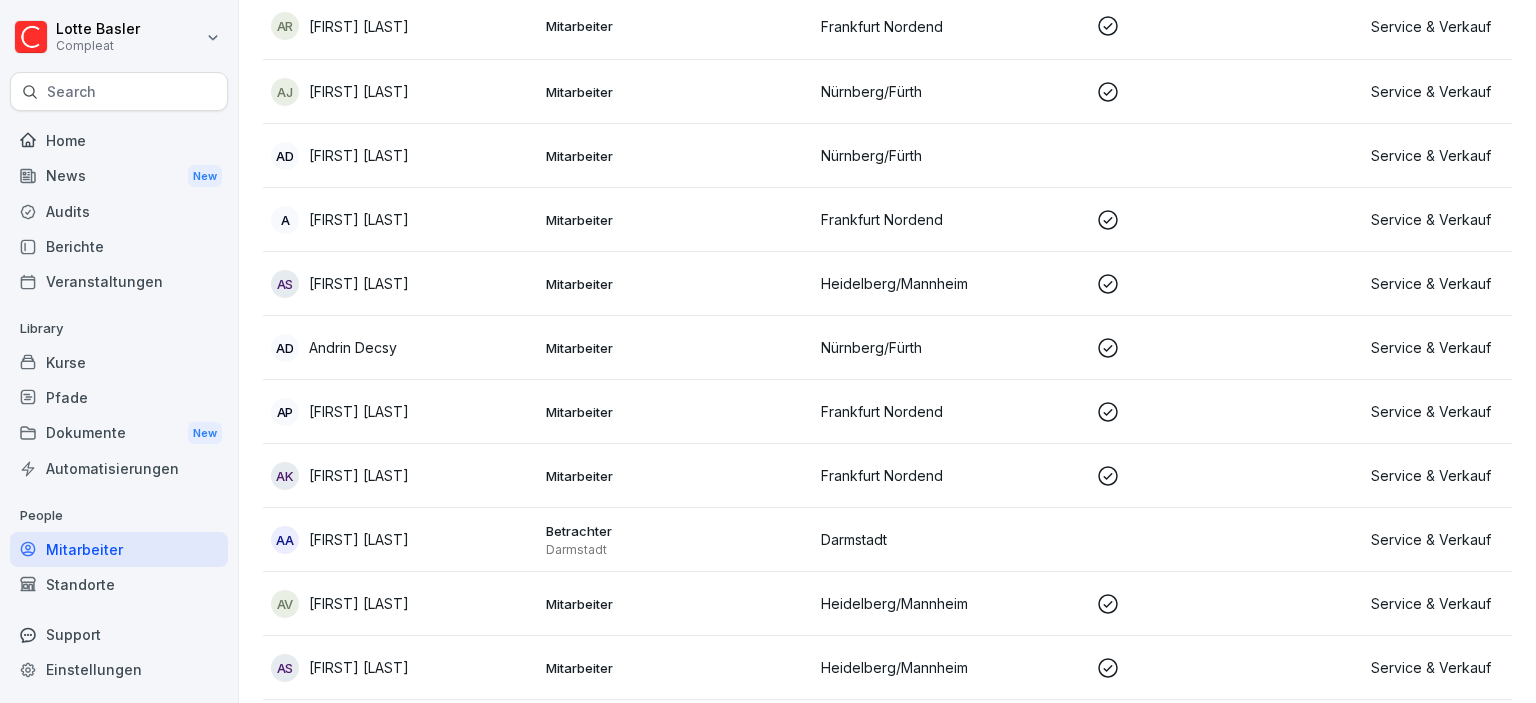 scroll, scrollTop: 461, scrollLeft: 0, axis: vertical 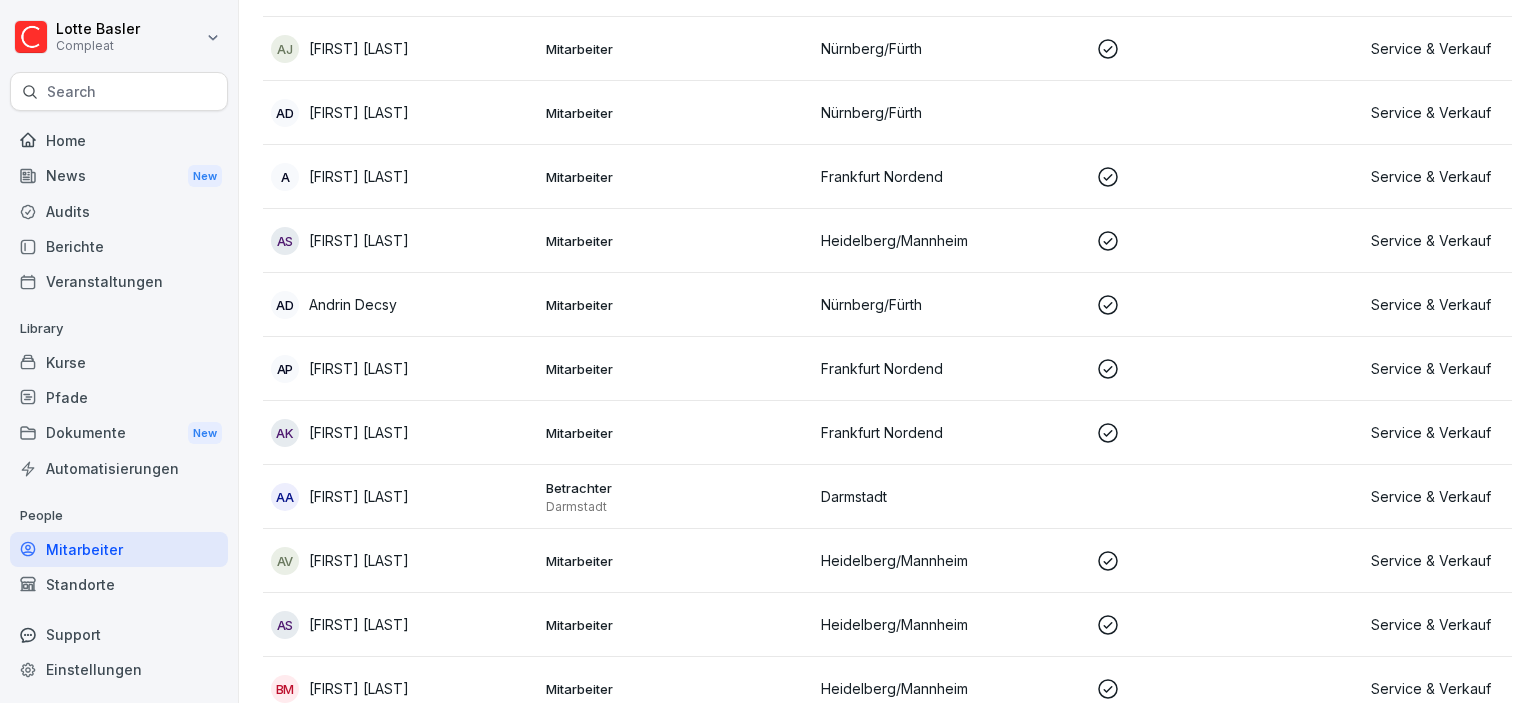 click on "[INITIALS] [FIRST] [LAST]" at bounding box center [400, 241] 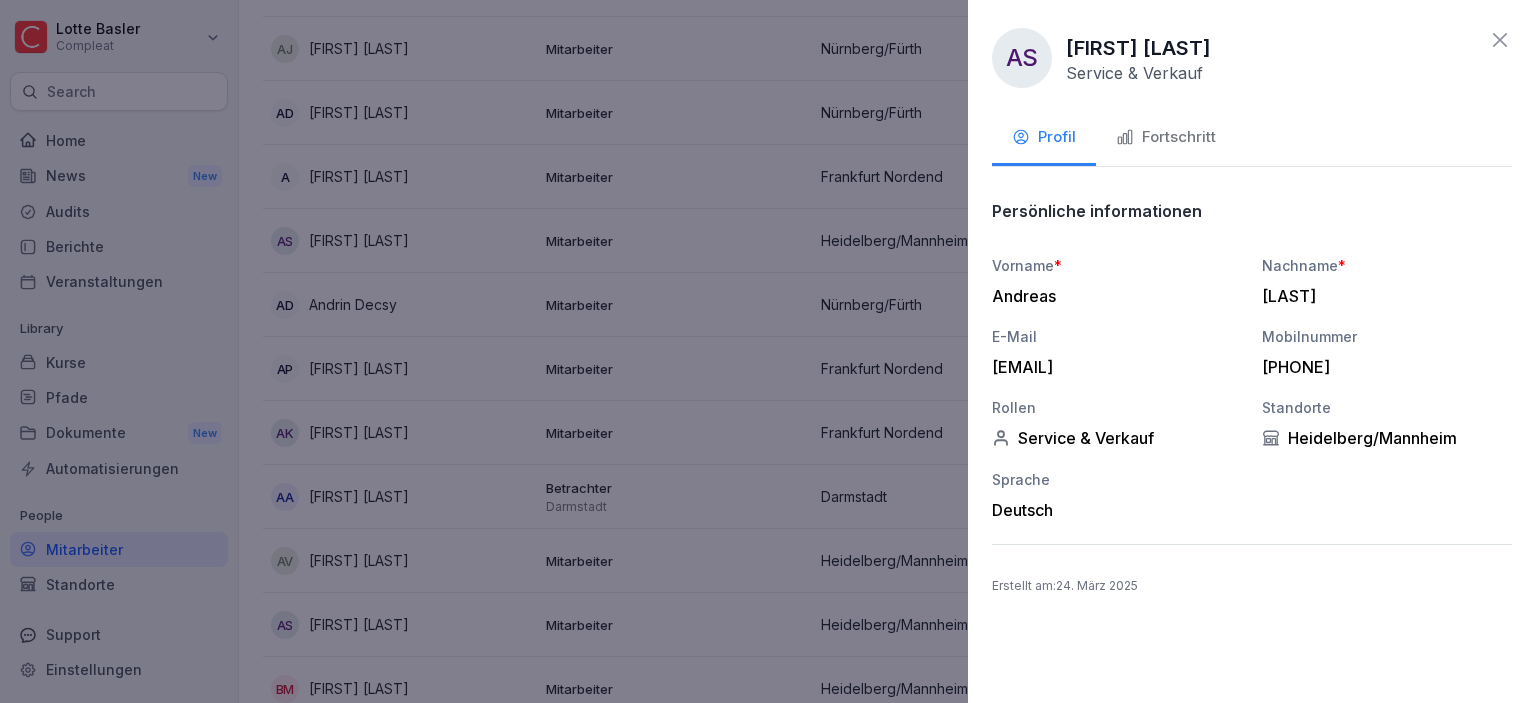 click 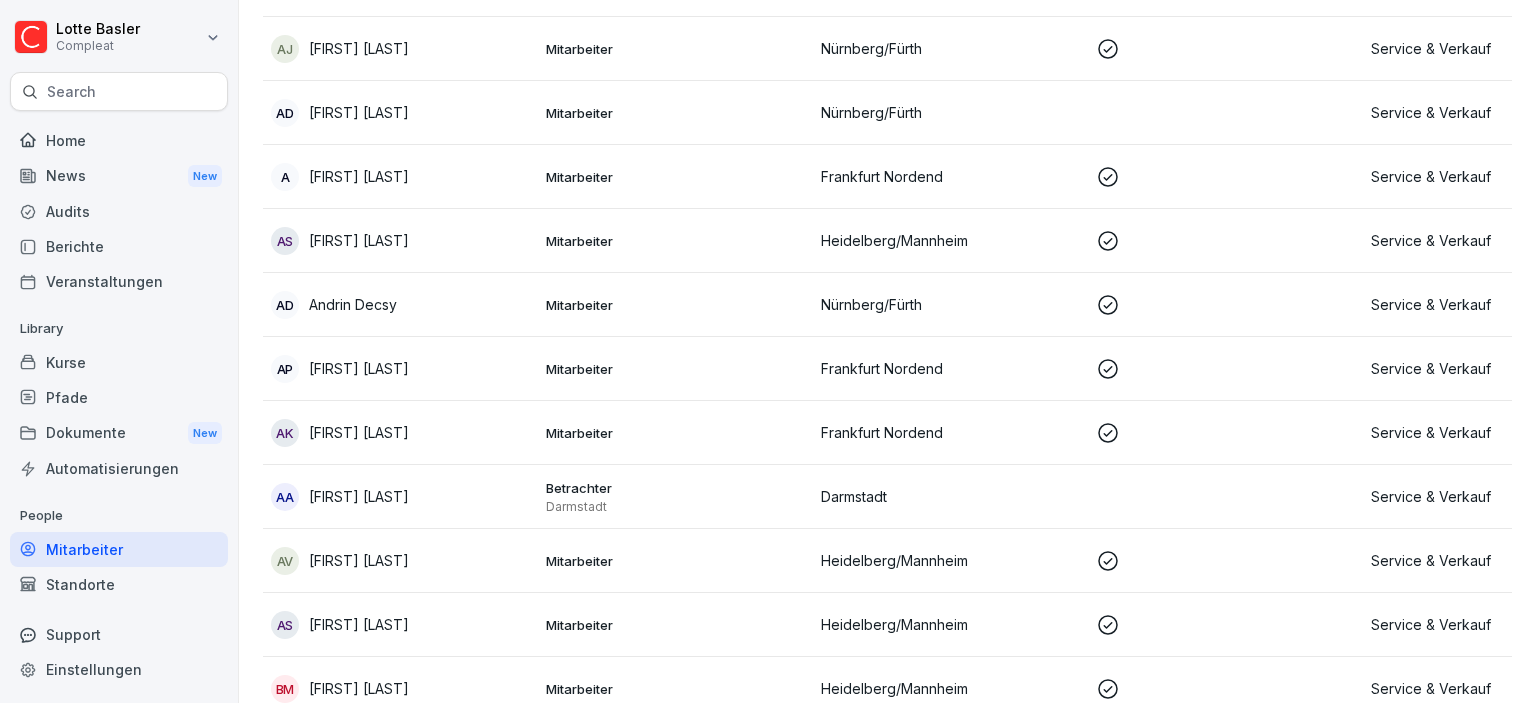 scroll, scrollTop: 0, scrollLeft: 0, axis: both 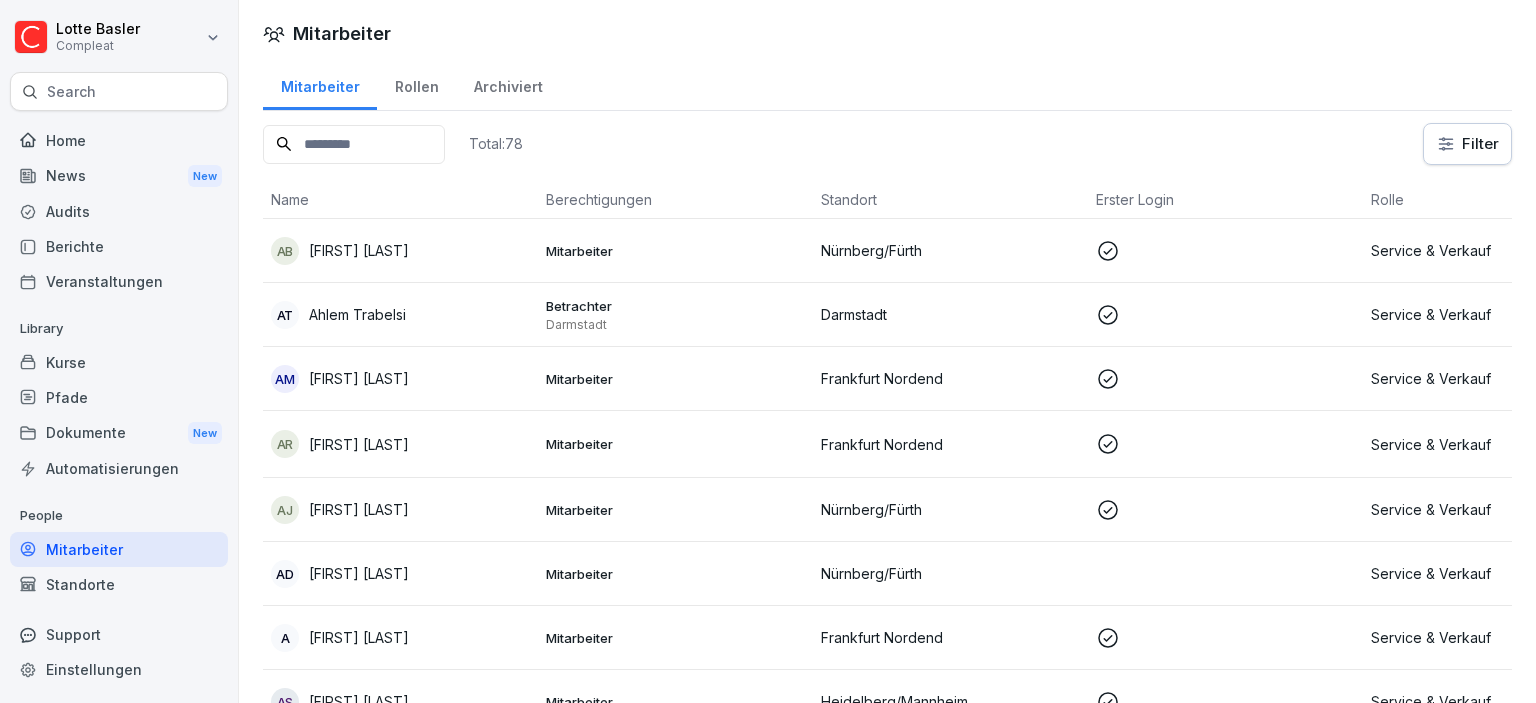 click on "Dokumente New" at bounding box center (119, 433) 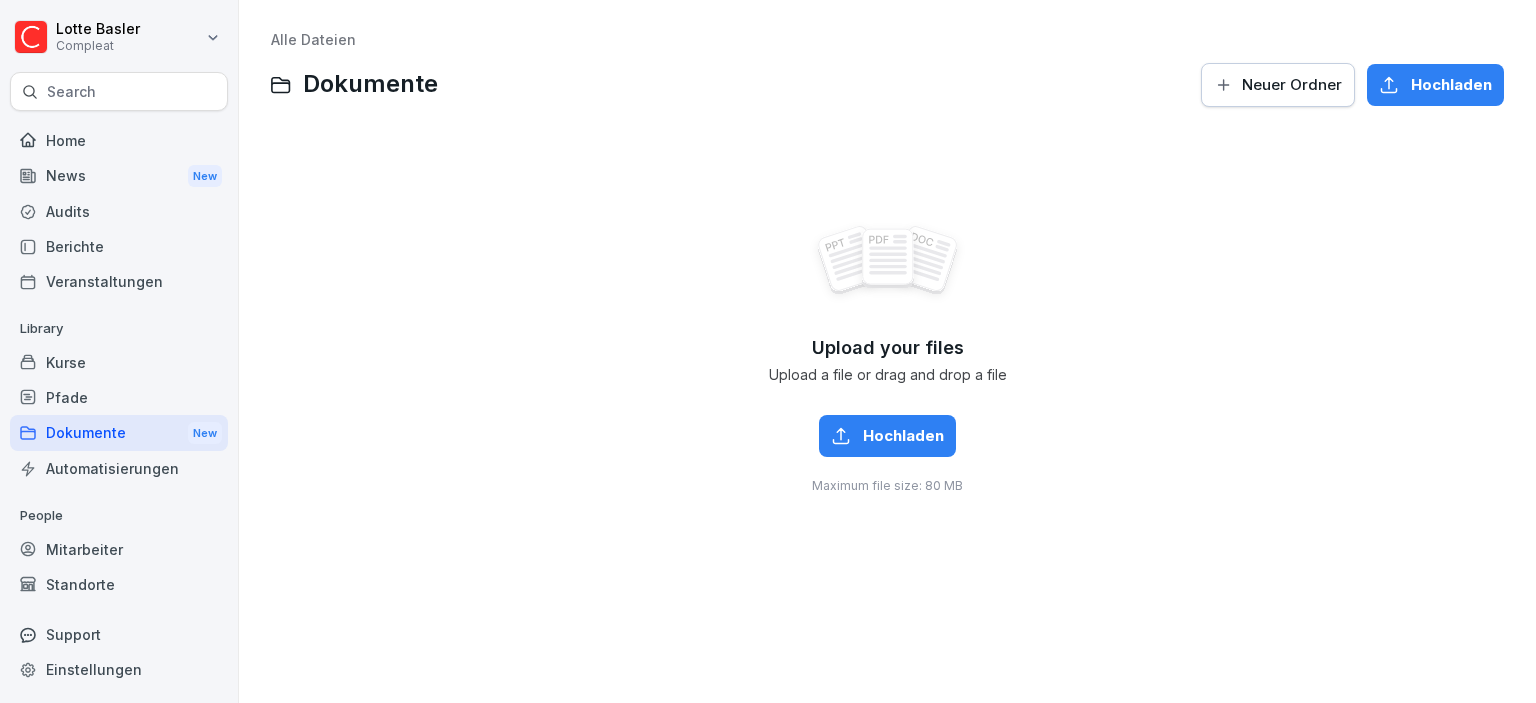 click on "Pfade" at bounding box center [119, 397] 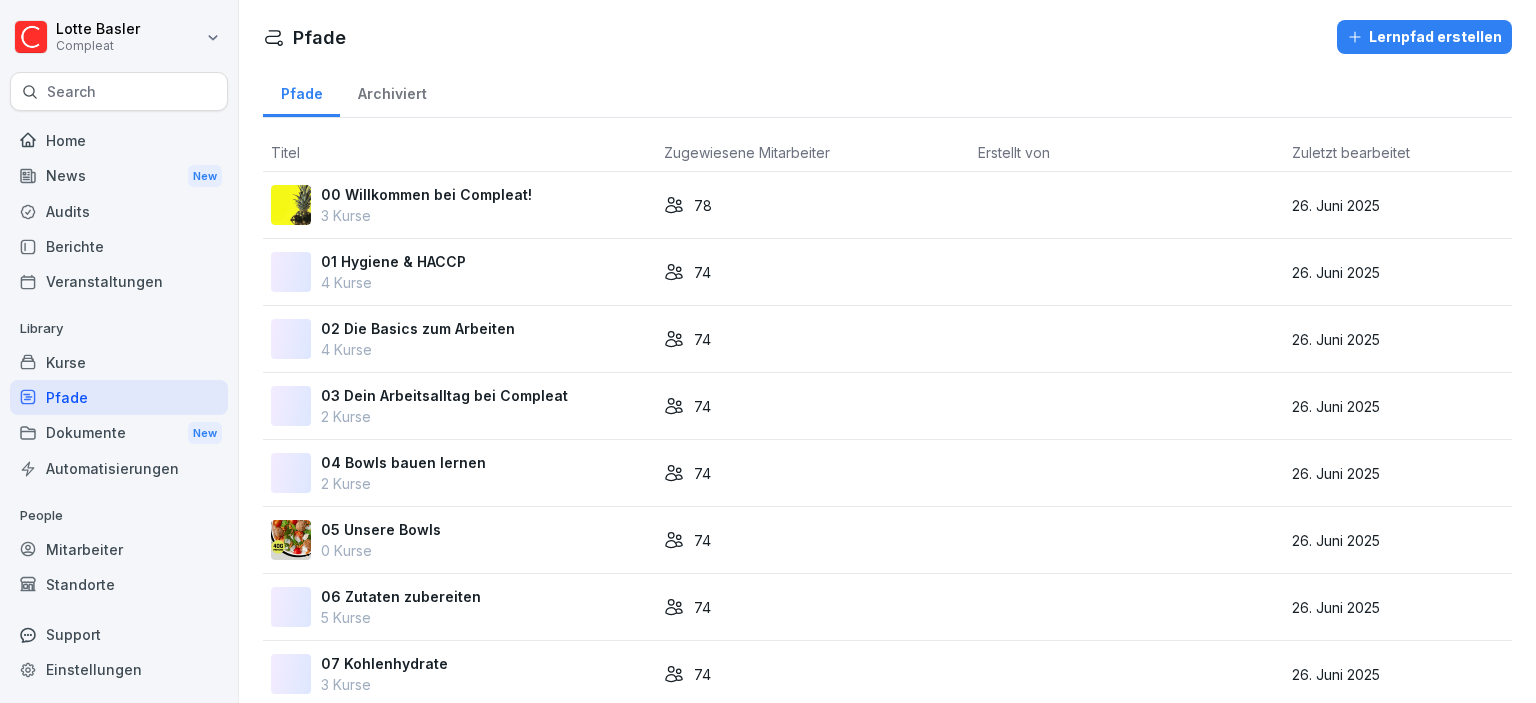 click on "Kurse" at bounding box center [119, 362] 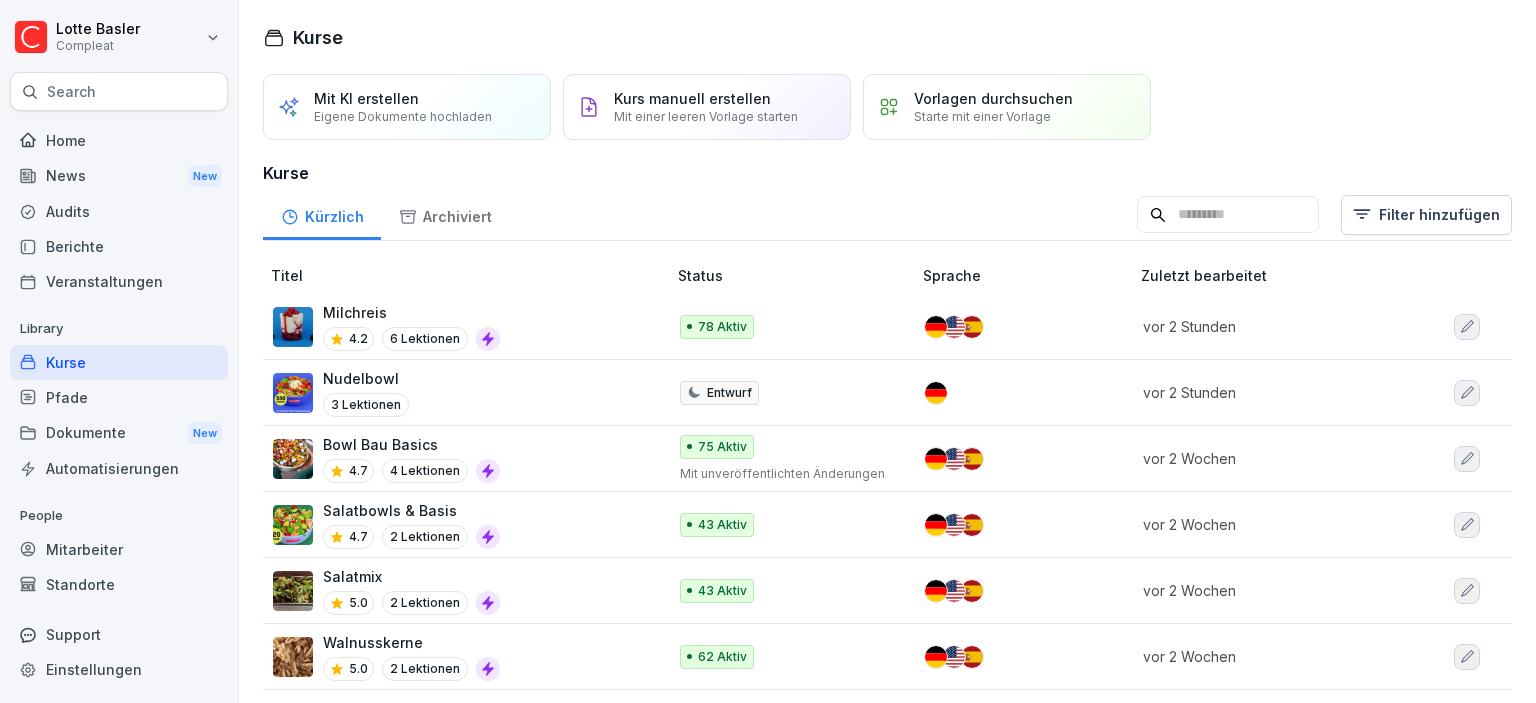 click on "Compleat Search Home News New Audits Berichte Veranstaltungen Library Kurse Pfade Dokumente New Automatisierungen People Mitarbeiter Standorte Support Einstellungen Kurse Mit KI erstellen Eigene Dokumente hochladen Kurs manuell erstellen Mit einer leeren Vorlage starten Vorlagen durchsuchen Starte mit einer Vorlage Kurse Kürzlich Archiviert Filter hinzufügen Titel Status Sprache Zuletzt bearbeitet Milchreis 4.2 6 Lektionen 78   Aktiv vor 2 Stunden Nudelbowl 3 Lektionen Entwurf vor 2 Stunden Bowl Bau Basics 4.7 4 Lektionen 75   Aktiv Mit unveröffentlichten Änderungen vor 2 Wochen Salatbowls & Basis 4.7 2 Lektionen 43   Aktiv vor 2 Wochen Salatmix 5.0 2 Lektionen 43   Aktiv vor 2 Wochen Walnusskerne 5.0 2 Lektionen 62   Aktiv vor 2 Wochen Wraps 4.7 4 Lektionen 78   Aktiv vor 3 Wochen Unsere Geräte 4.8 8 Lektionen 74   Aktiv + 7 vor 3 Wochen Dips 4.7 3 Lektionen 74   Aktiv vor 3 Wochen Allgemeine Hygieneschulung (nach LHMV §4) 4.7 4 Lektionen 78   Aktiv vor 3 Wochen Protein-Eis 5.0 43   + 2" at bounding box center (768, 351) 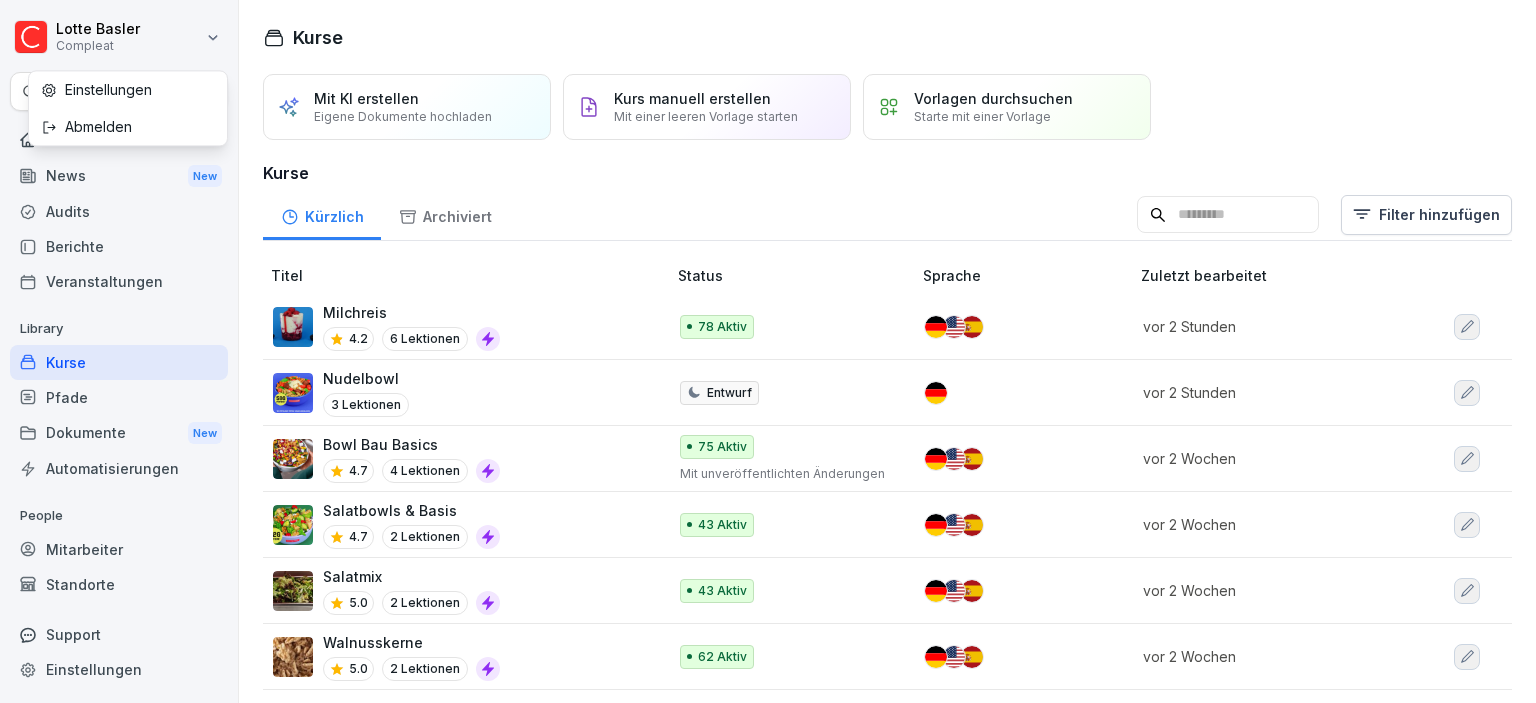 click on "Compleat Search Home News New Audits Berichte Veranstaltungen Library Kurse Pfade Dokumente New Automatisierungen People Mitarbeiter Standorte Support Einstellungen Kurse Mit KI erstellen Eigene Dokumente hochladen Kurs manuell erstellen Mit einer leeren Vorlage starten Vorlagen durchsuchen Starte mit einer Vorlage Kurse Kürzlich Archiviert Filter hinzufügen Titel Status Sprache Zuletzt bearbeitet Milchreis 4.2 6 Lektionen 78   Aktiv vor 2 Stunden Nudelbowl 3 Lektionen Entwurf vor 2 Stunden Bowl Bau Basics 4.7 4 Lektionen 75   Aktiv Mit unveröffentlichten Änderungen vor 2 Wochen Salatbowls & Basis 4.7 2 Lektionen 43   Aktiv vor 2 Wochen Salatmix 5.0 2 Lektionen 43   Aktiv vor 2 Wochen Walnusskerne 5.0 2 Lektionen 62   Aktiv vor 2 Wochen Wraps 4.7 4 Lektionen 78   Aktiv vor 3 Wochen Unsere Geräte 4.8 8 Lektionen 74   Aktiv + 7 vor 3 Wochen Dips 4.7 3 Lektionen 74   Aktiv vor 3 Wochen Allgemeine Hygieneschulung (nach LHMV §4) 4.7 4 Lektionen 78   Aktiv vor 3 Wochen Protein-Eis 5.0 43   + 2" at bounding box center (768, 351) 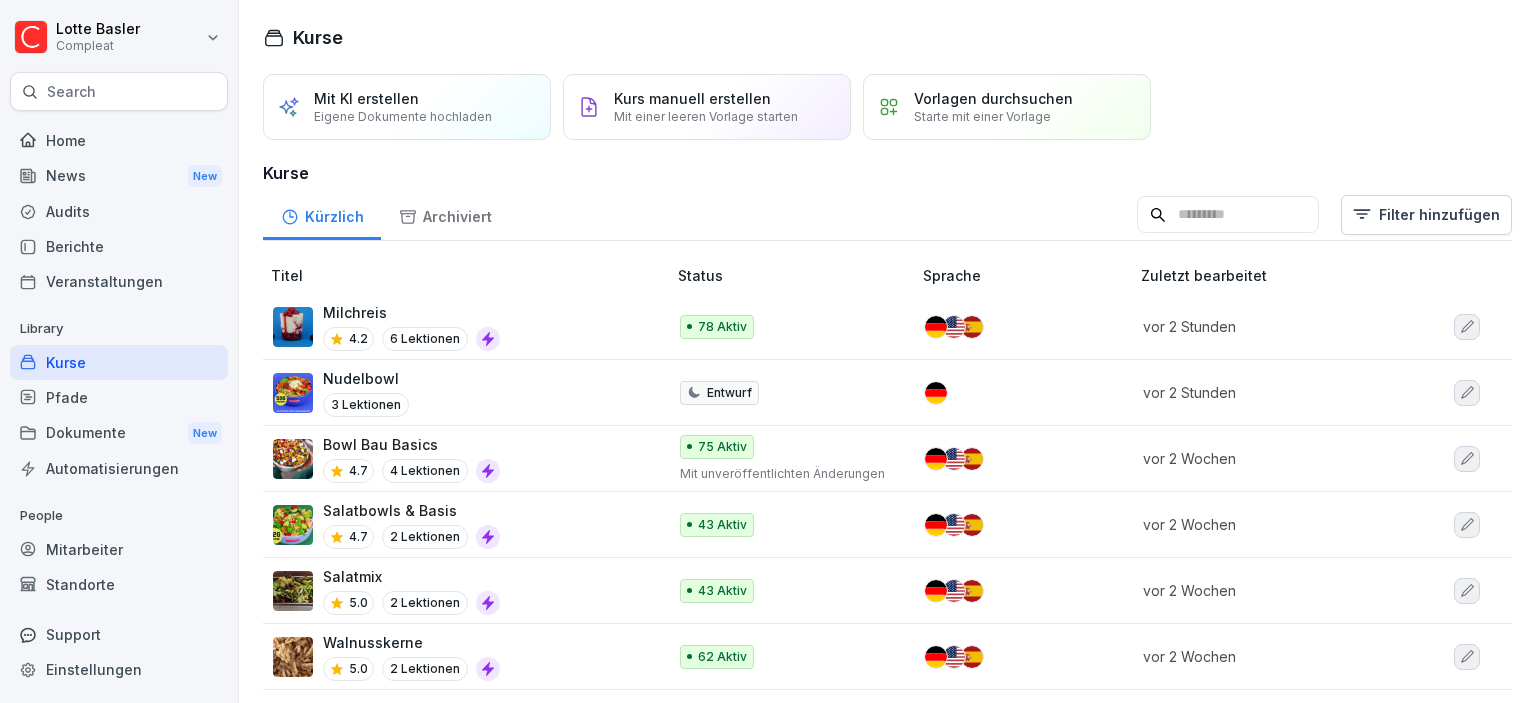 click on "Automatisierungen" at bounding box center (119, 468) 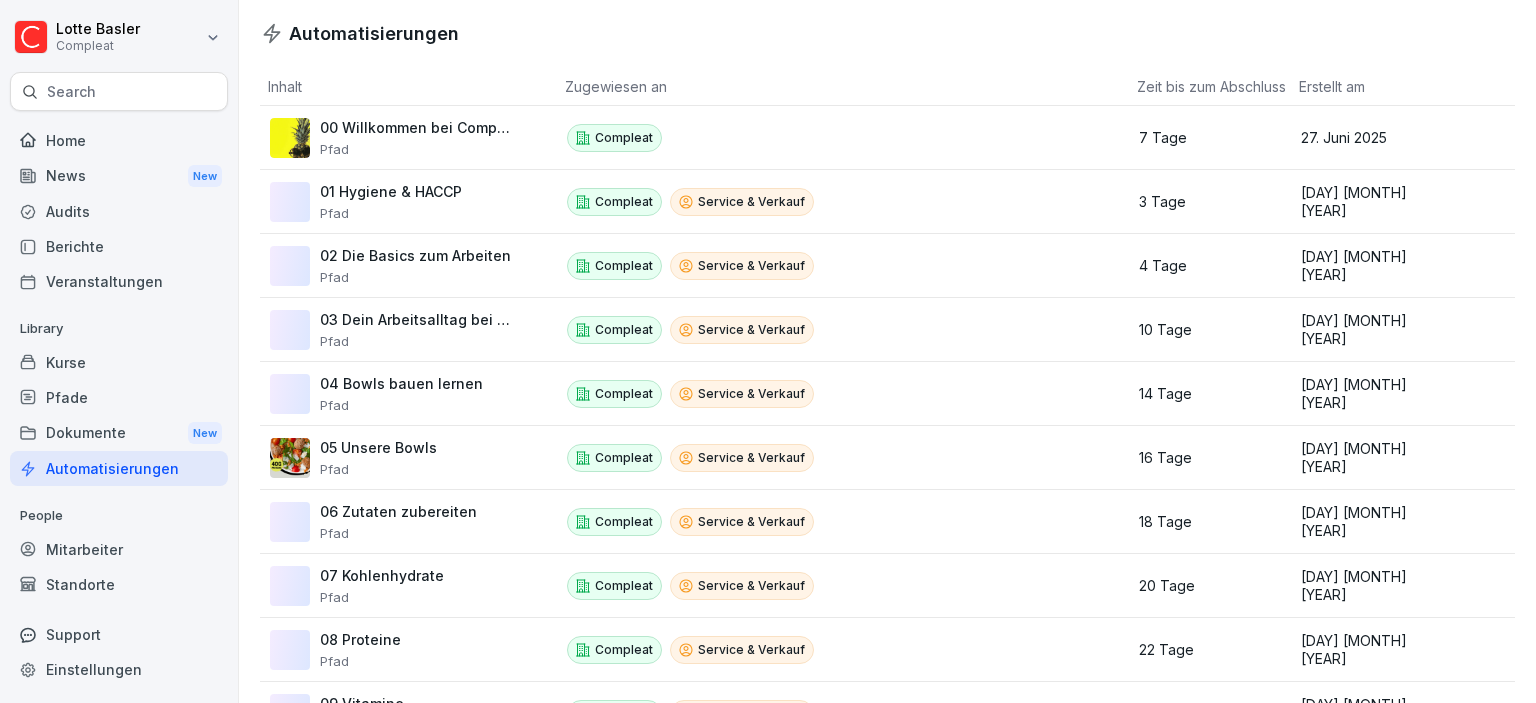 click on "Dokumente New" at bounding box center [119, 433] 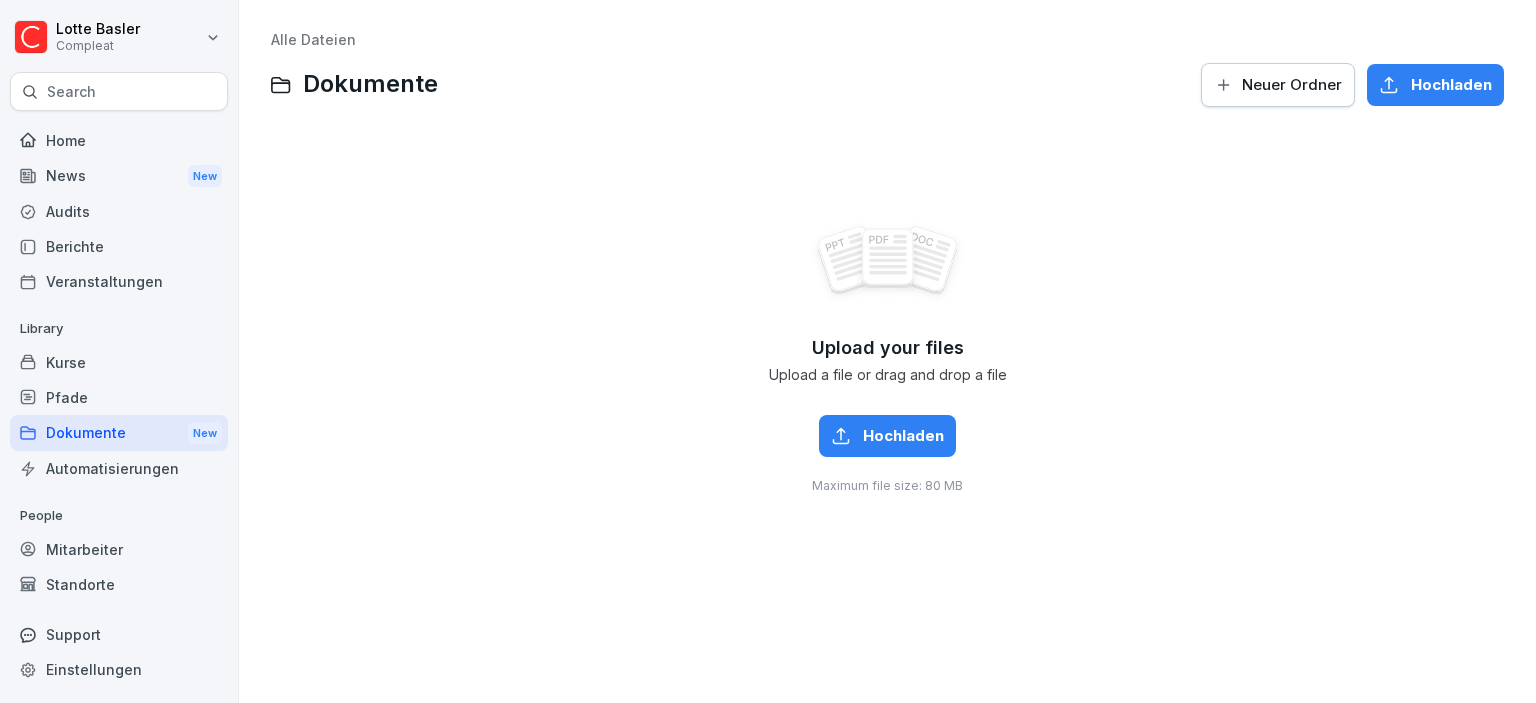 click on "Mitarbeiter" at bounding box center (119, 549) 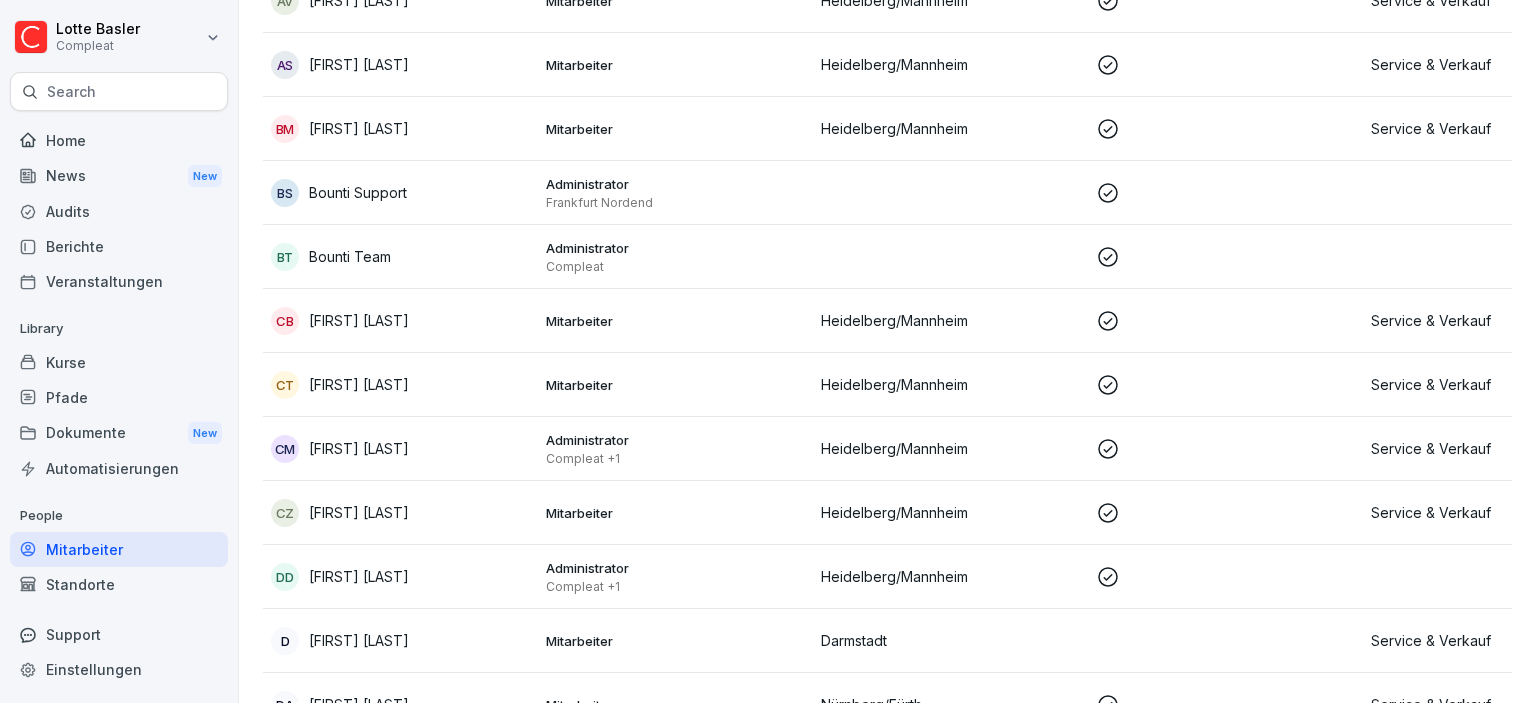 scroll, scrollTop: 922, scrollLeft: 0, axis: vertical 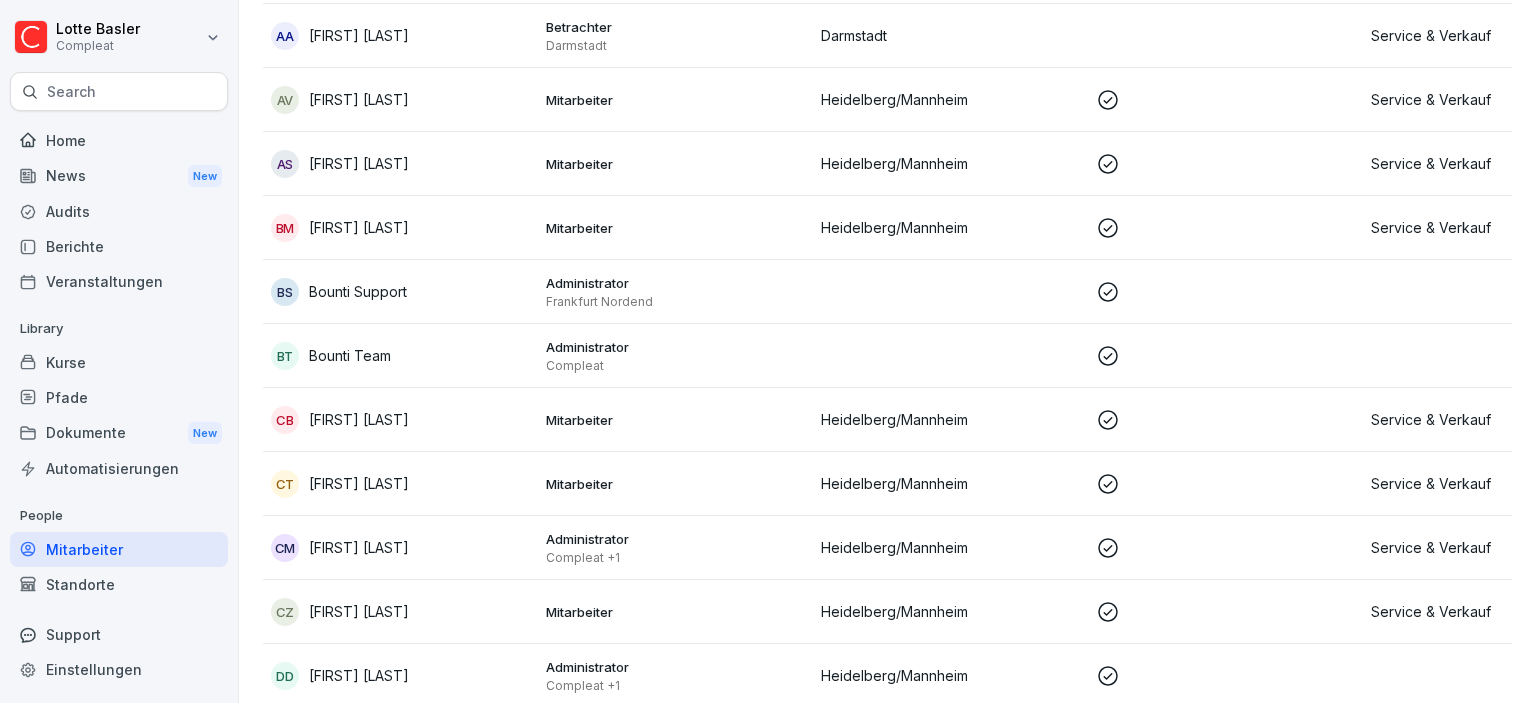 click on "Standorte" at bounding box center (119, 584) 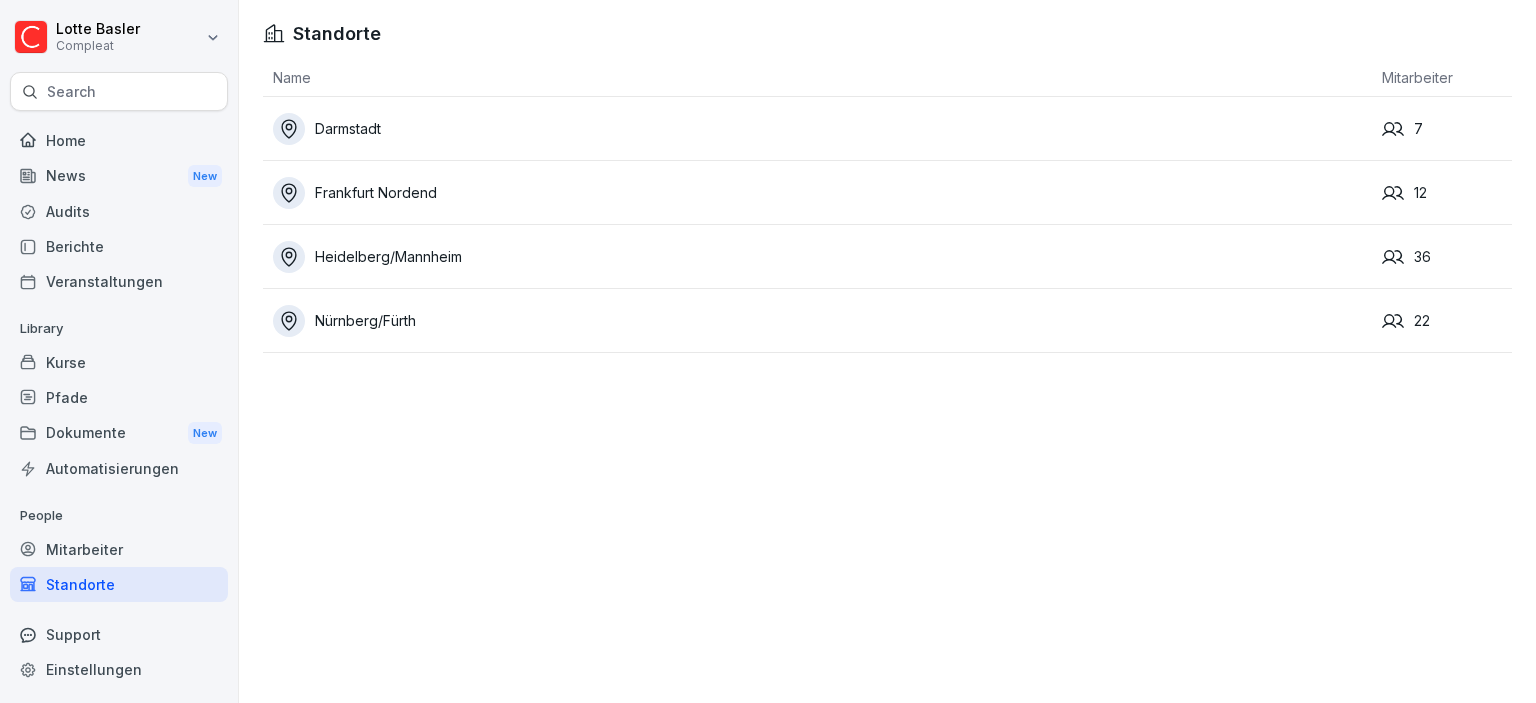 scroll, scrollTop: 0, scrollLeft: 0, axis: both 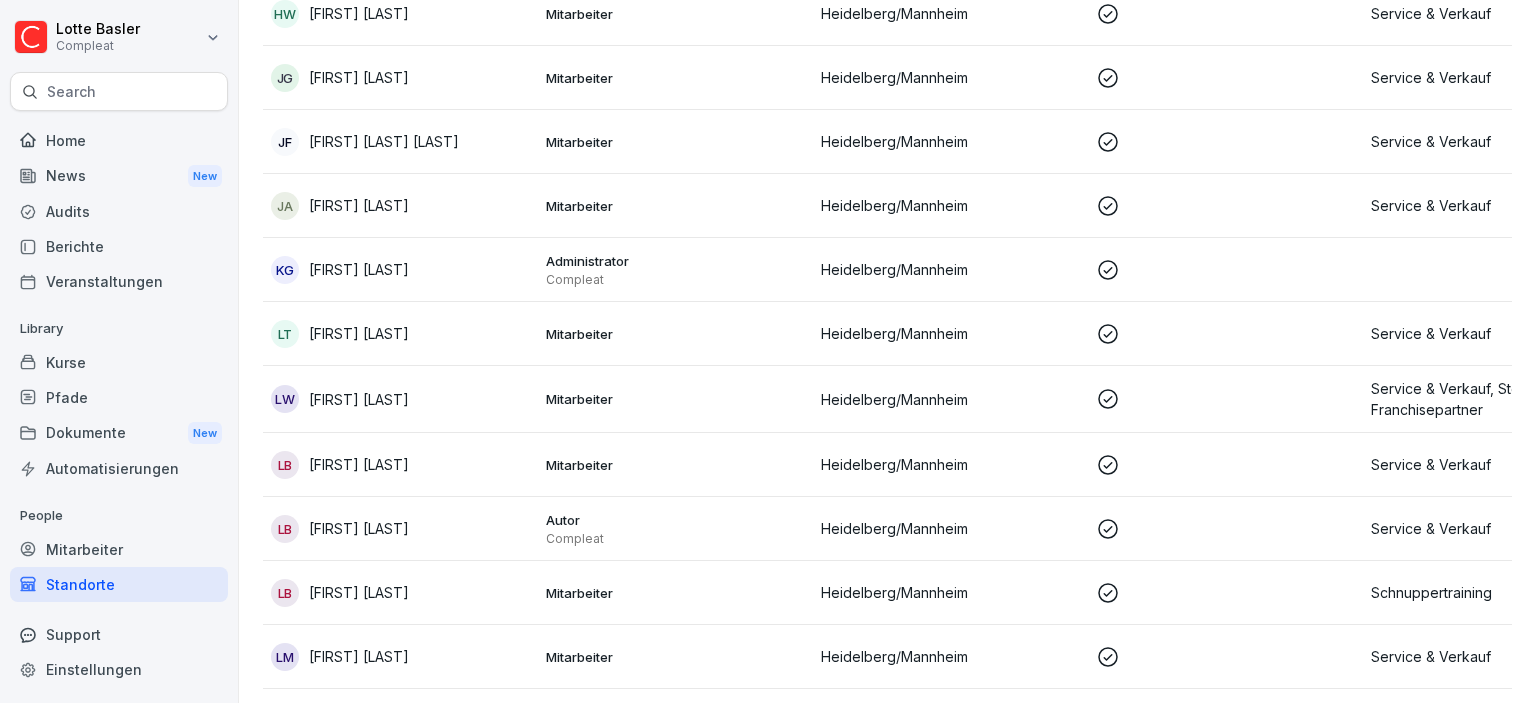 click on "[FIRST] [LAST]" at bounding box center (359, 333) 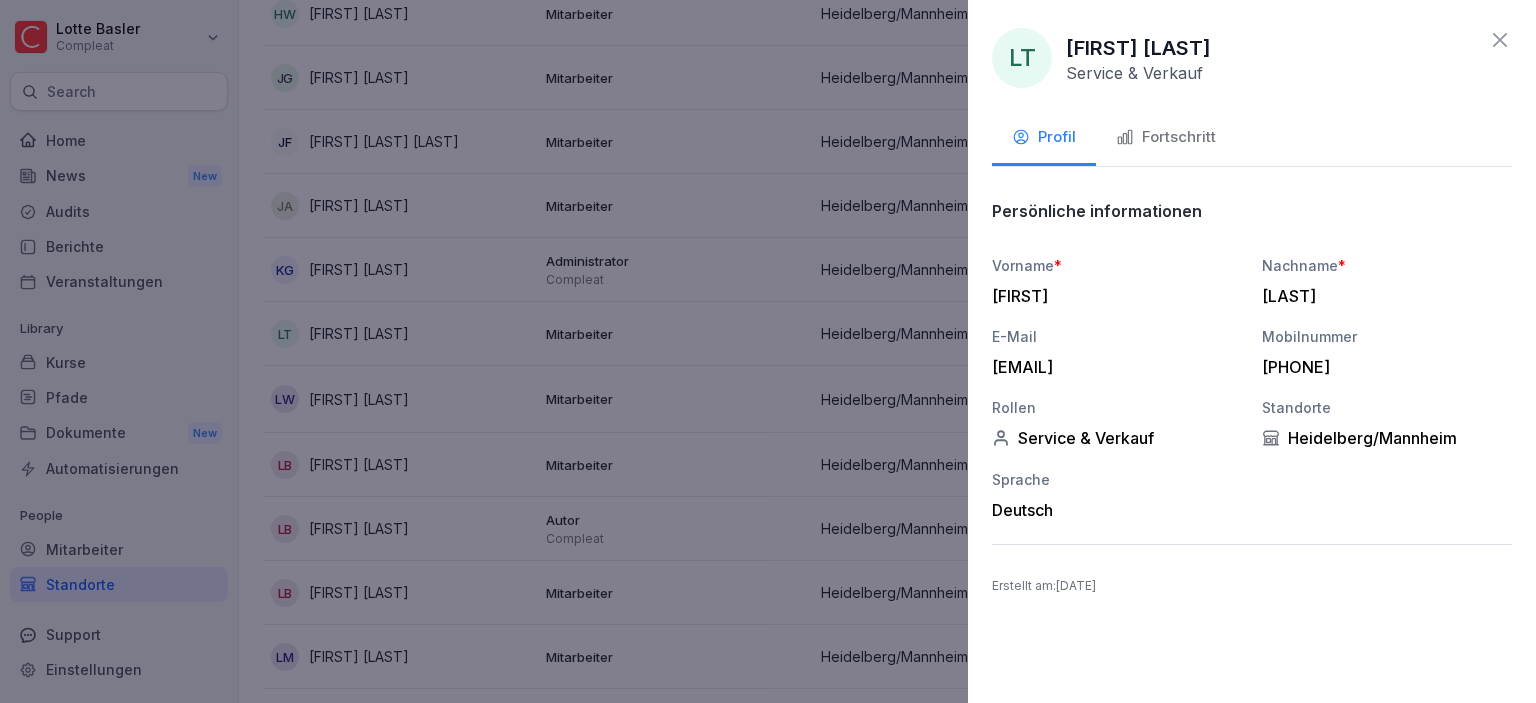 click on "Fortschritt" at bounding box center (1166, 137) 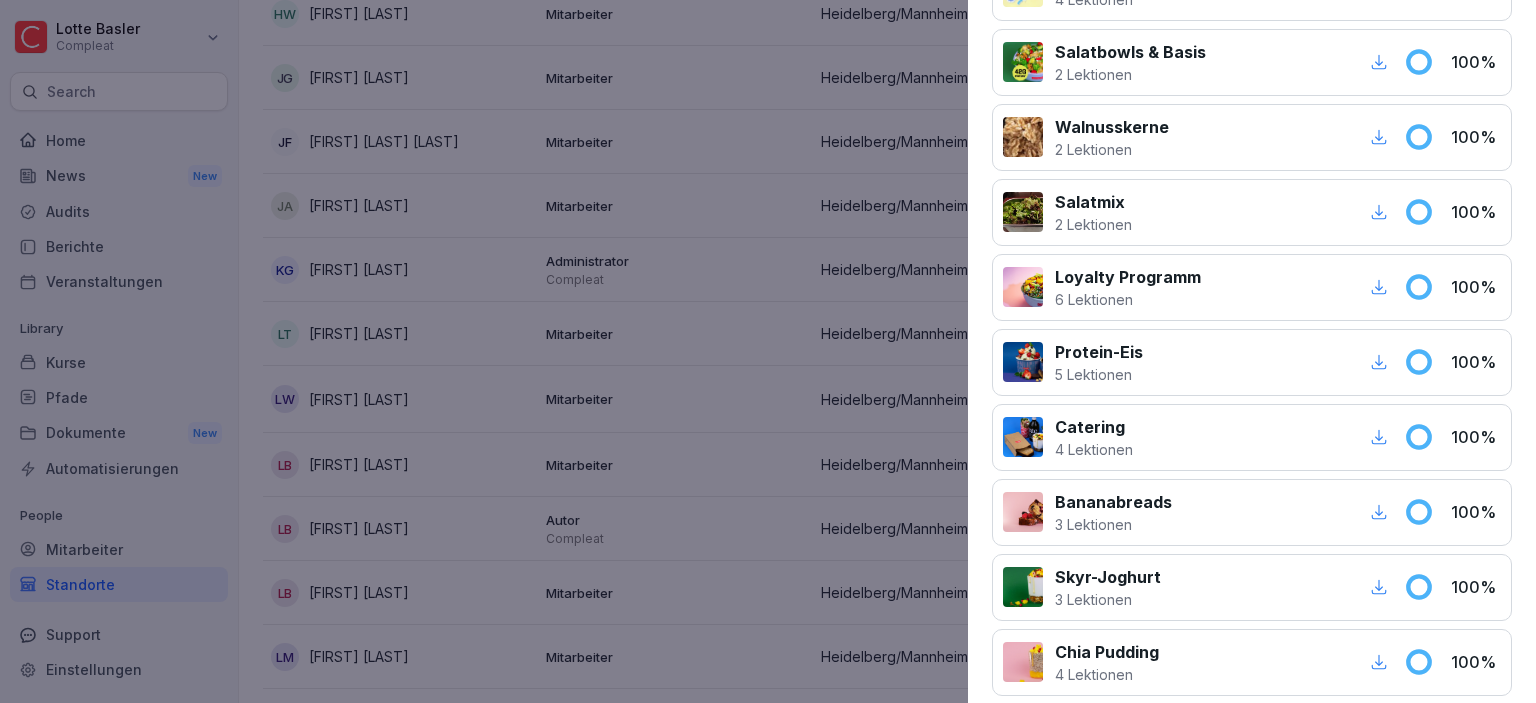 scroll, scrollTop: 0, scrollLeft: 0, axis: both 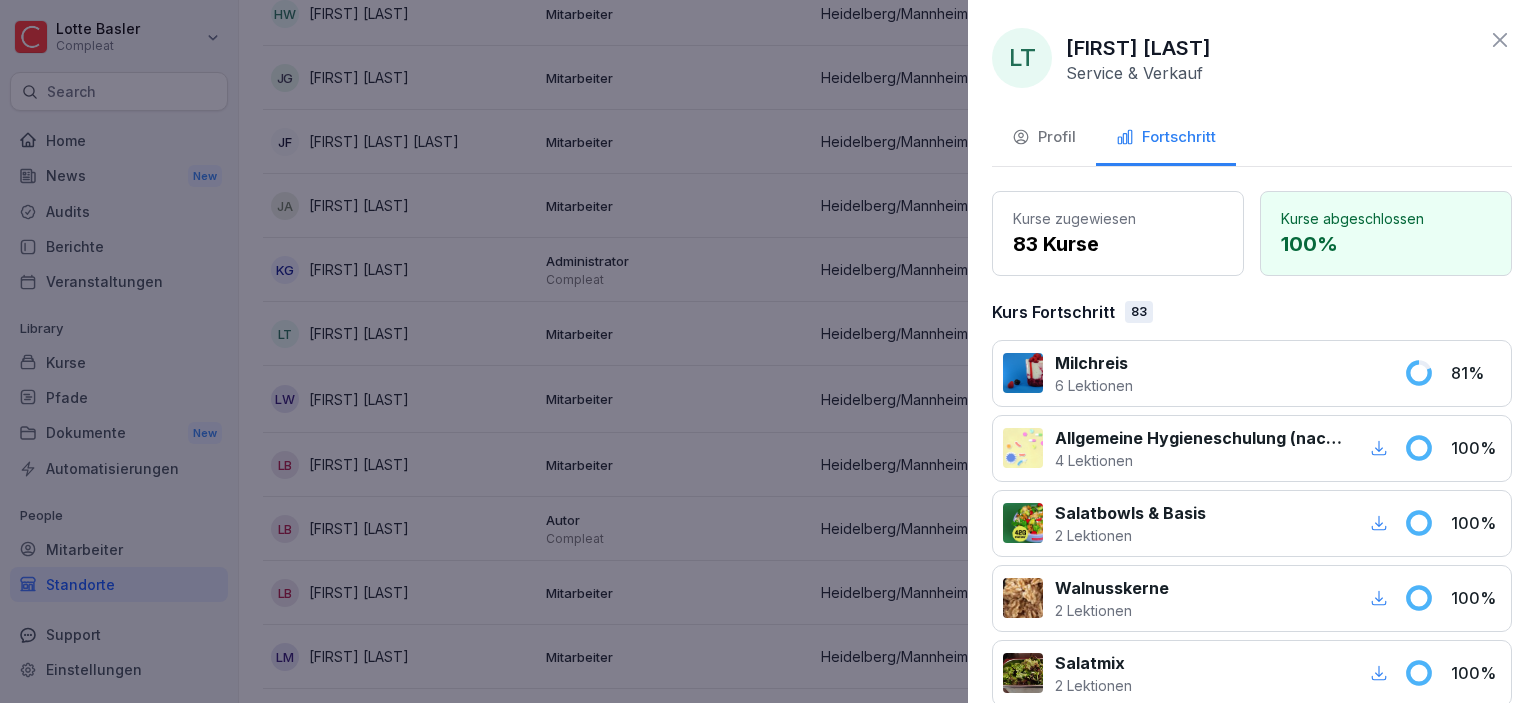 click on "[INITIALS] [FIRST] [LAST] Service & Verkauf Profil Fortschritt Kurse zugewiesen 83 Kurse Kurse abgeschlossen 100 % Kurs Fortschritt 83 Milchreis 6 Lektionen 81 % Allgemeine Hygieneschulung (nach LHMV §4) 4 Lektionen 100 % Salatbowls & Basis 2 Lektionen 100 % Walnusskerne 2 Lektionen 100 % Salatmix 2 Lektionen 100 % Loyalty Programm 6 Lektionen 100 % Protein-Eis 5 Lektionen 100 % Catering 4 Lektionen 100 % Bananabreads 3 Lektionen 100 % Skyr-Joghurt 3 Lektionen 100 % Chia Pudding 4 Lektionen 100 % Milchreis 6 Lektionen 100 % Snackbowls 2 Lektionen 100 % Wraps 2 Lektionen 100 % NEOtaste bei Compleat 2 Lektionen 100 % Pfand zurückbuchen 1 Lektionen 100 % Gemüsemix 2 Lektionen 100 % Unsere Geräte 8 Lektionen 100 % Umgang mit Mitarbeiterverpflegung 1 Lektionen 100 % Dienstplan 2 Lektionen 100 % Dienstkleidung 1 Lektionen 100 % Allergene in der Gastronomie 3 Lektionen 100 % Das Gesundheitszeugnis 1 Lektionen 100 % Kategorie Low Carb 2 Lektionen 100 % Kategorie Extra High Protein 3 Lektionen 100 % Kategorie High Carb" at bounding box center [1252, 351] 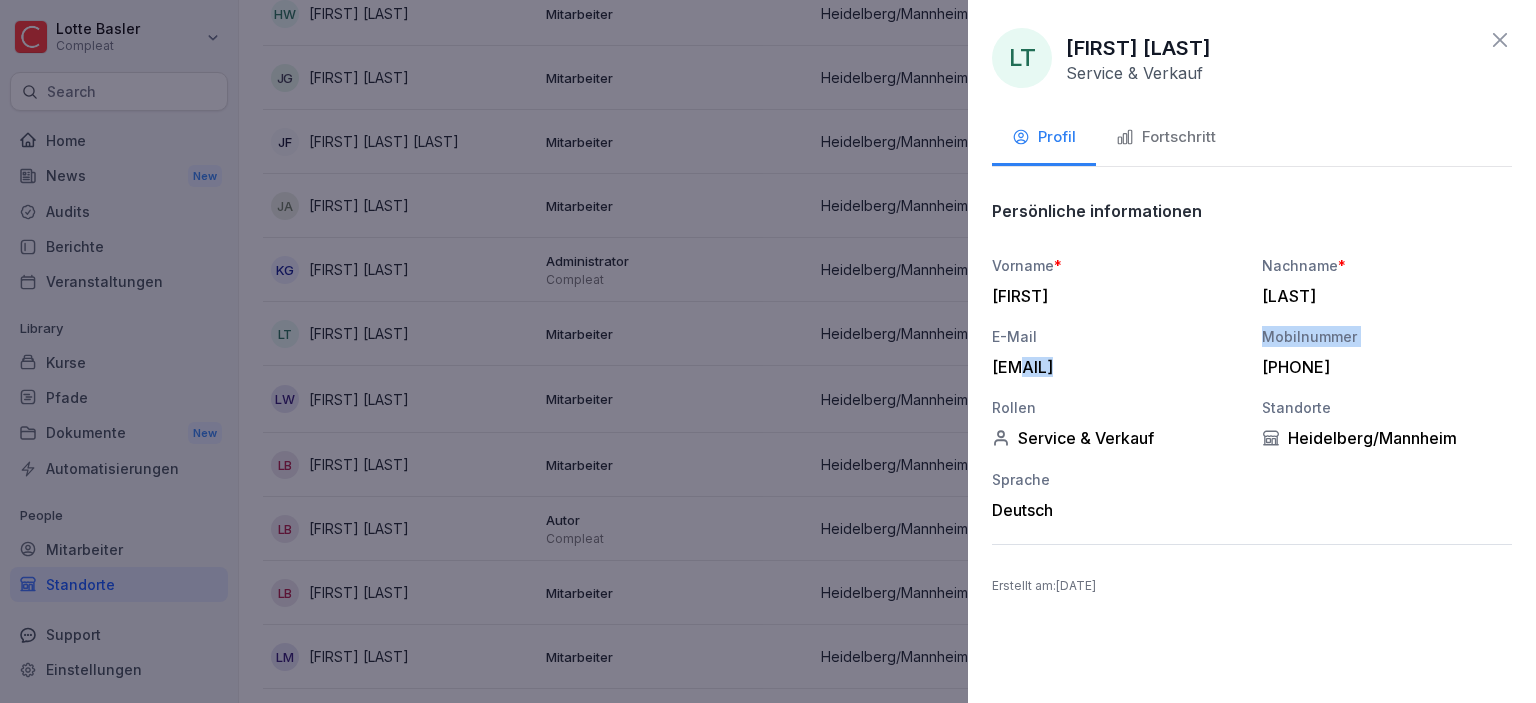 drag, startPoint x: 1010, startPoint y: 362, endPoint x: 1264, endPoint y: 374, distance: 254.28331 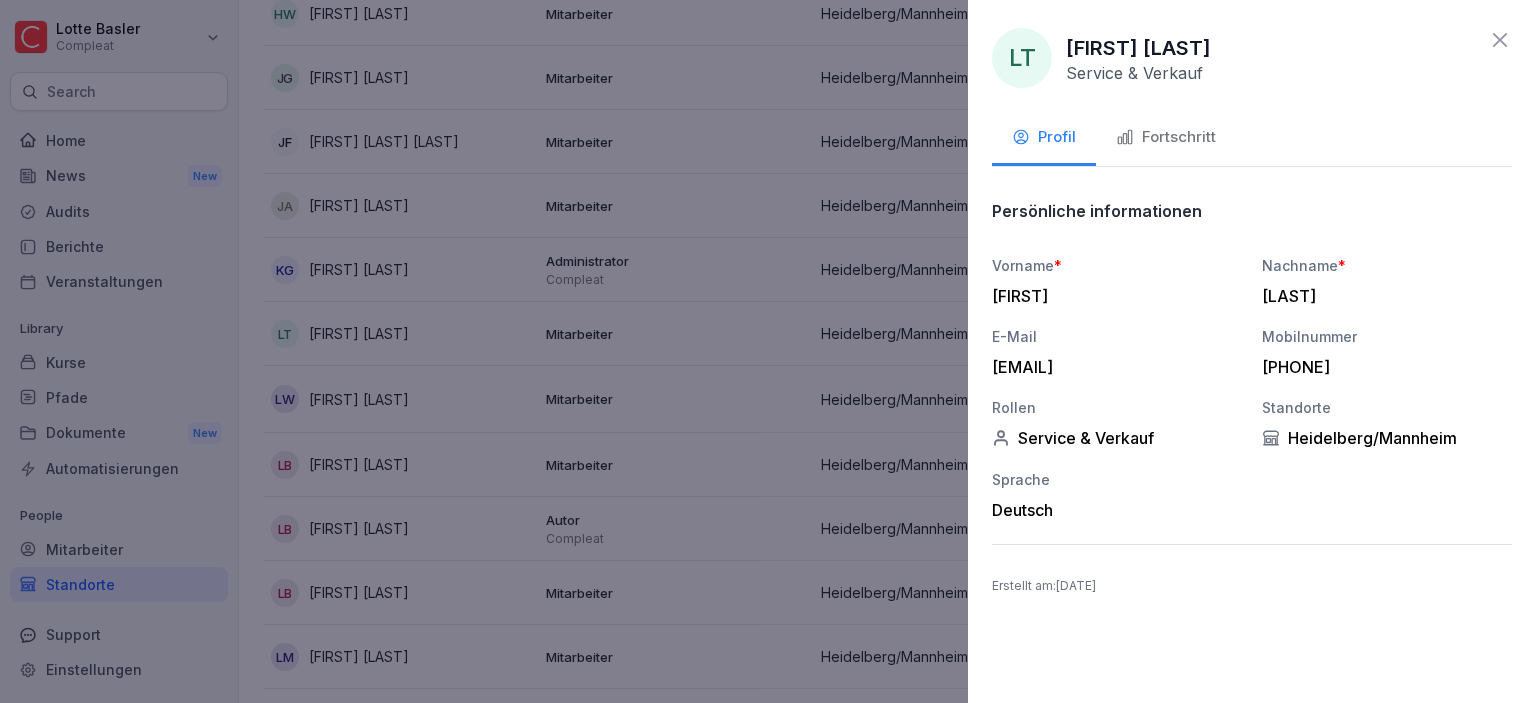 click on "Fortschritt" at bounding box center (1166, 137) 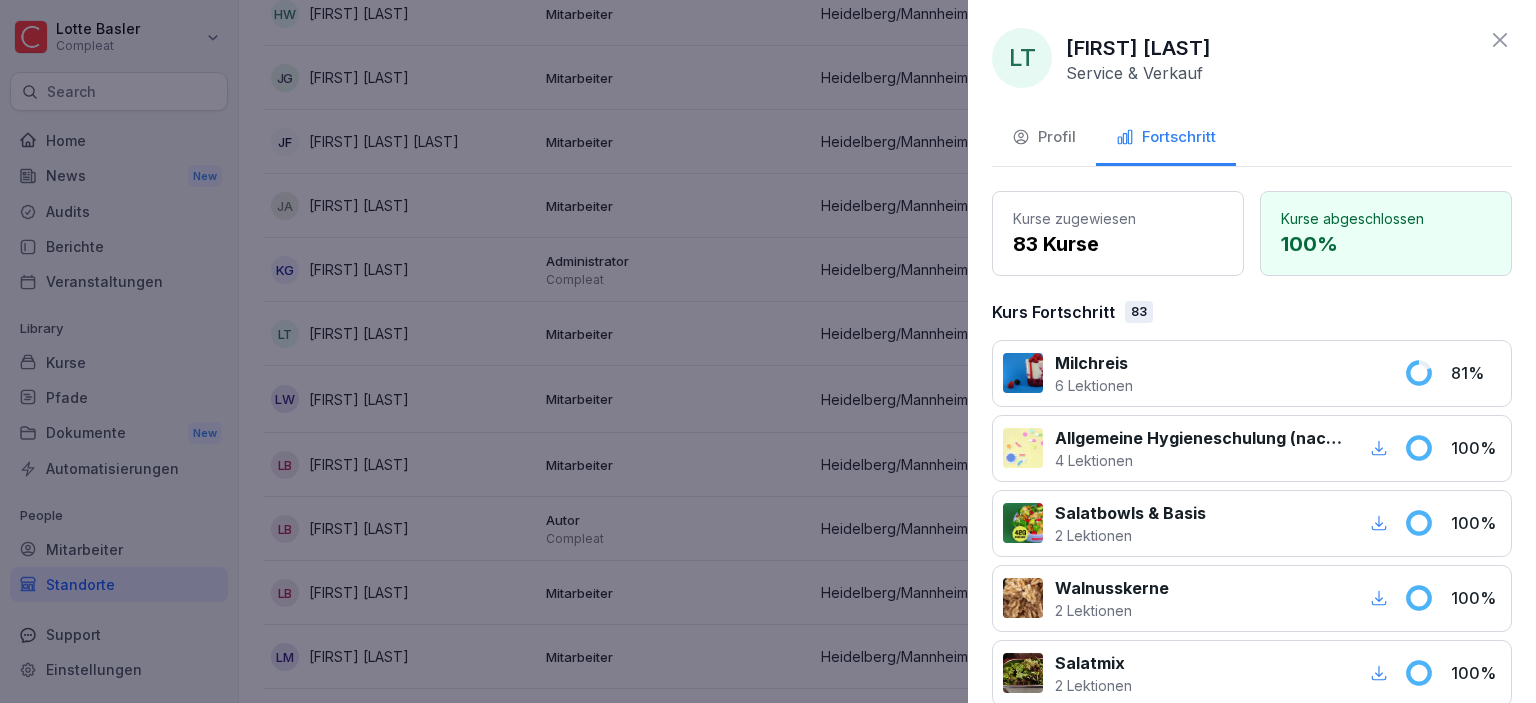 click on "Profil" at bounding box center [1044, 137] 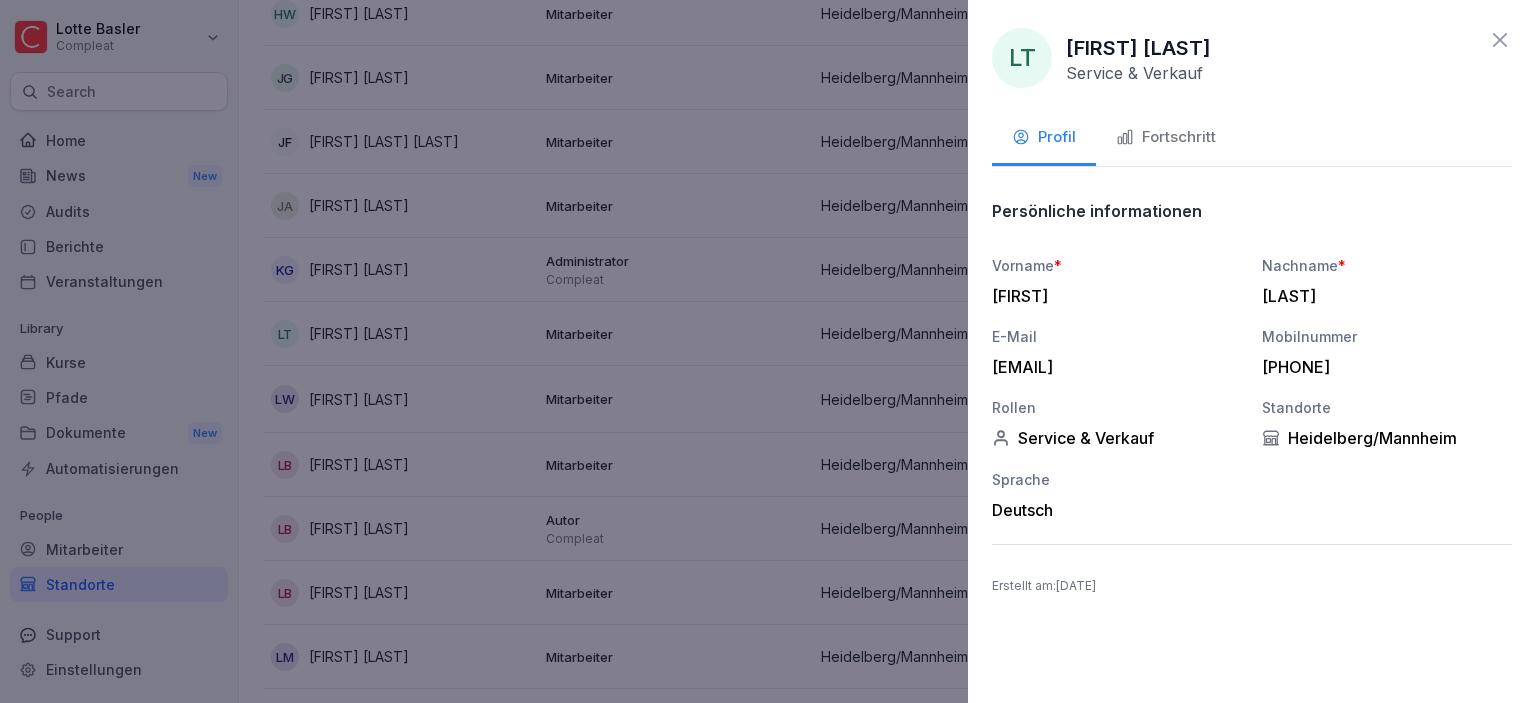 click 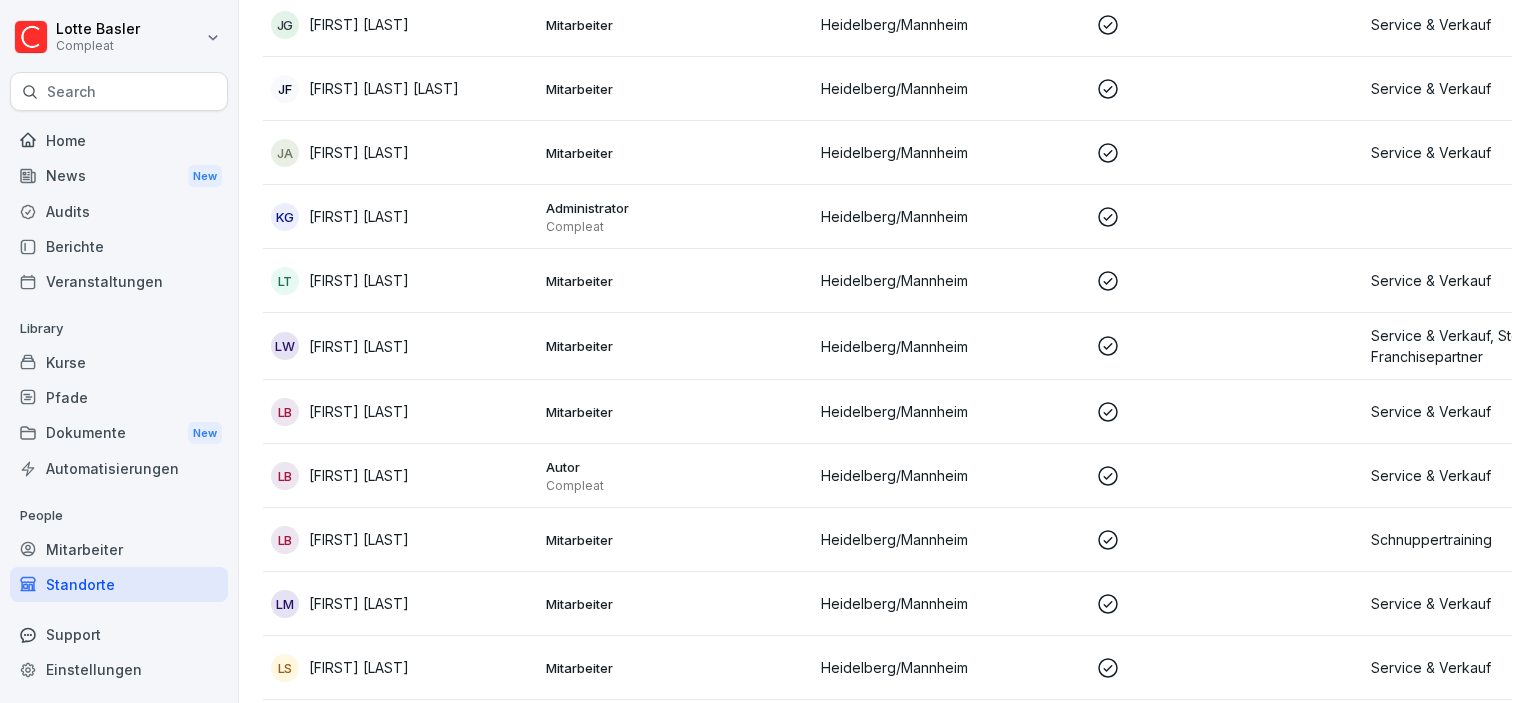 scroll, scrollTop: 1171, scrollLeft: 0, axis: vertical 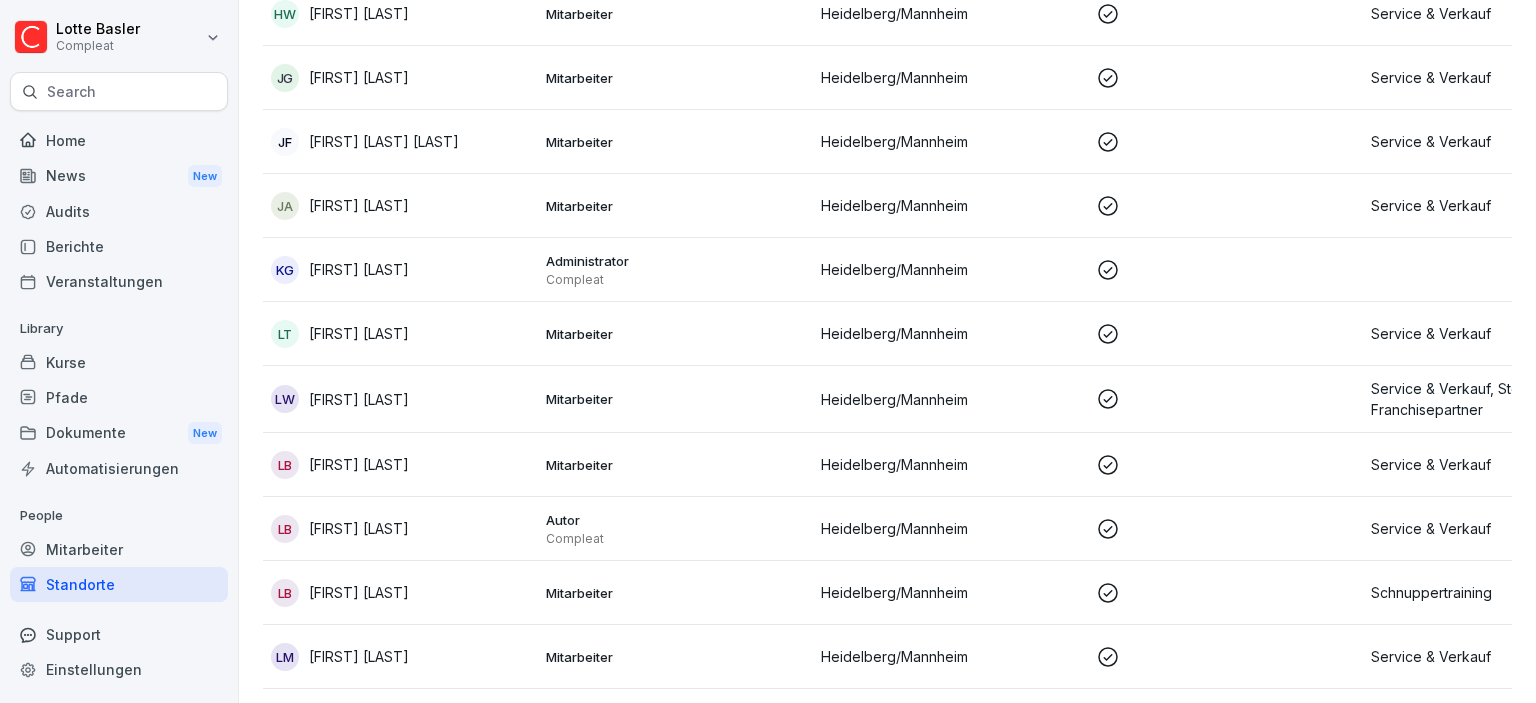 click on "[FIRST] [LAST]" at bounding box center [359, 333] 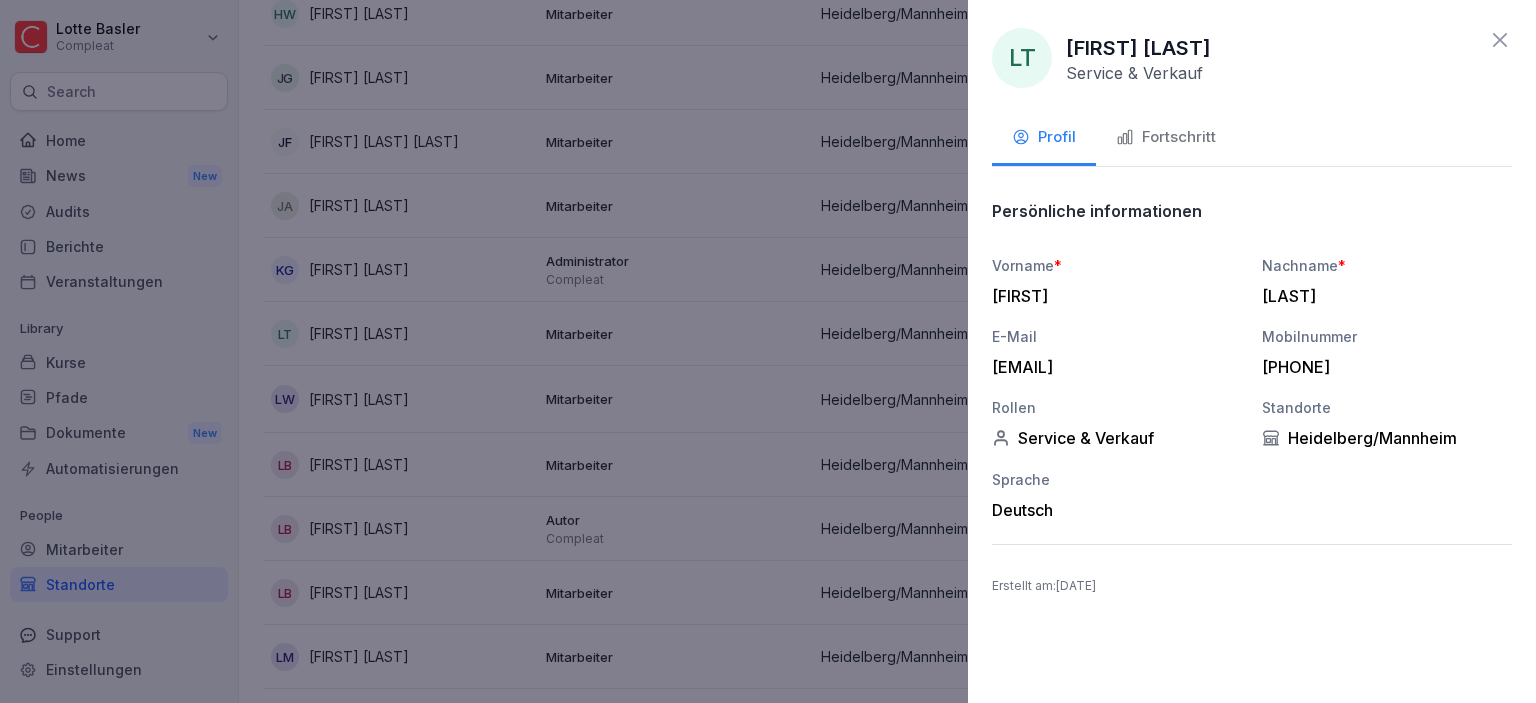 click 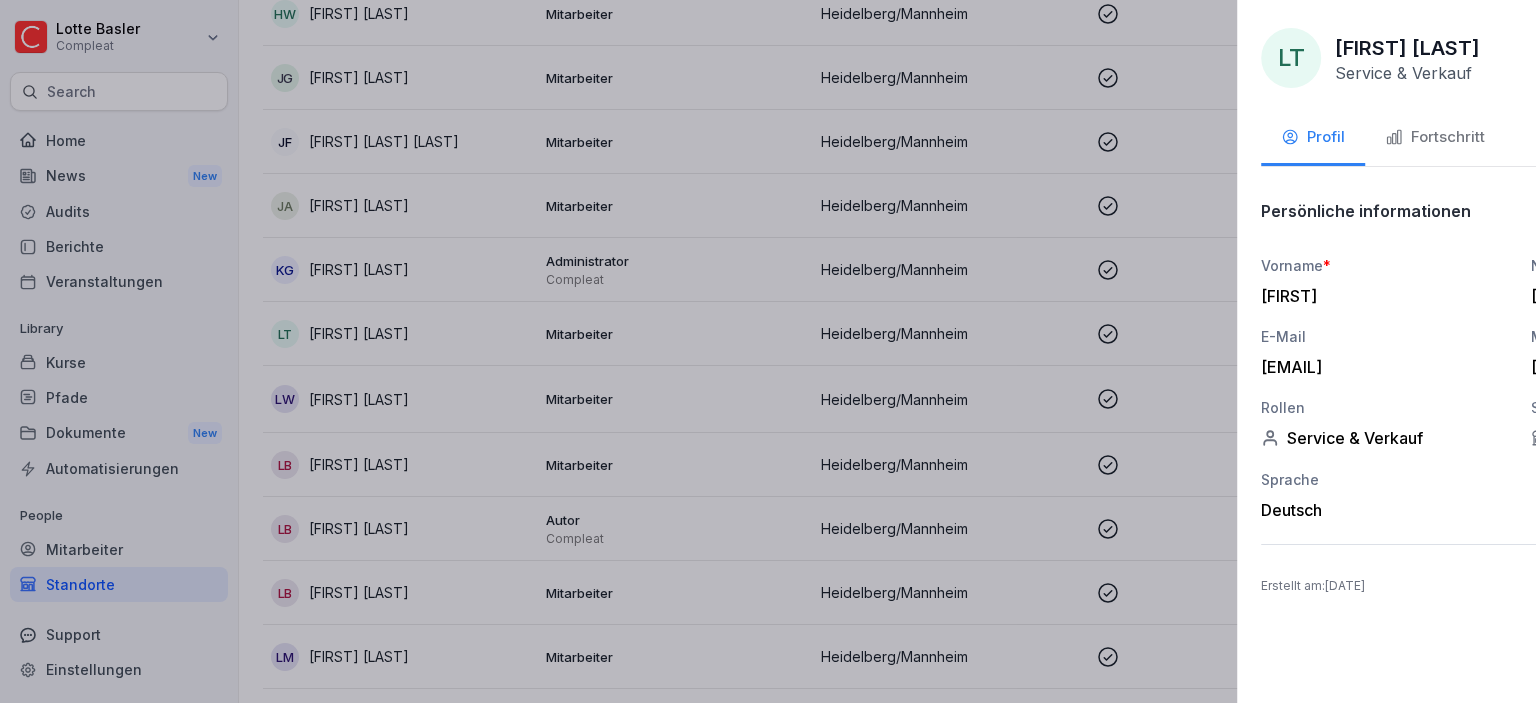 scroll, scrollTop: 1171, scrollLeft: 0, axis: vertical 